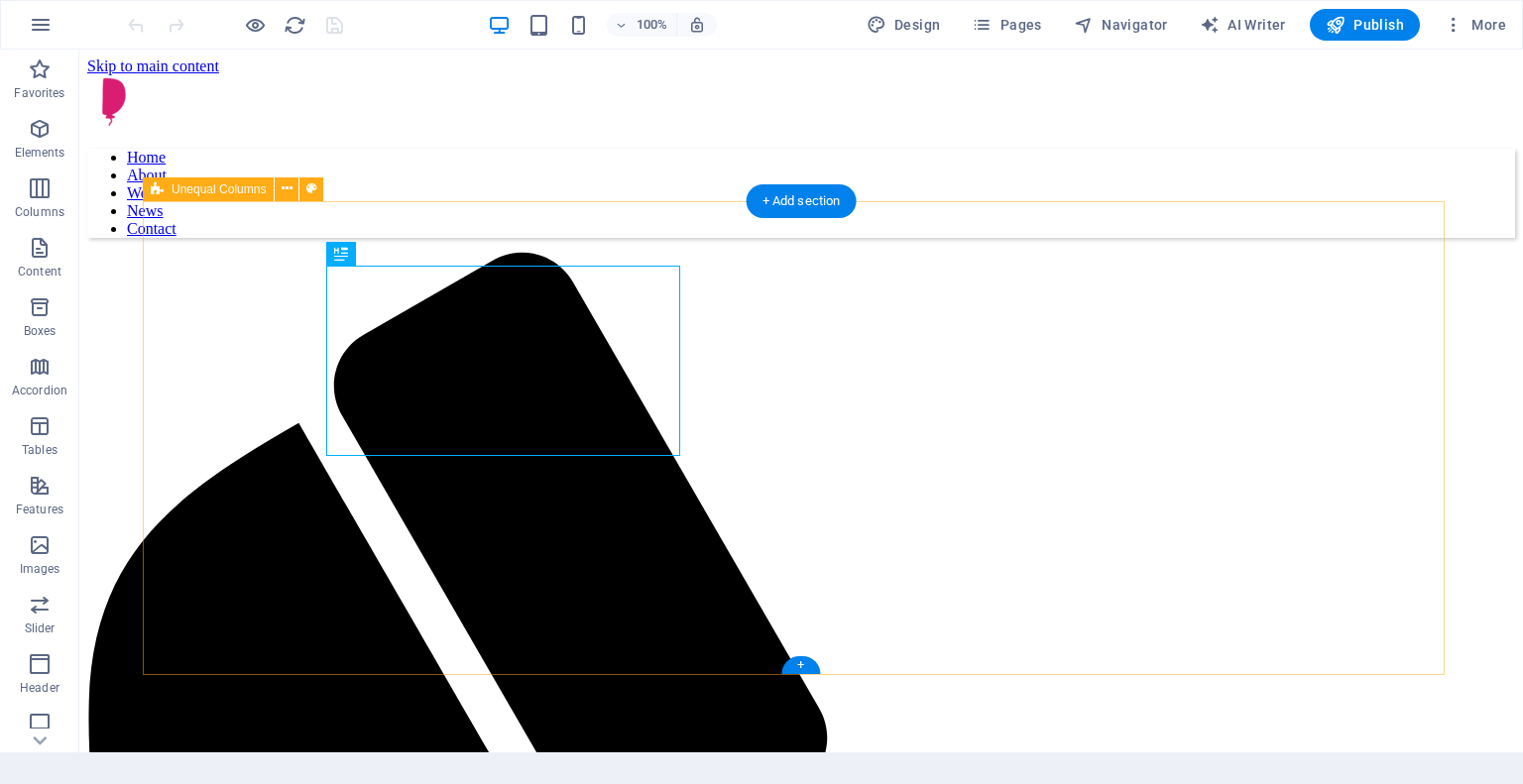 scroll, scrollTop: 0, scrollLeft: 0, axis: both 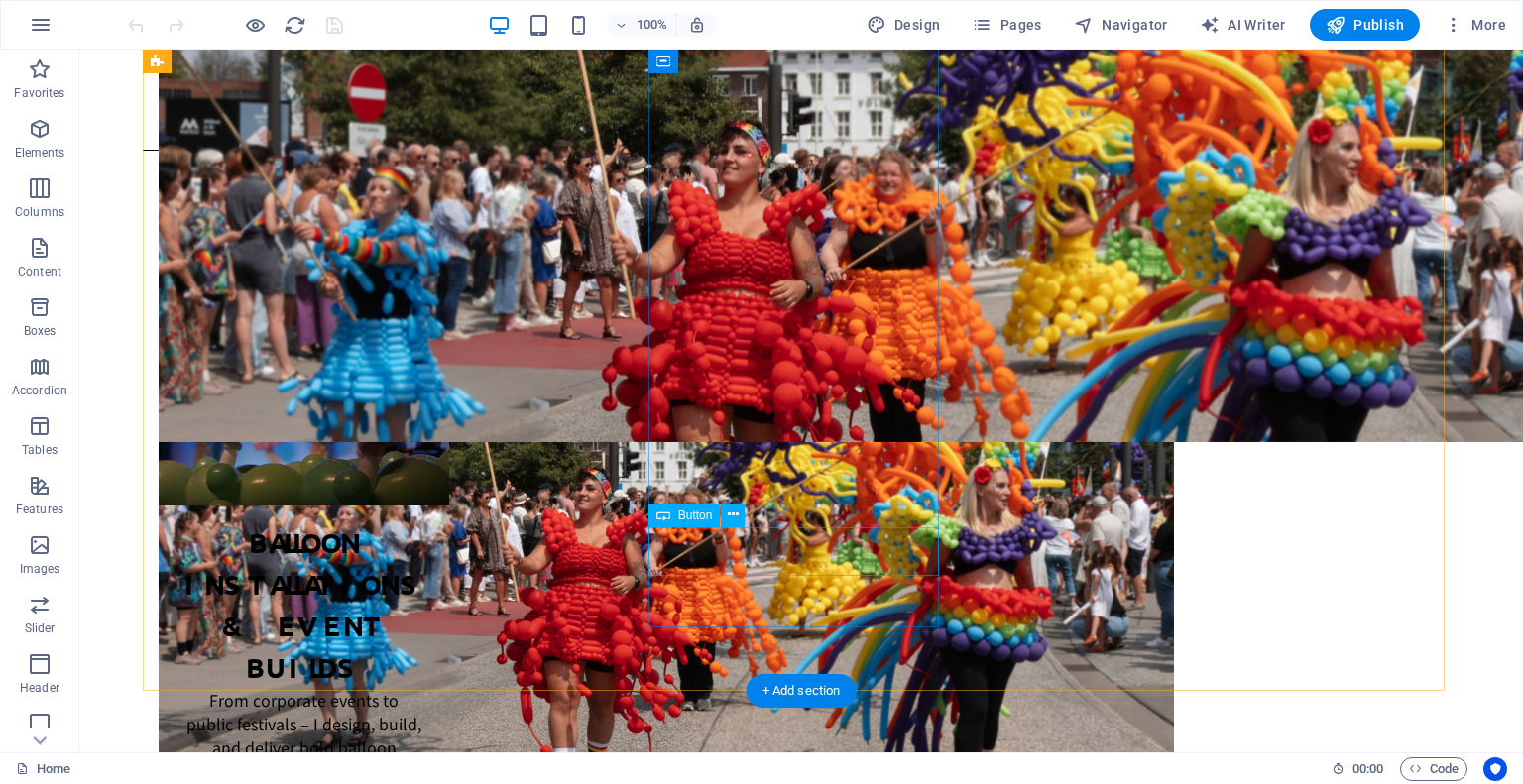 click on "Coming soon" at bounding box center [303, 1526] 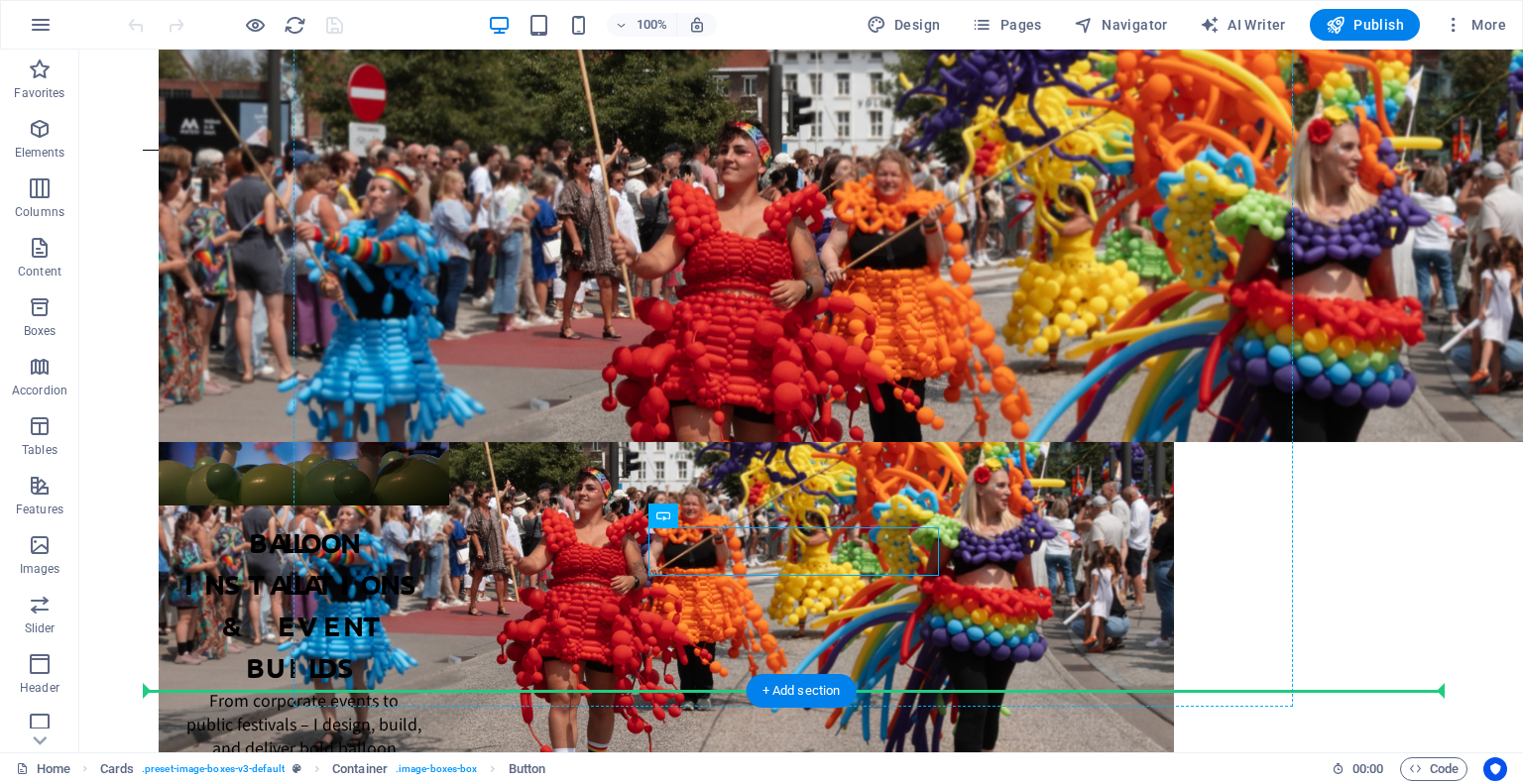 drag, startPoint x: 793, startPoint y: 548, endPoint x: 797, endPoint y: 572, distance: 24.33105 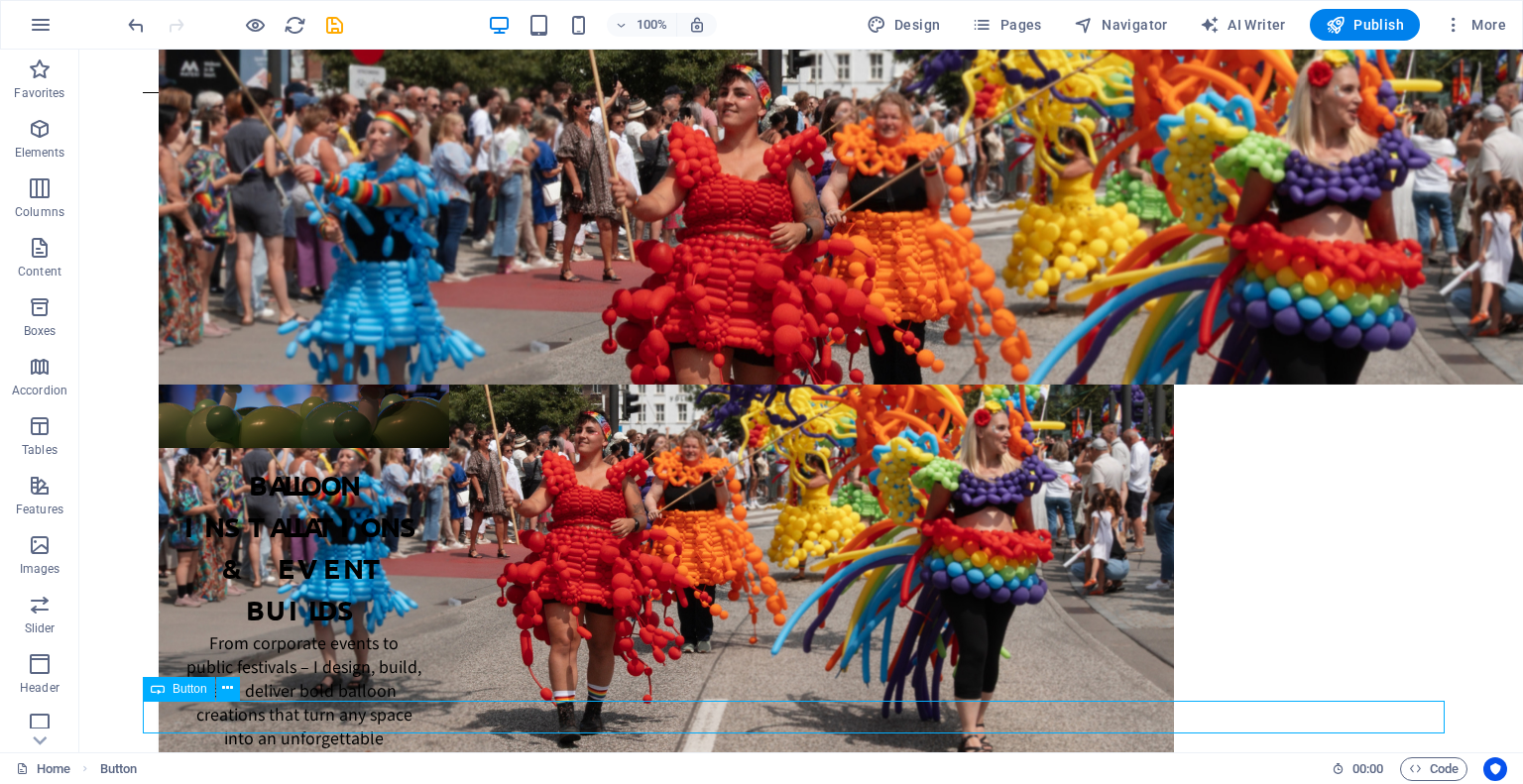 scroll, scrollTop: 851, scrollLeft: 0, axis: vertical 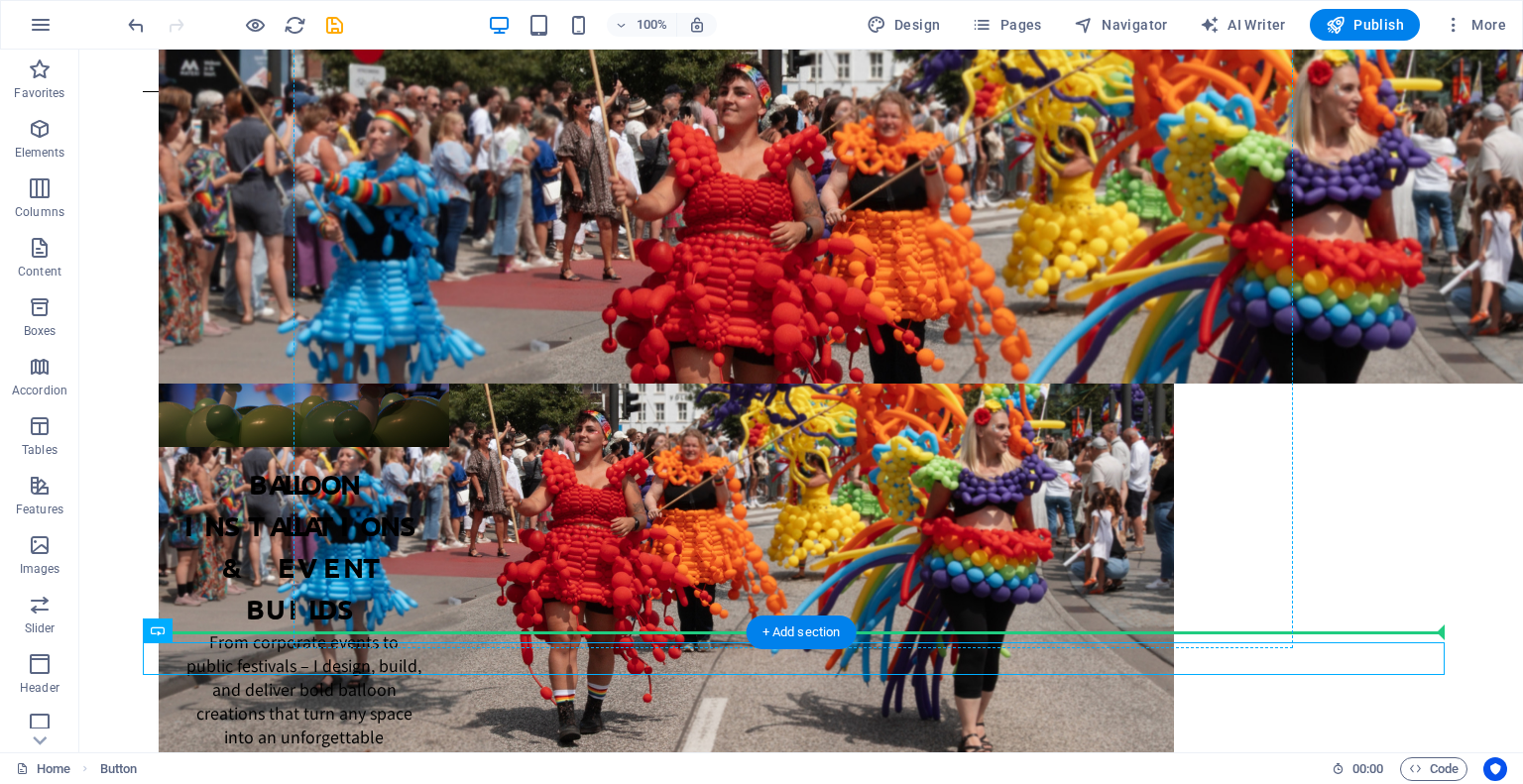 drag, startPoint x: 835, startPoint y: 712, endPoint x: 800, endPoint y: 479, distance: 235.61409 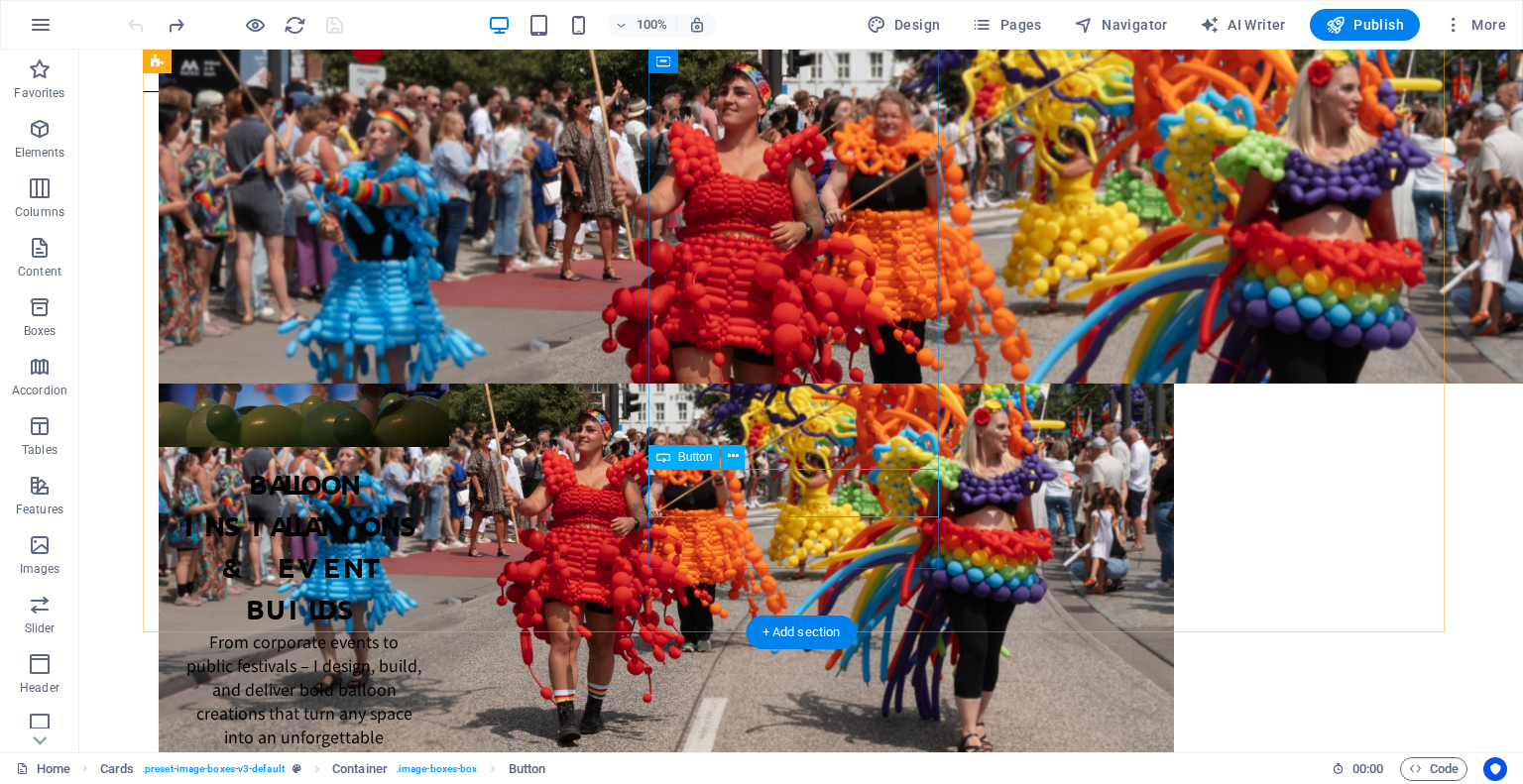 click on "Coming soon" at bounding box center (303, 1468) 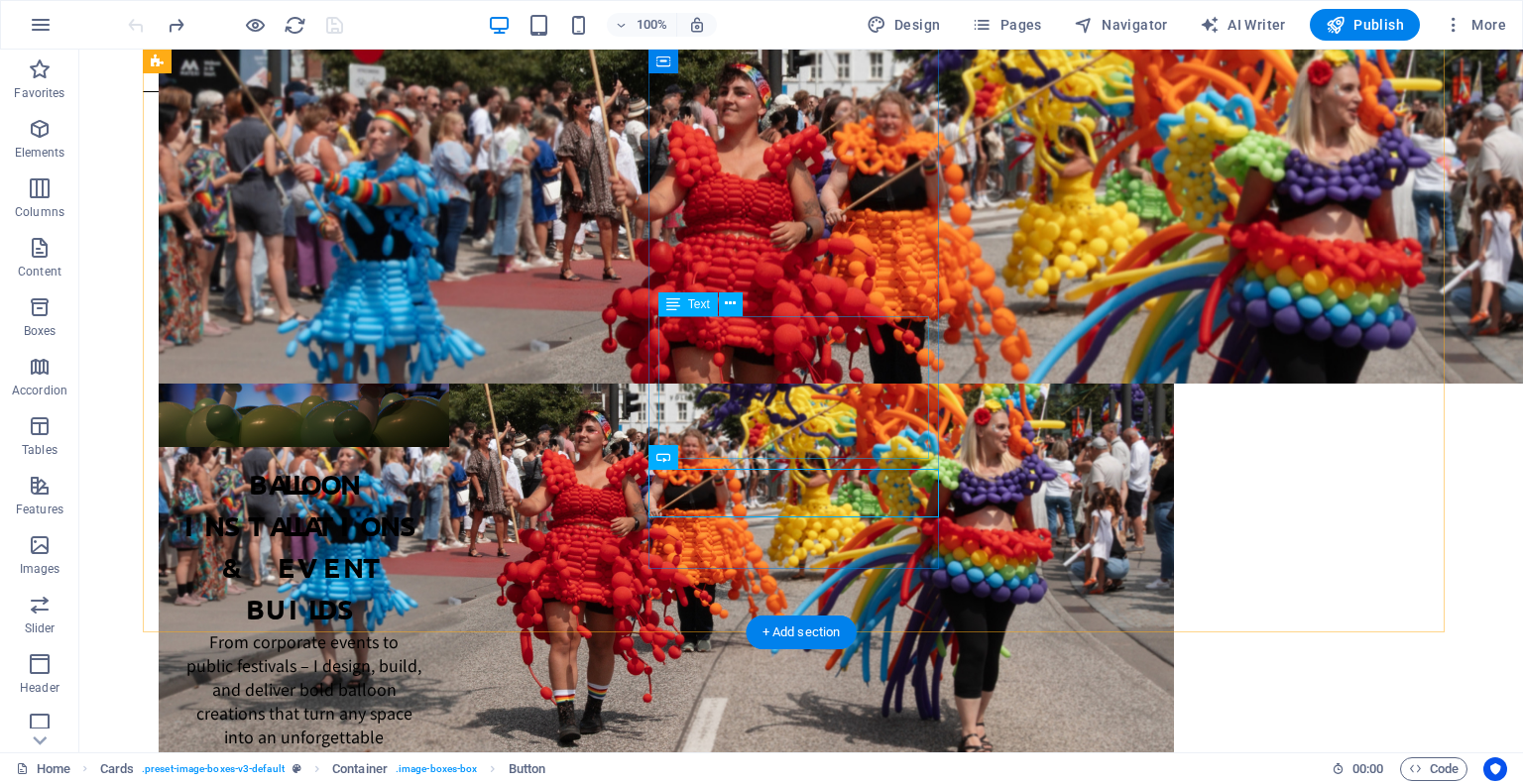 click on "Want to build bold balloon creations like my sofa or costume designs?  My upcoming tutorial platform will give you access to premium videos, cheat sheets, and creative resources." at bounding box center (303, 1362) 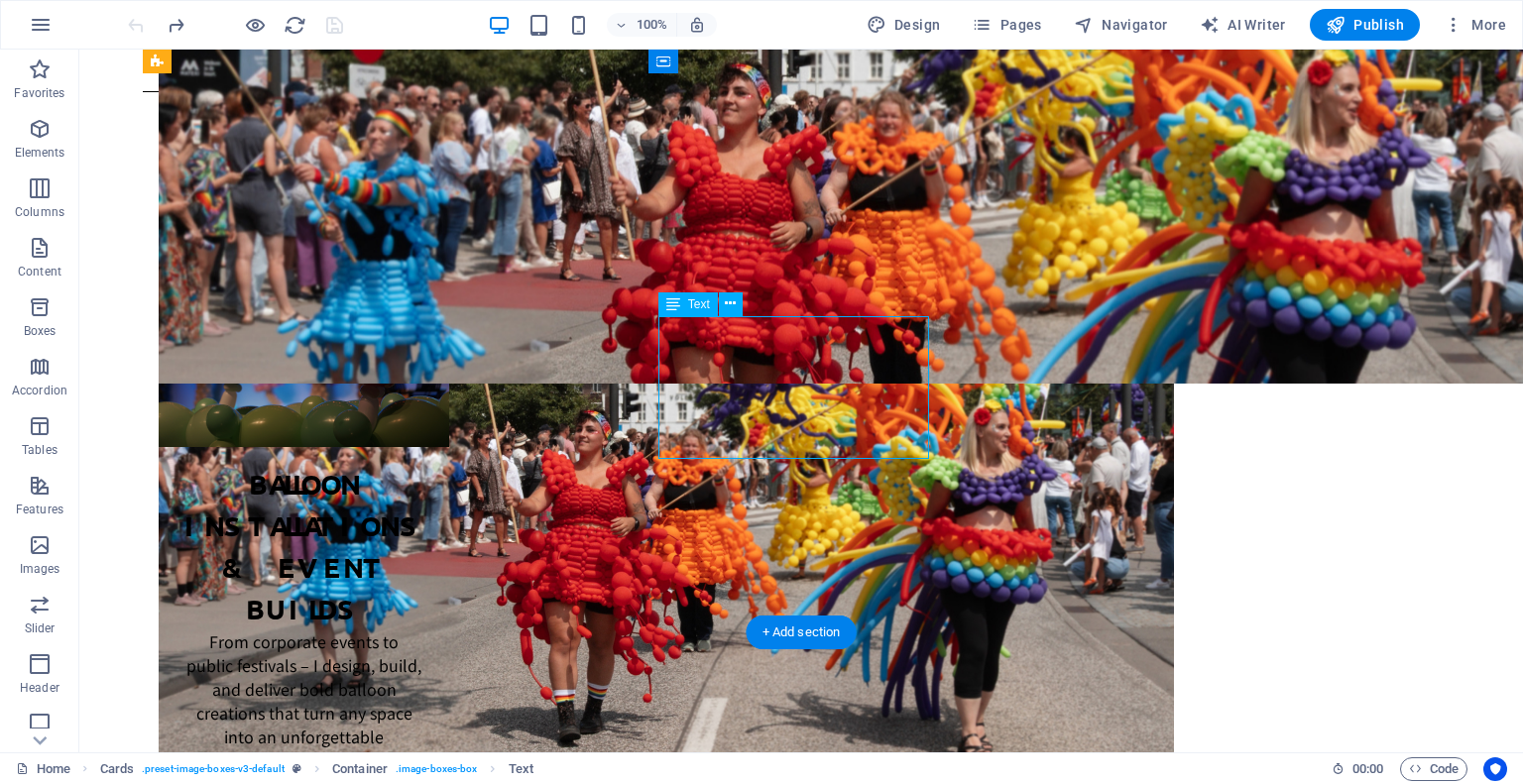 click on "Want to build bold balloon creations like my sofa or costume designs?  My upcoming tutorial platform will give you access to premium videos, cheat sheets, and creative resources." at bounding box center [303, 1362] 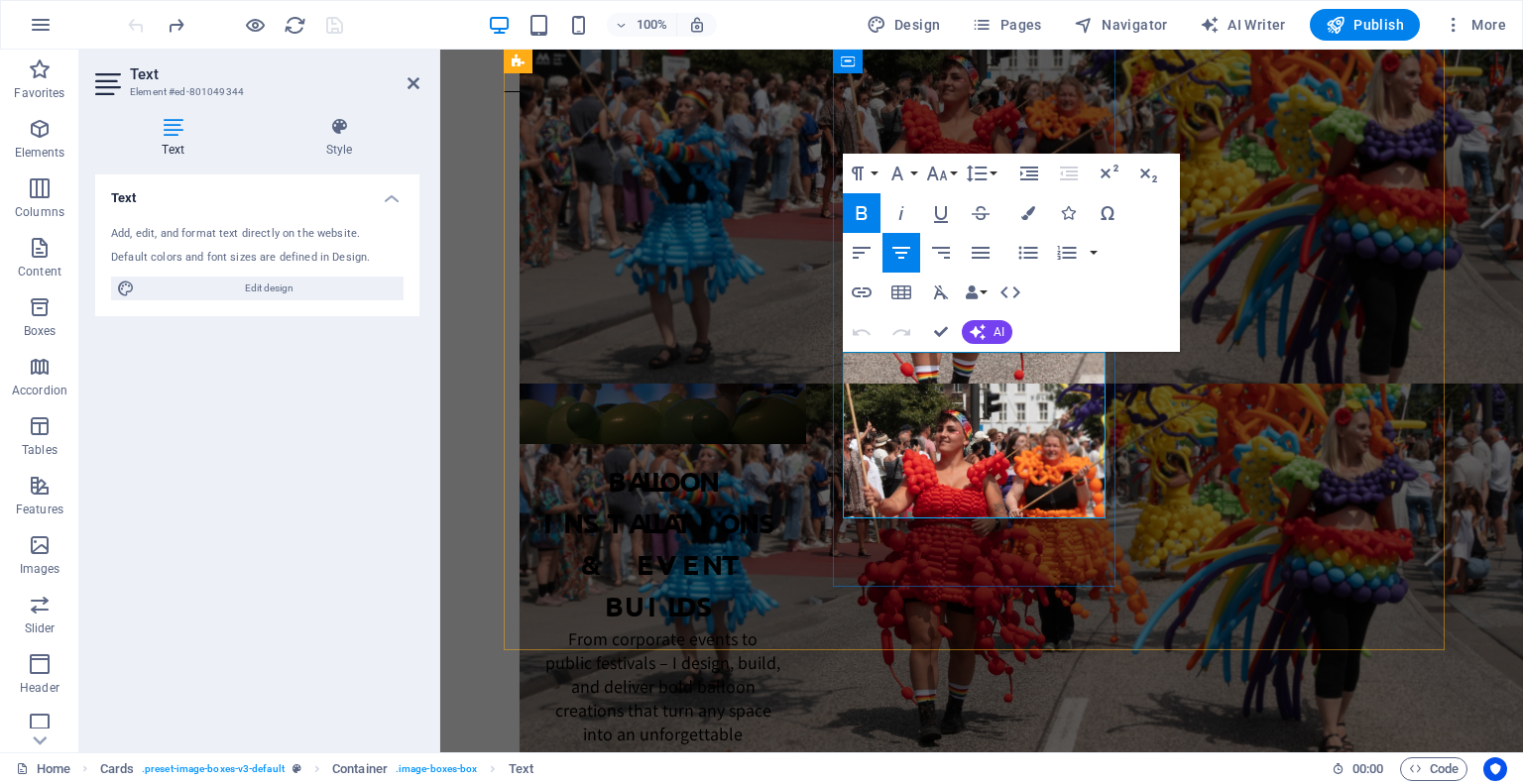 click on "Want to build bold balloon creations like my sofa or costume designs?  My upcoming tutorial platform will give you access to premium videos, cheat sheets, and creative resources." at bounding box center [662, 1369] 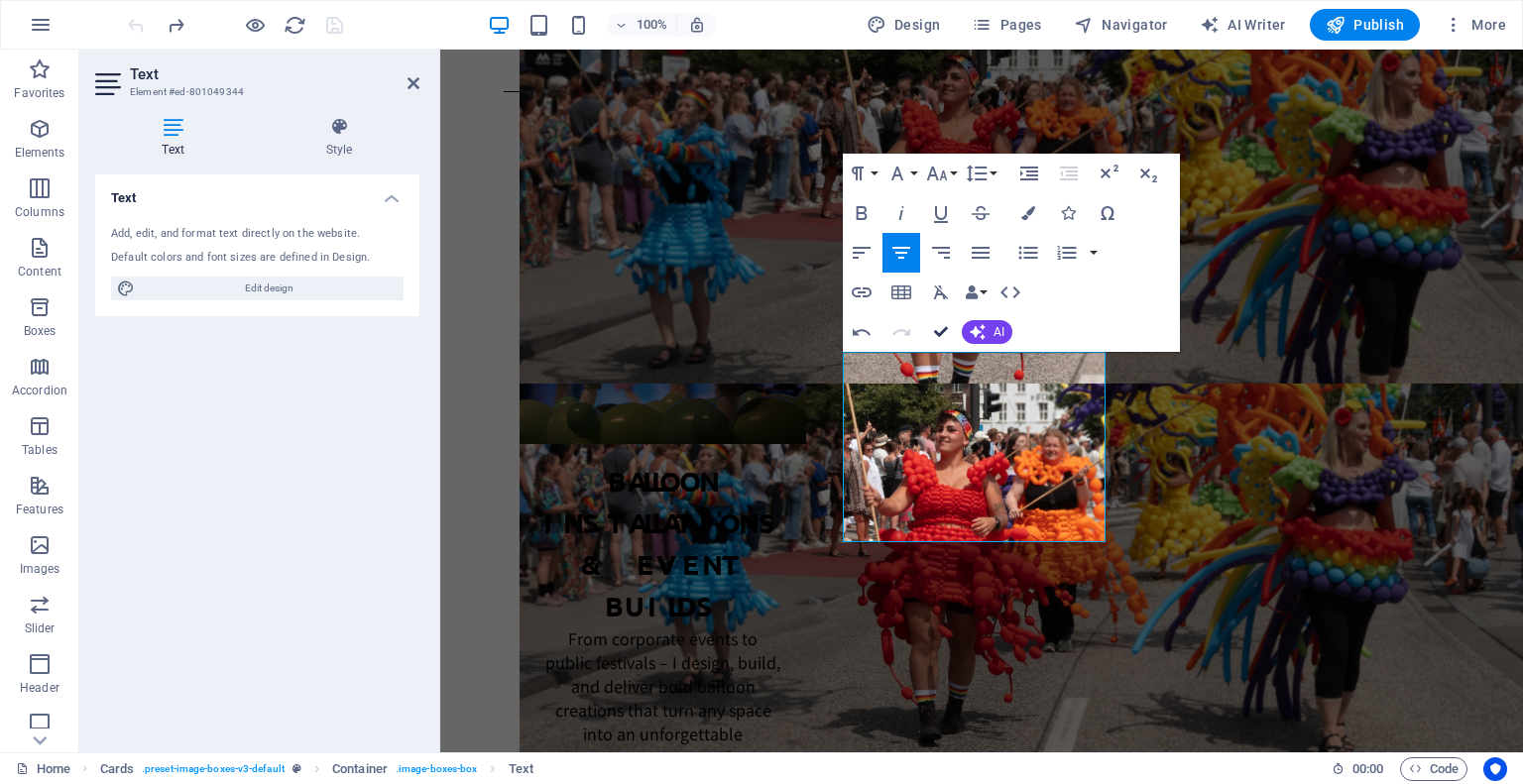 drag, startPoint x: 931, startPoint y: 330, endPoint x: 597, endPoint y: 342, distance: 334.2155 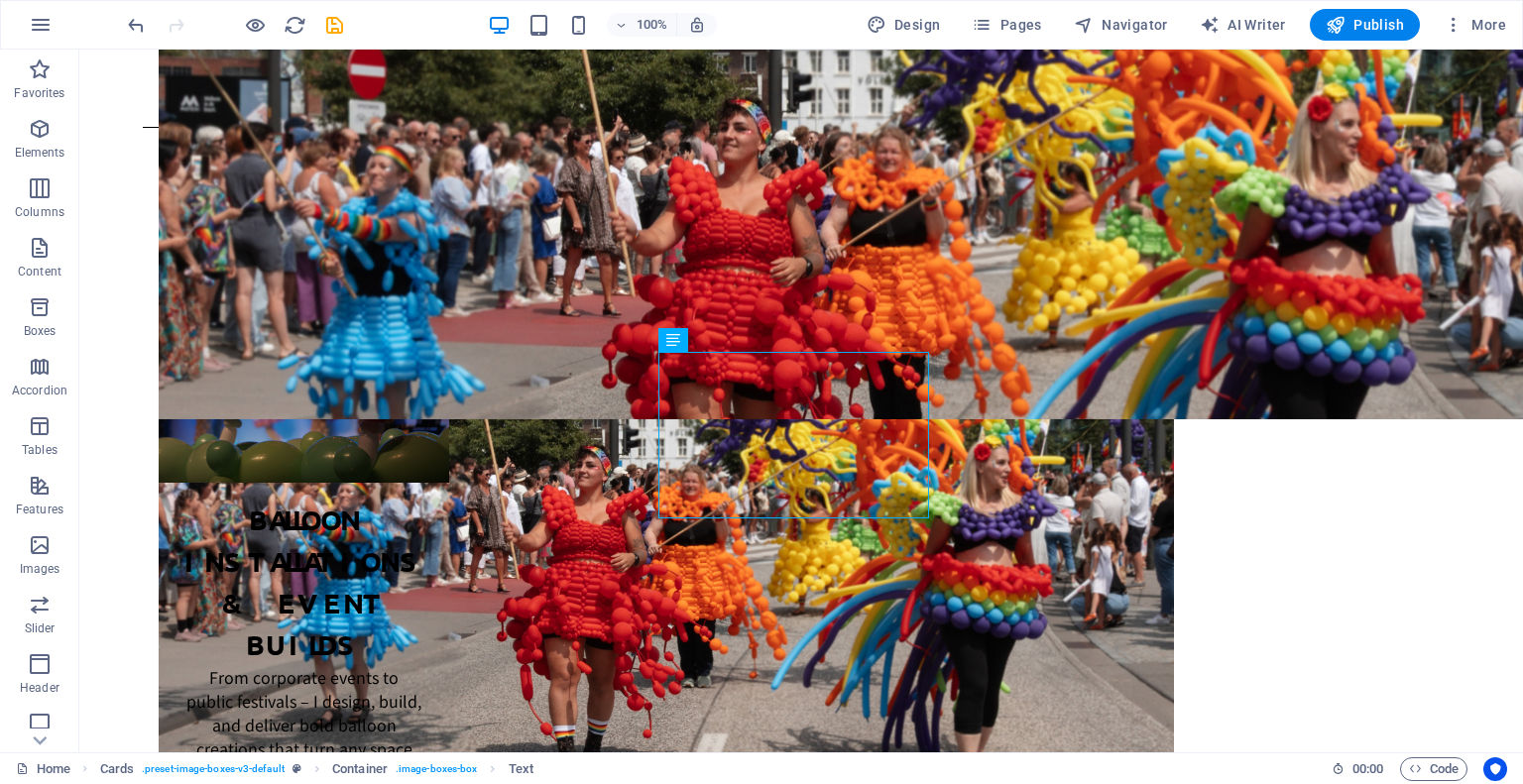 click on "Skip to main content
Home About Work News Contact It's me, [FIRST]! Balloon artist, creative mind & educator. I help people and brands tell unforgettable stories  through bold balloon art, immersive installations, and inspiring education. What I do. Balloon Installations & Event Builds From corporate events to public festivals – I design, build, and deliver bold balloon creations that turn any space into an unforgettable experience. My work is all about high-impact design that leaves a lasting impression. Explore Tutorials & Tools for Balloon Artists Want to build bold balloon creations like my sofa or costume designs?  My upcoming tutorial platform will give you access to premium videos, cheat sheets, and creative resources. Coming soon Speaker, Educator & Collaborator Hire me for masterclasses, creative collaborations, or large-scale balloon builds. Whether I'm teaching, speaking, or helping bring a big idea to life, I love sharing knowledge and pushing the balloon industry forward. Explore Who I am." at bounding box center [801, 6196] 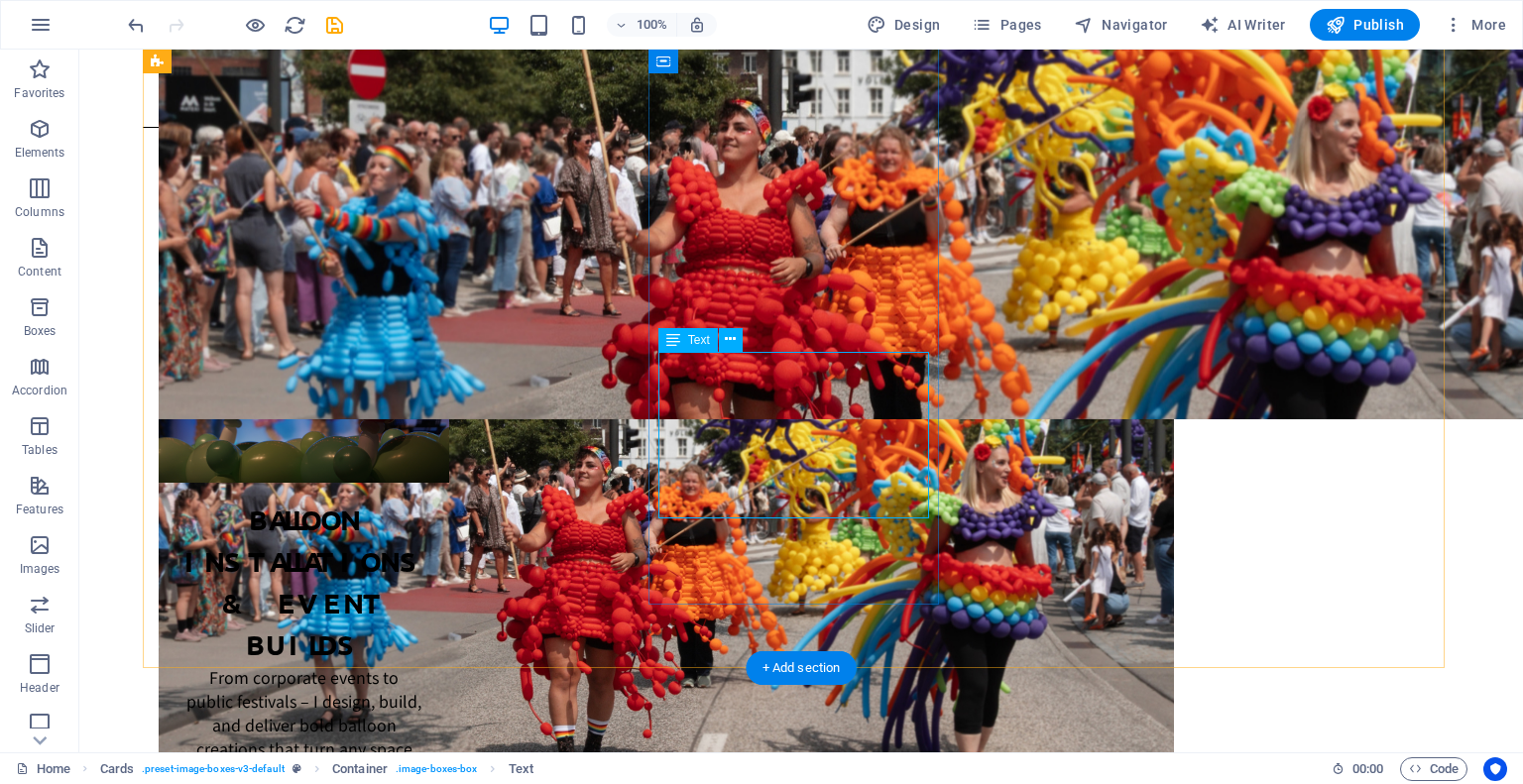 click on "Want to build bold balloon creations like my sofa or costume designs?  My upcoming tutorial platform will give you access to premium videos, cheat sheets, and creative resources." at bounding box center (303, 1409) 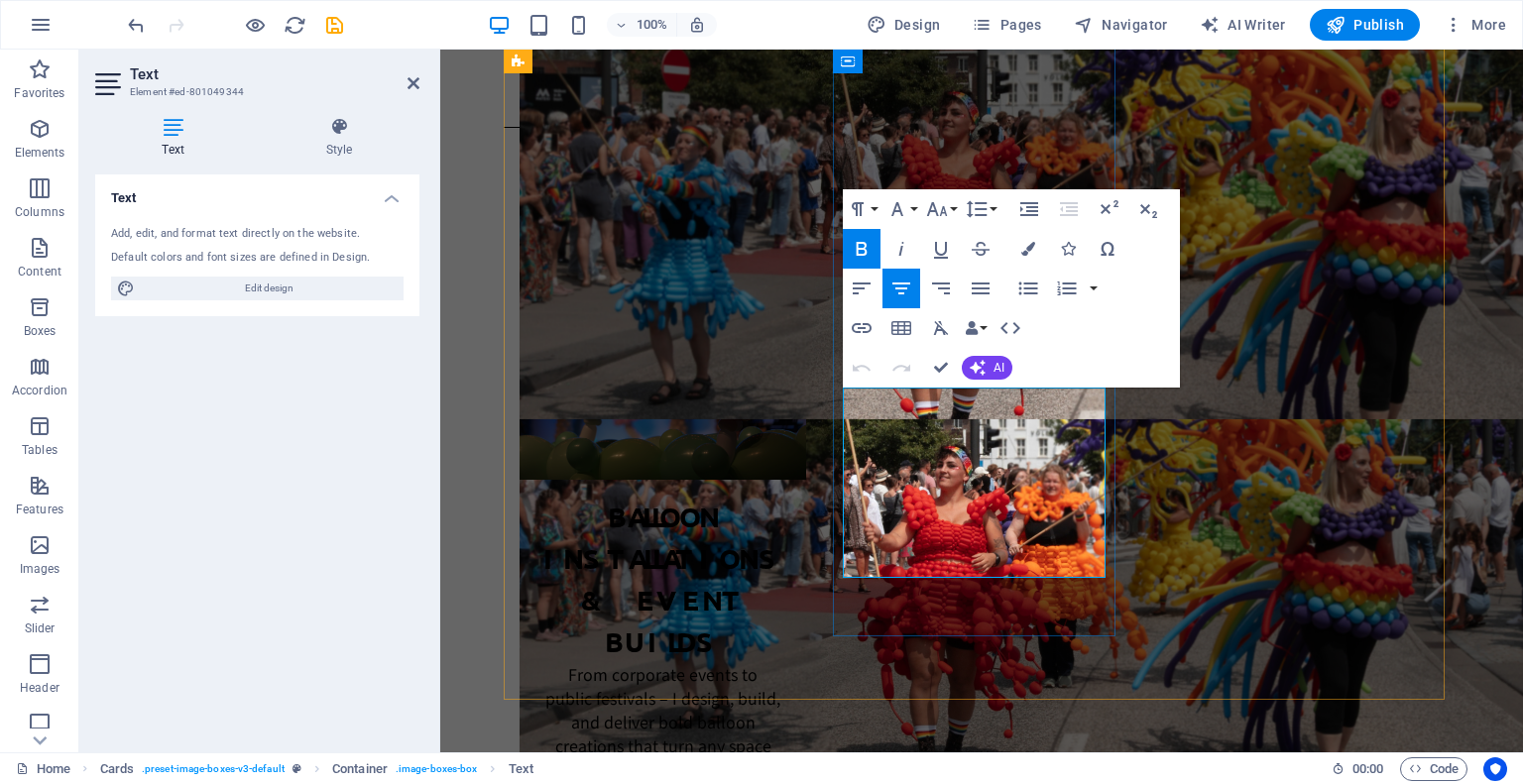 click on "Want to build bold balloon creations like my sofa or costume designs?  My upcoming tutorial platform will give you access to premium videos, cheat sheets, and creative resources." at bounding box center [662, 1404] 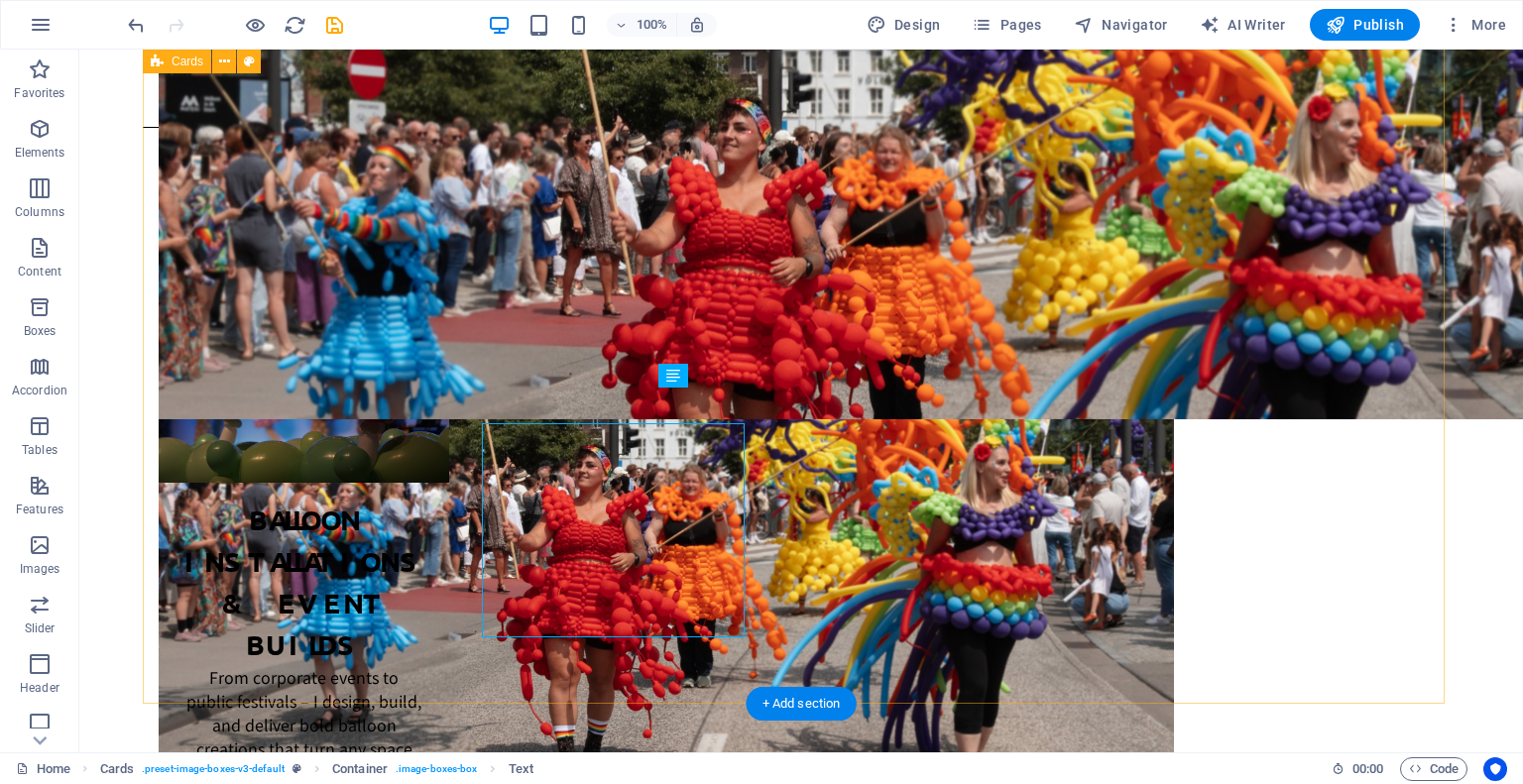 scroll, scrollTop: 780, scrollLeft: 0, axis: vertical 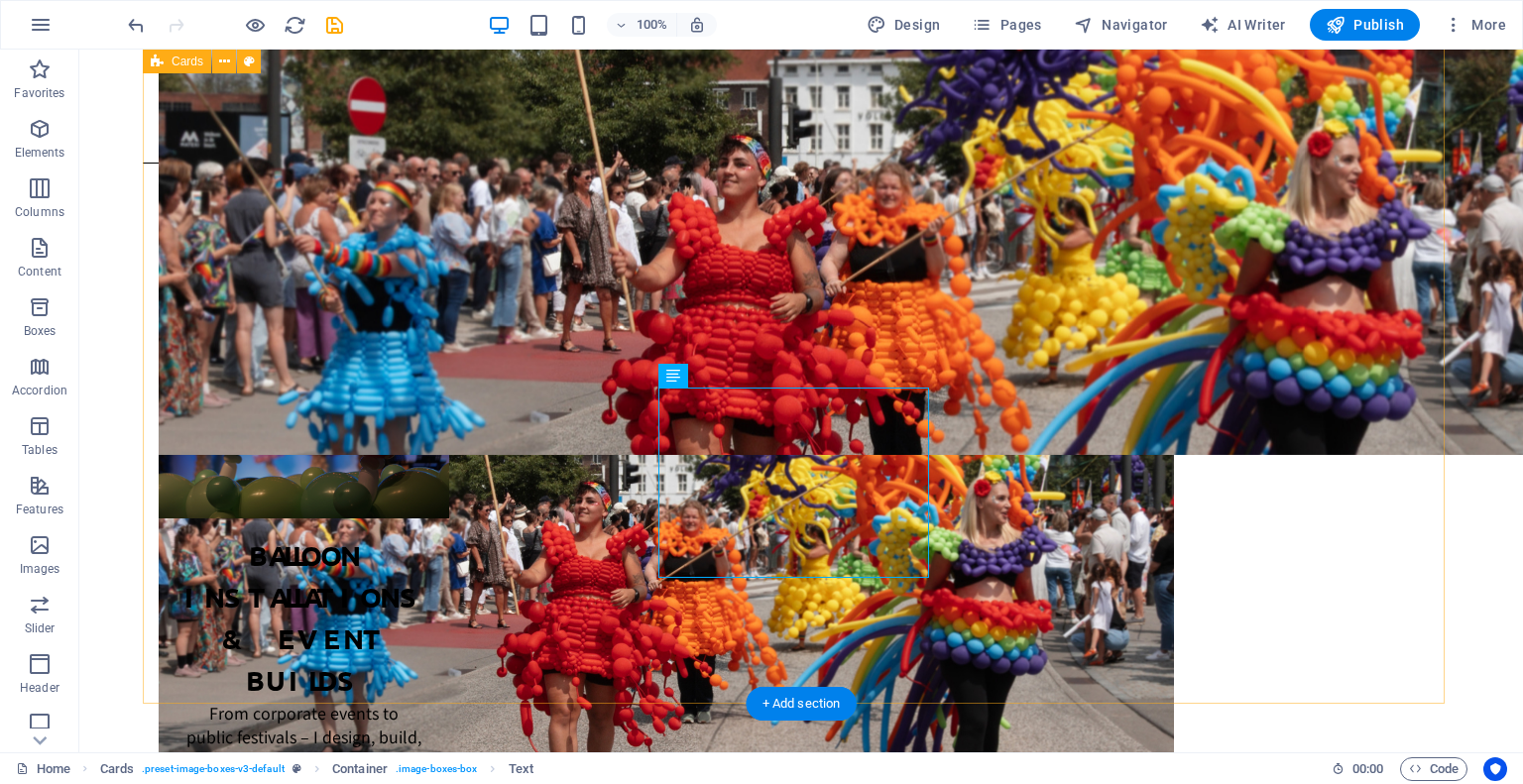 click on "Balloon Installations & Event Builds From corporate events to public festivals – I design, build, and deliver bold balloon creations that turn any space into an unforgettable experience. My work is all about high-impact design that leaves a lasting impression. Explore Tutorials & Tools for Balloon Artists Want to build bold balloon creations like my sofa or costume designs?  My upcoming tutorial platform will give you access to premium videos, cheat sheets, and creative resources. Coming soon Speaker, Educator & Collaborator Hire me for masterclasses, creative collaborations, or large-scale balloon builds. Whether I'm teaching, speaking, or helping bring a big idea to life, I love sharing knowledge and pushing the balloon industry forward. Explore" at bounding box center (801, 1268) 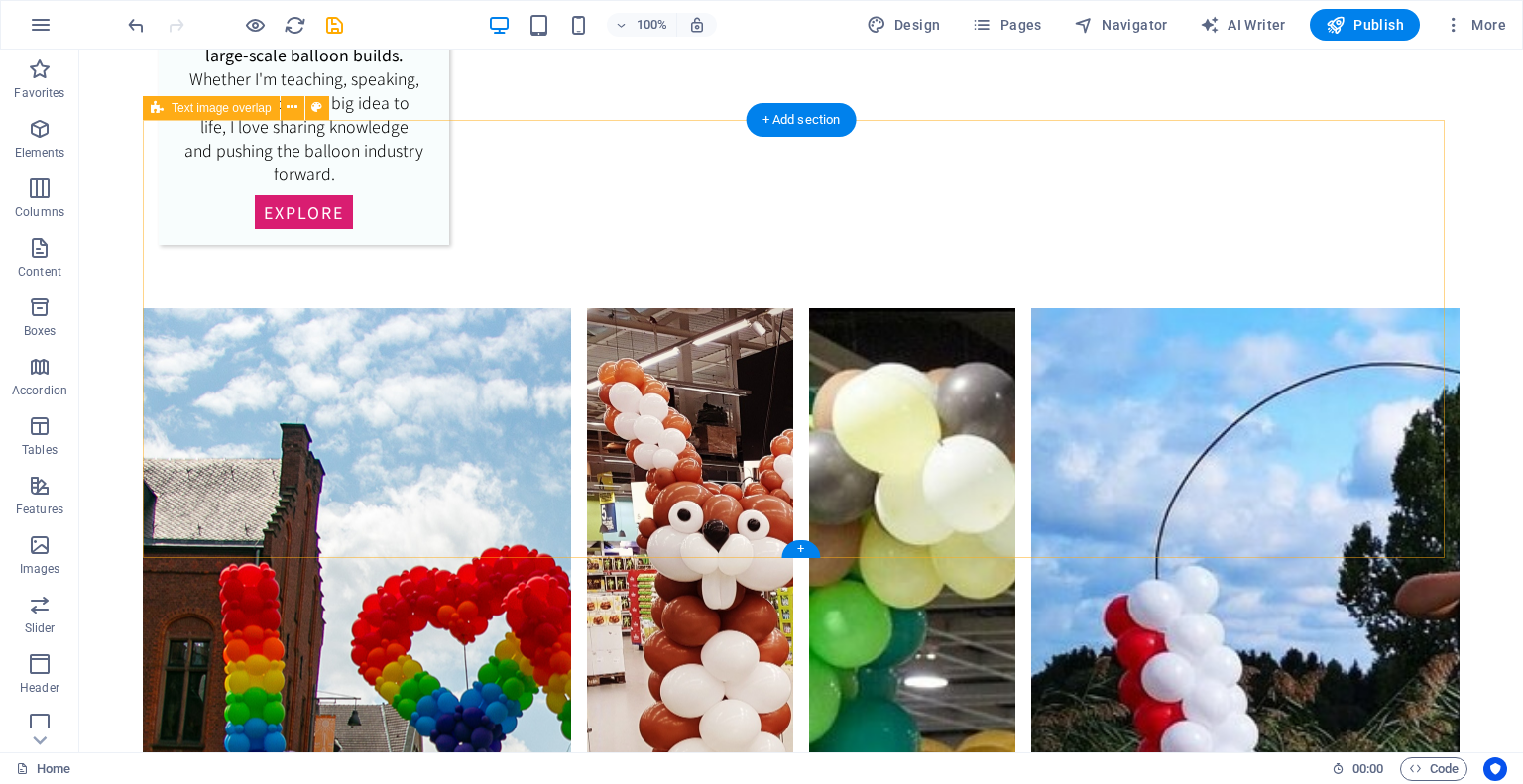 scroll, scrollTop: 2762, scrollLeft: 0, axis: vertical 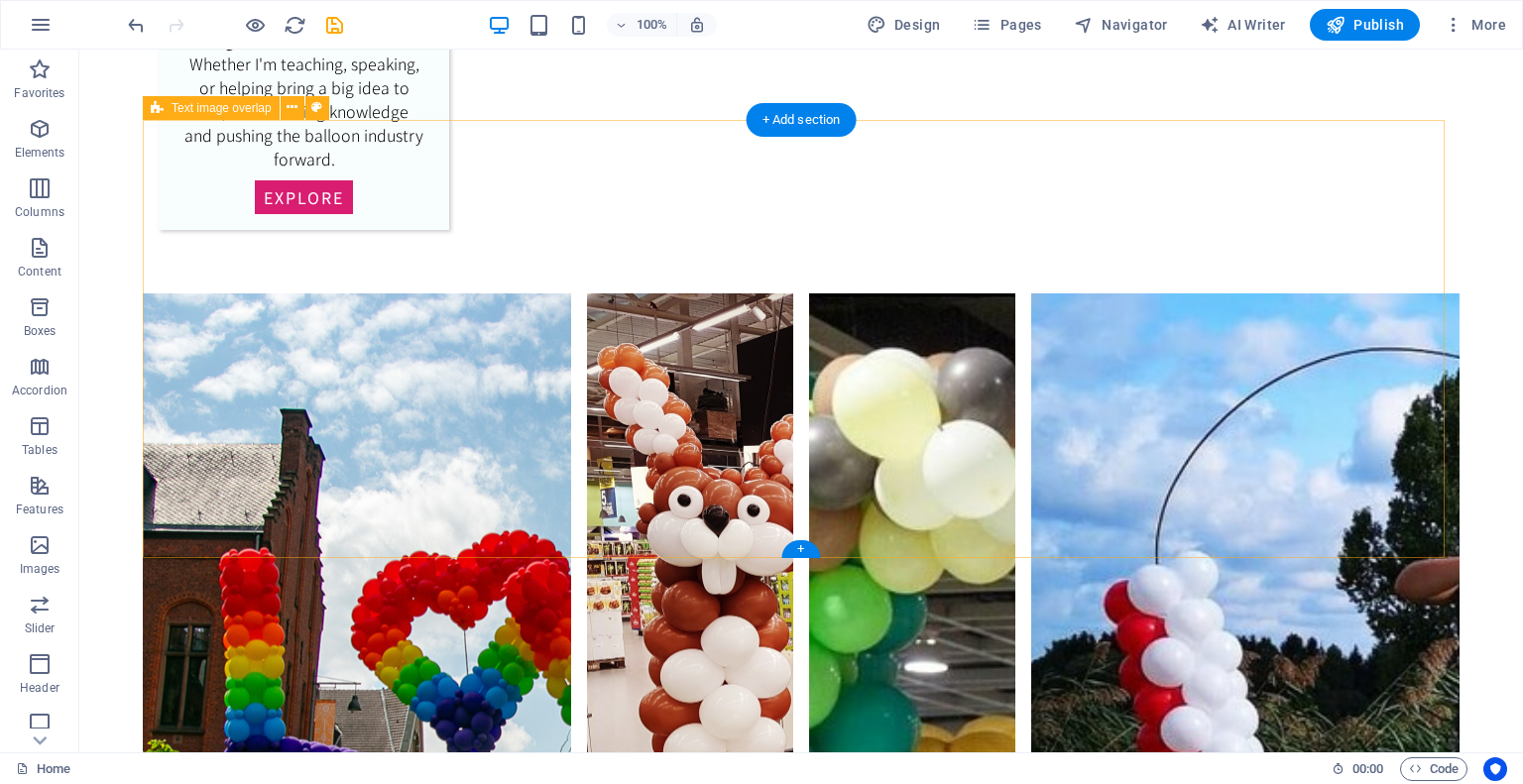 click on "More than just balloons. I’m [FIRST] [LAST] — balloon artist, creative thinker, and unapologetically myself. Since 2013, I’ve brought bold ideas to life with balloons: from giant costumes to immersive decor, and from high-end corporate events to magical festival builds. But I’m not just here to decorate. I’m here to inspire, connect, and build a more creative world." at bounding box center (801, 9606) 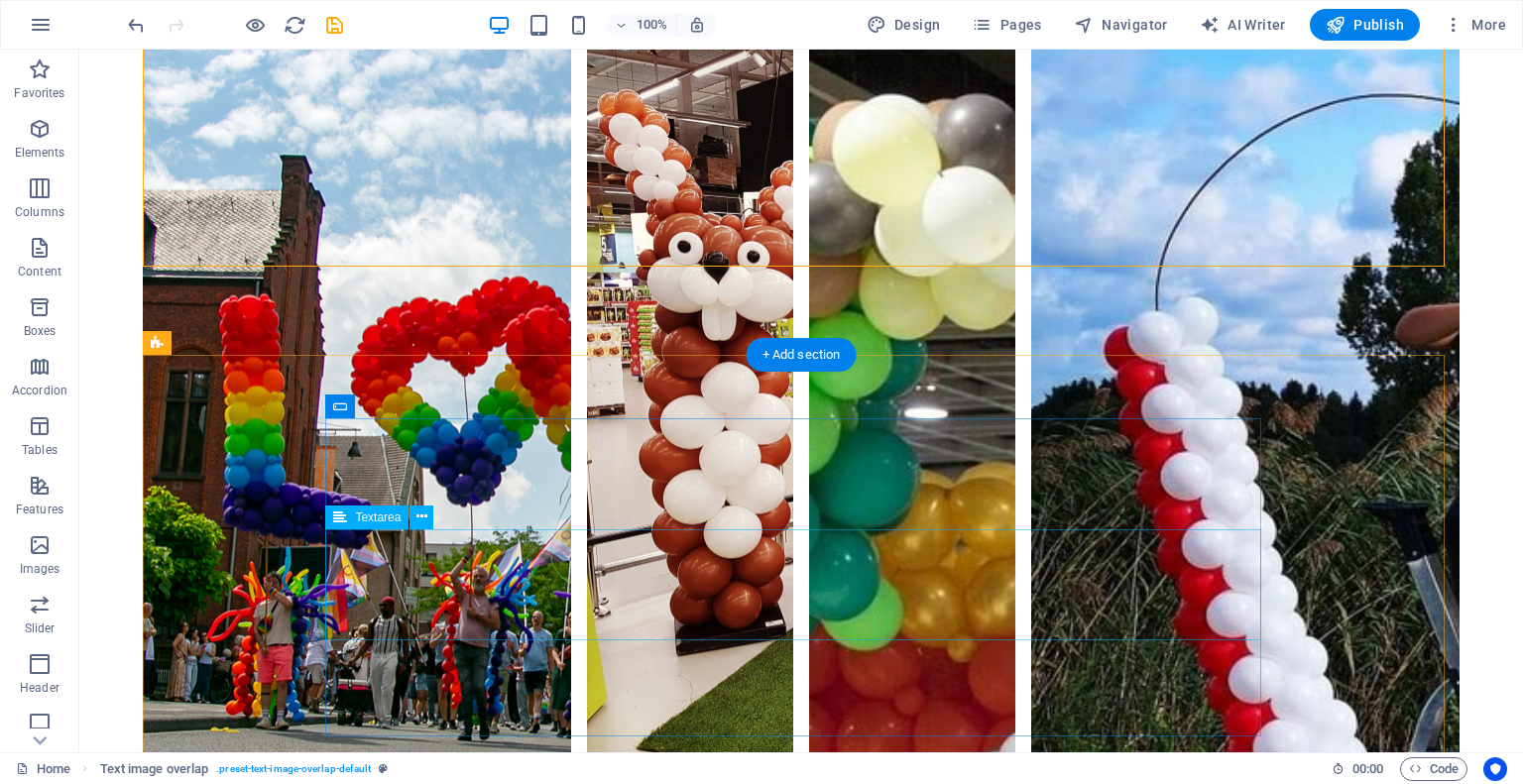 scroll, scrollTop: 2961, scrollLeft: 0, axis: vertical 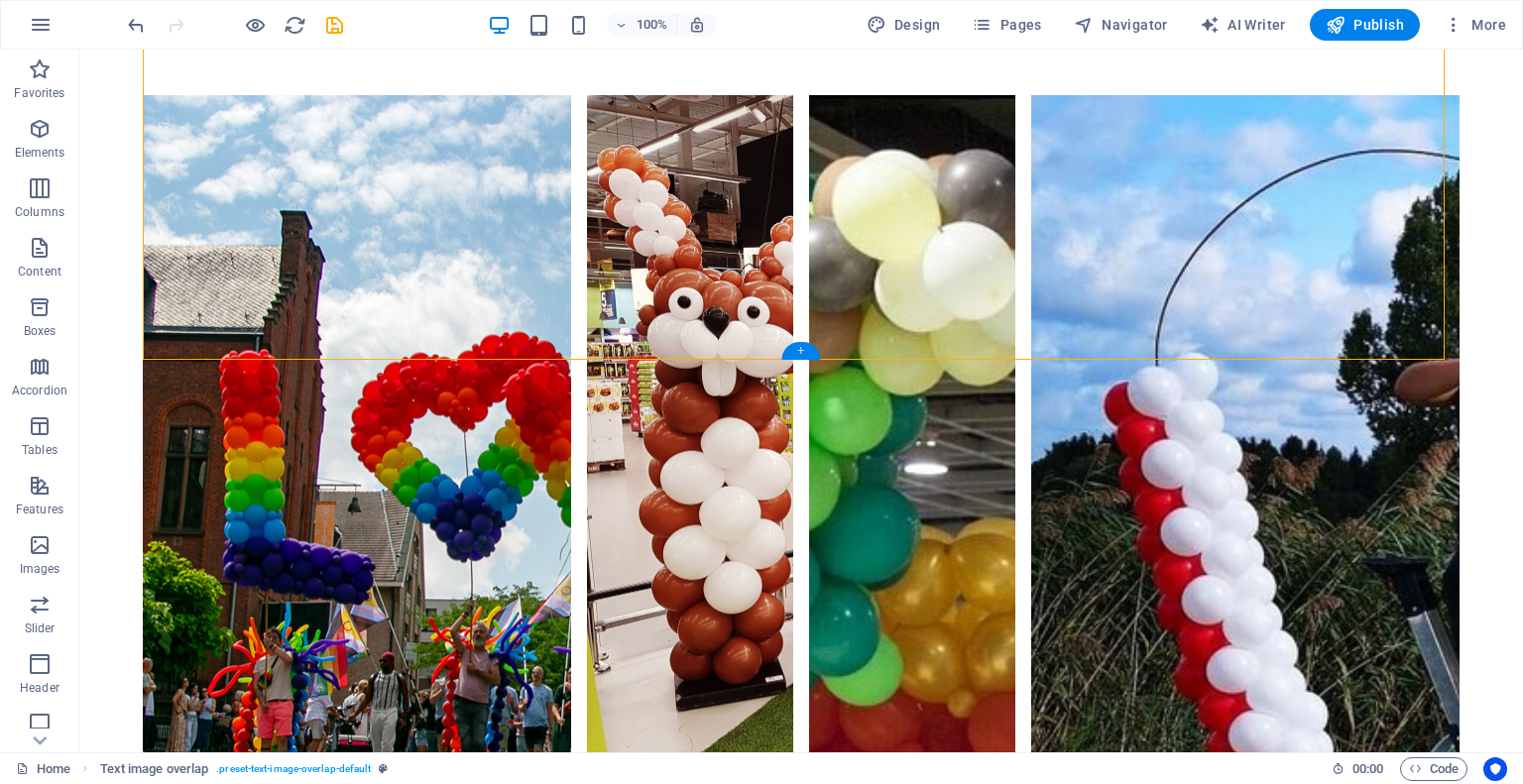 click on "+" at bounding box center [800, 351] 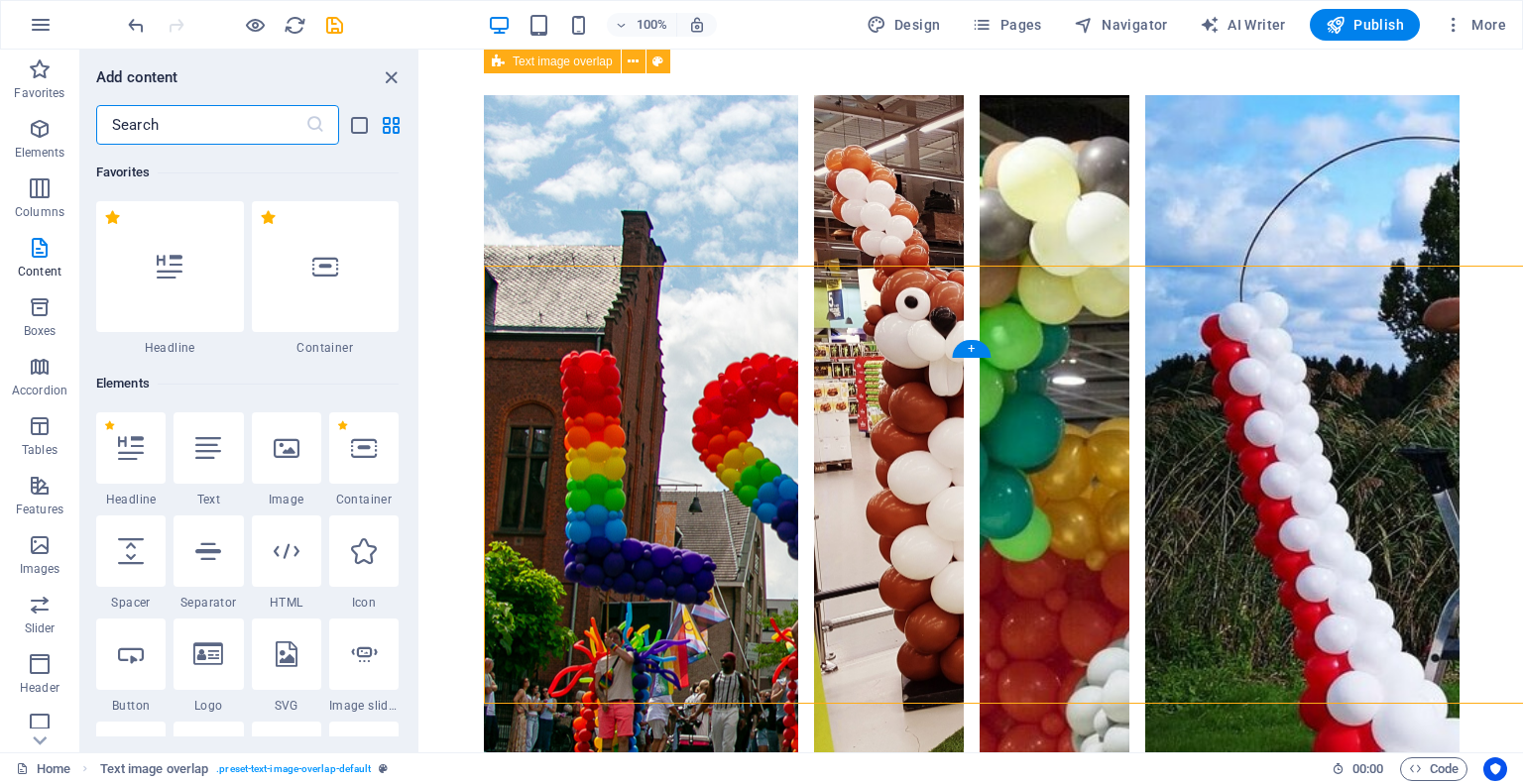 scroll, scrollTop: 2617, scrollLeft: 0, axis: vertical 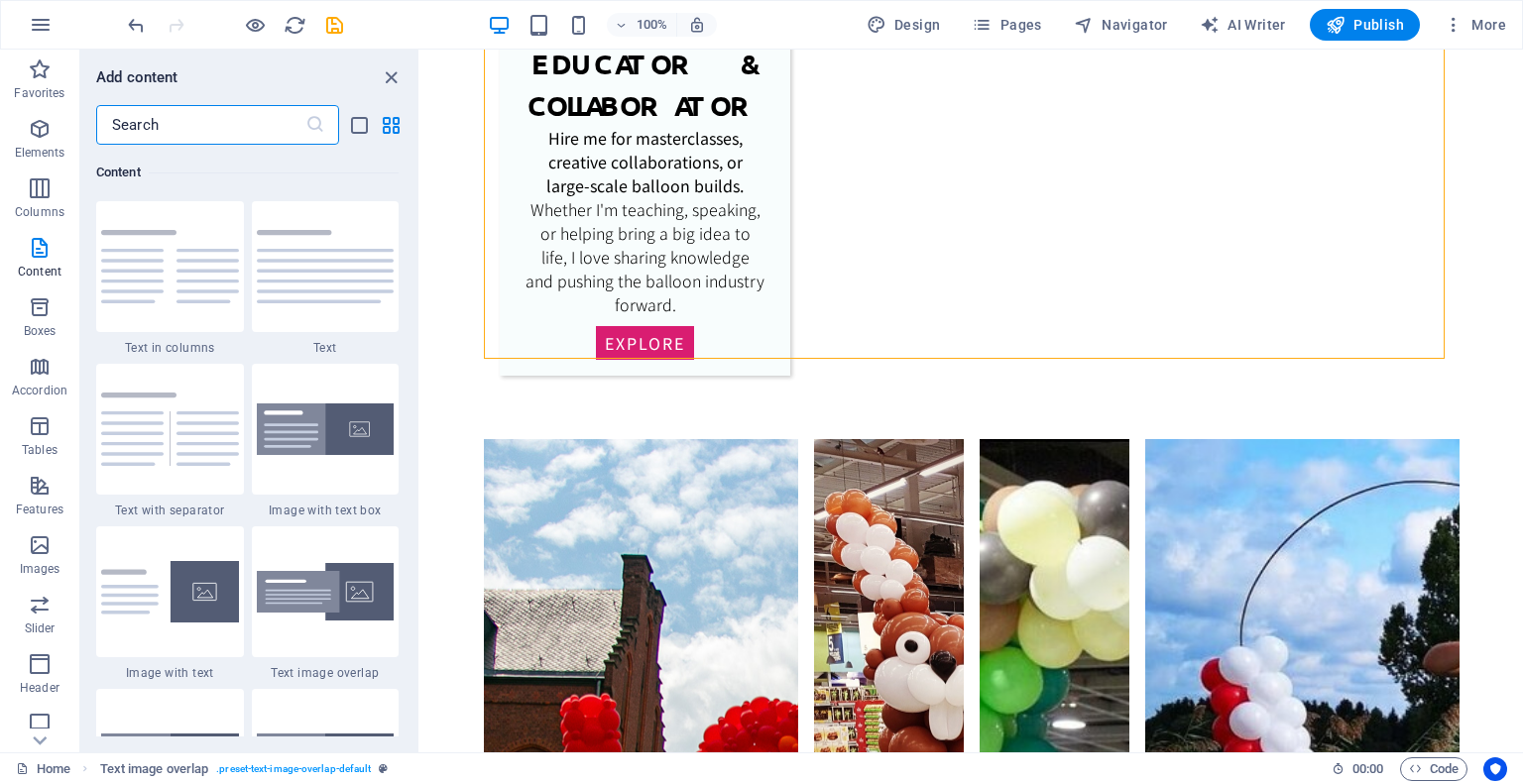 click on "Skip to main content
Home About Work News Contact It's me, [FIRST]! Balloon artist, creative mind & educator. I help people and brands tell unforgettable stories  through bold balloon art, immersive installations, and inspiring education. What I do. Balloon Installations & Event Builds From corporate events to public festivals – I design, build, and deliver bold balloon creations that turn any space into an unforgettable experience. My work is all about high-impact design that leaves a lasting impression. Explore Tutorials & Tools for Balloon Artists Want to build bold balloon creations like my sofa or costume designs?  My upcoming tutorial platform will give you access to premium videos, cheat sheets, and creative resources. Coming soon Speaker, Educator & Collaborator Hire me for masterclasses, creative collaborations, or large-scale balloon builds. Whether I'm teaching, speaking, or helping bring a big idea to life, I love sharing knowledge and pushing the balloon industry forward. Explore Who I am." at bounding box center (972, 3384) 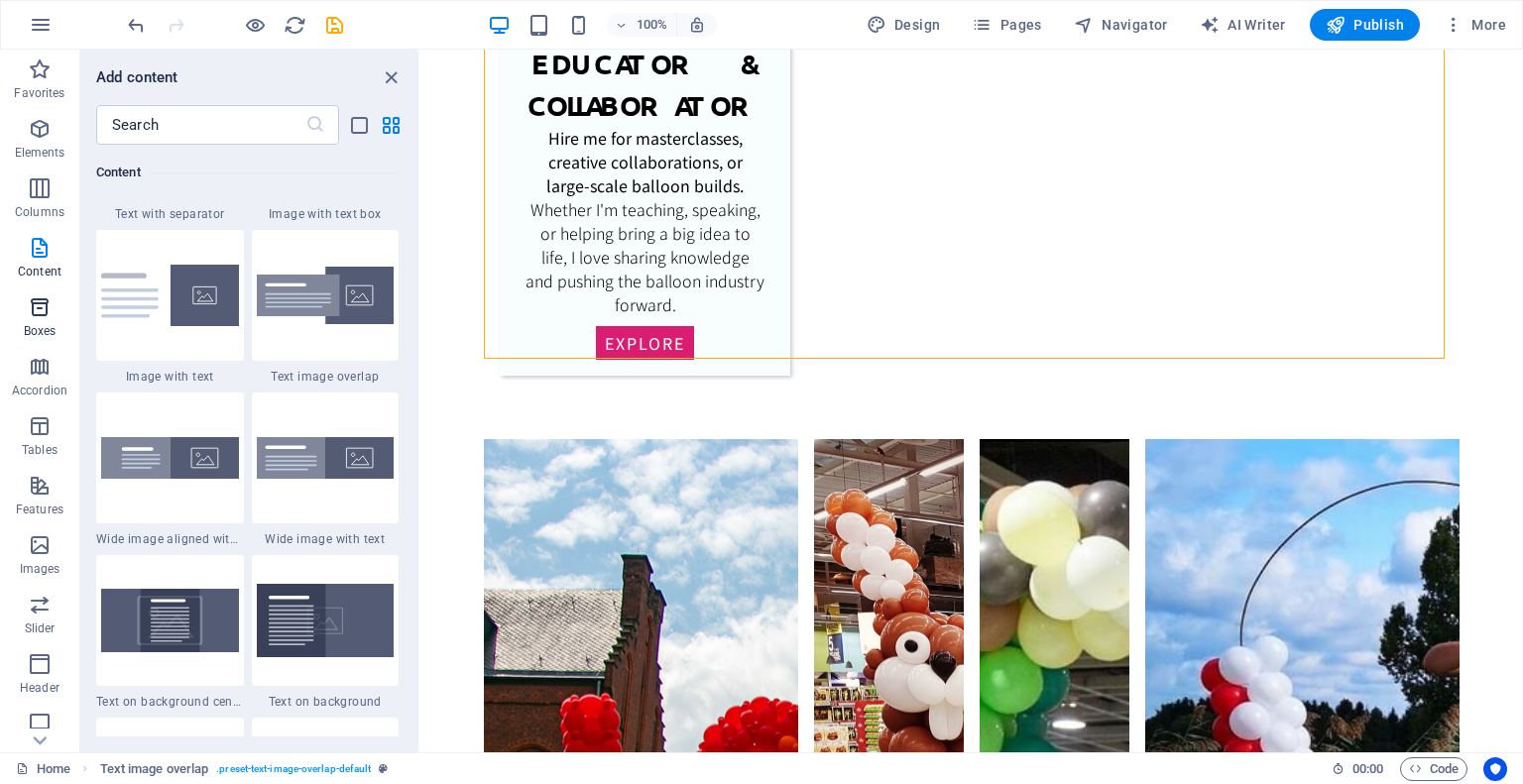 scroll, scrollTop: 3765, scrollLeft: 0, axis: vertical 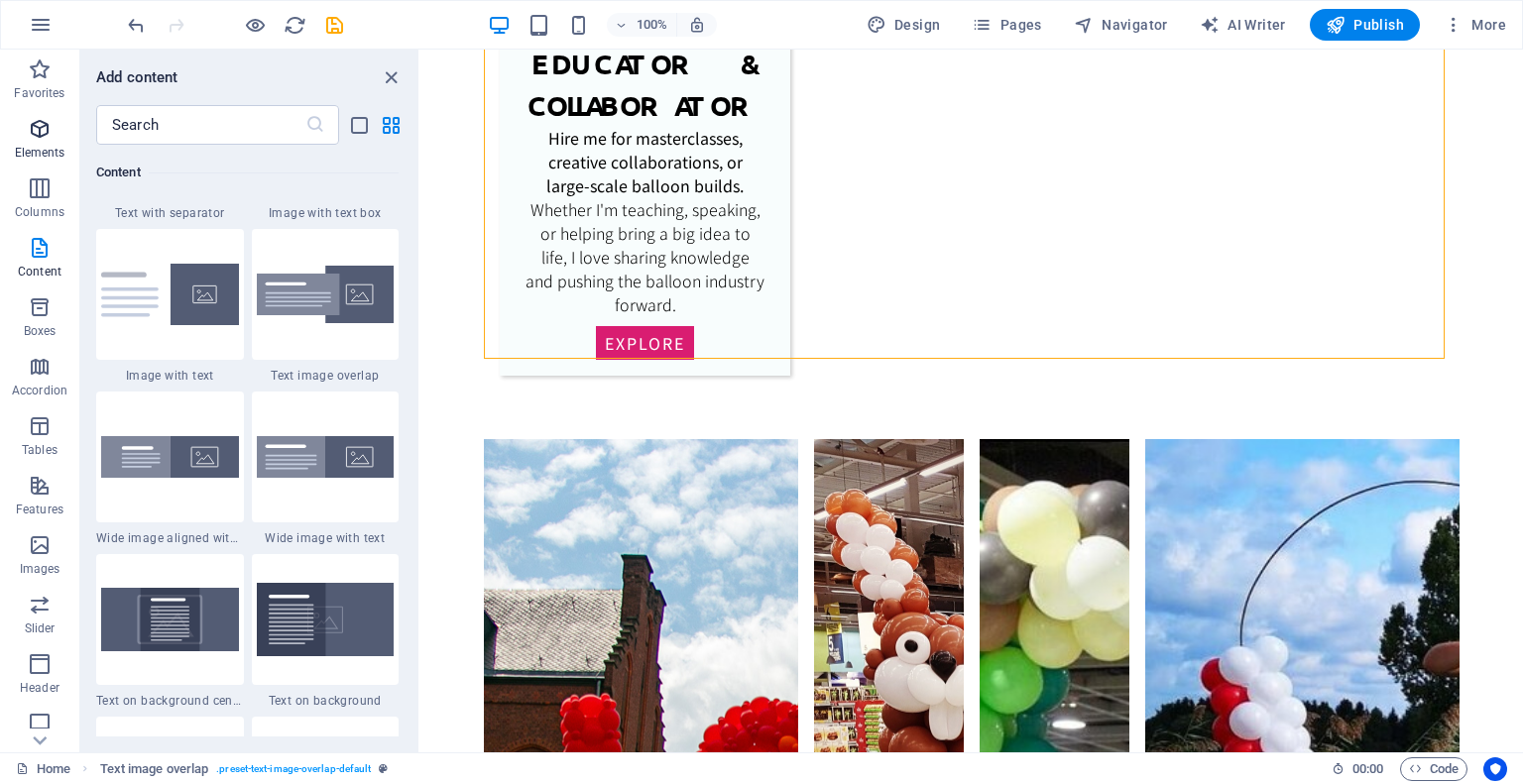 click at bounding box center [40, 129] 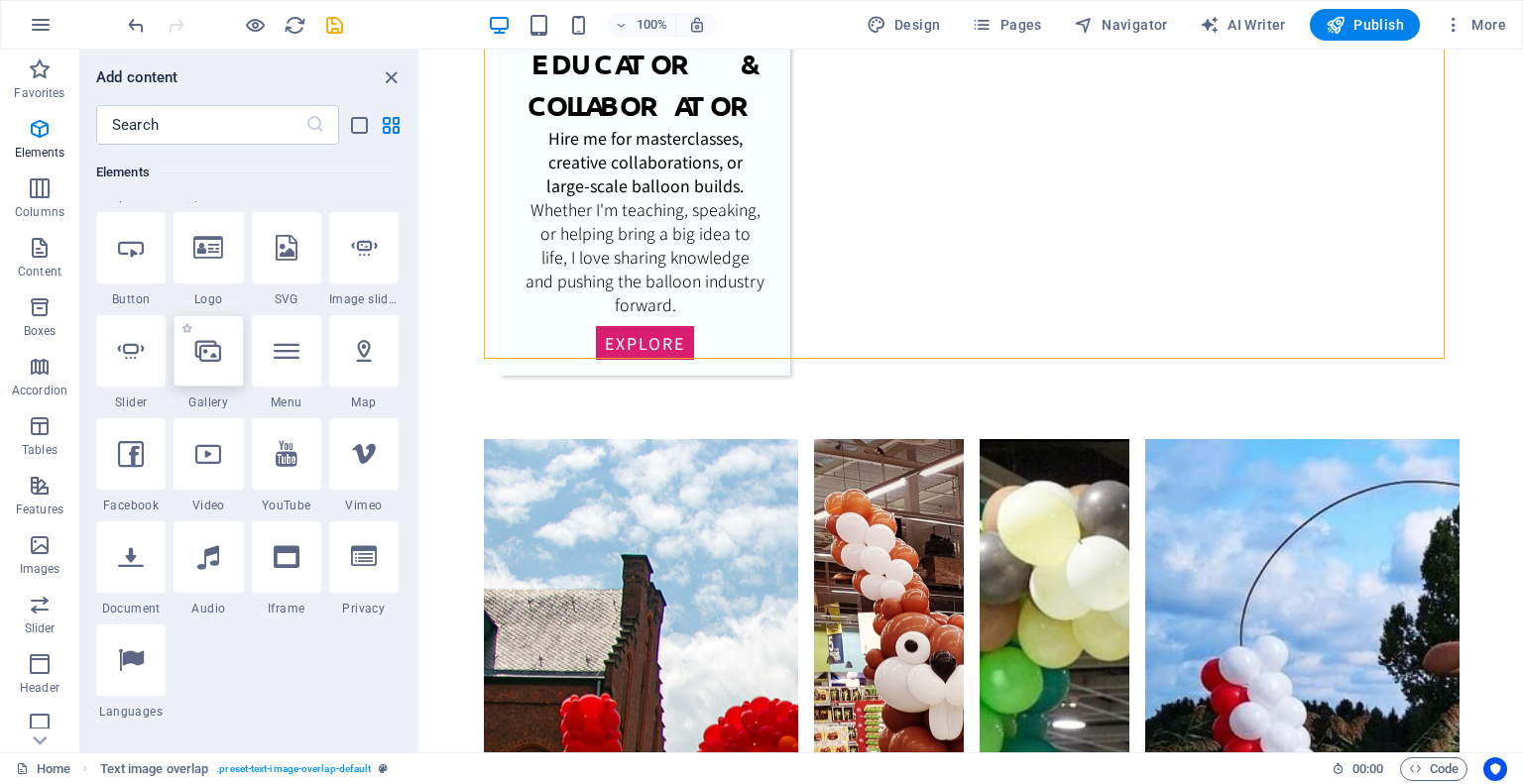 scroll, scrollTop: 408, scrollLeft: 0, axis: vertical 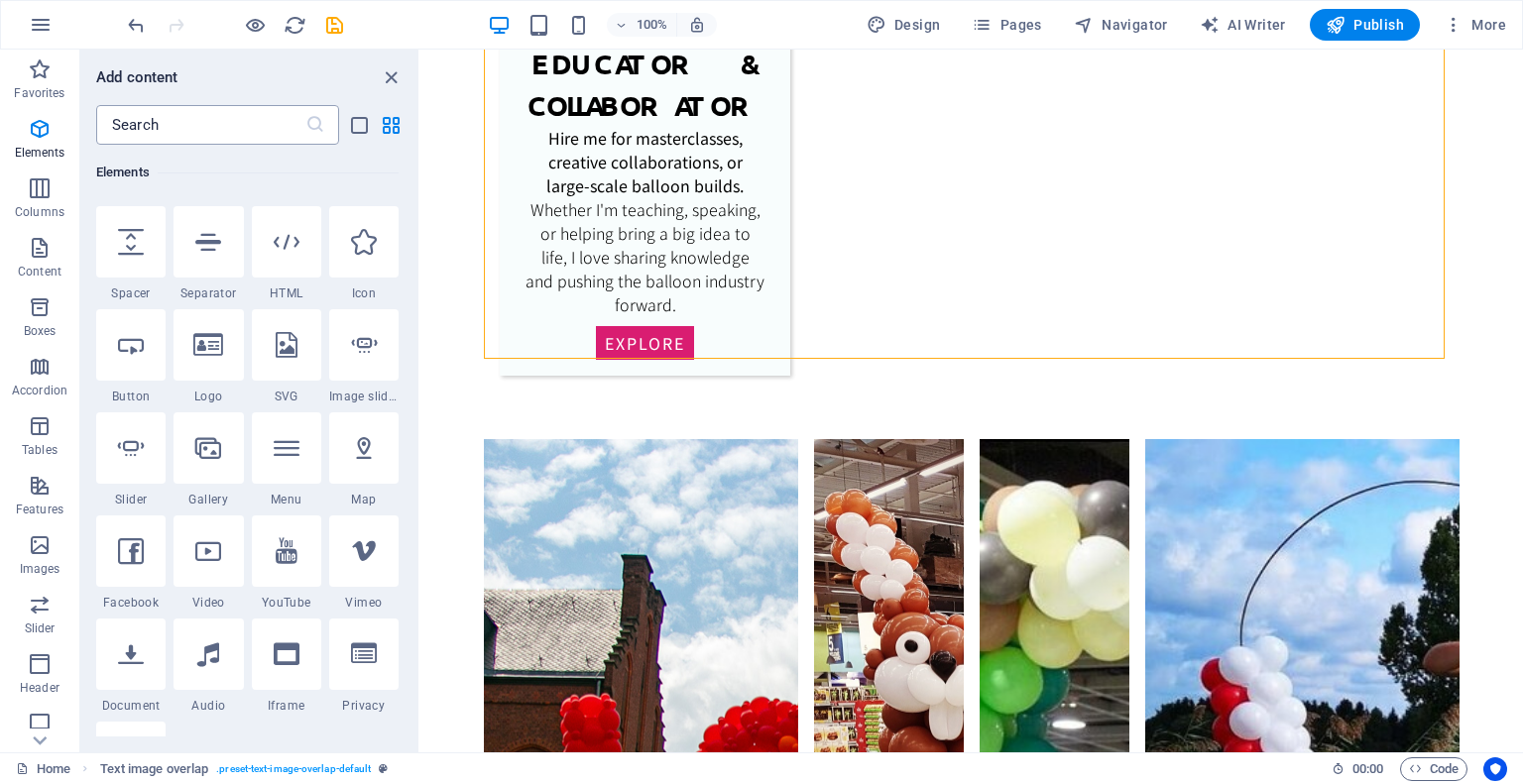 click at bounding box center [200, 125] 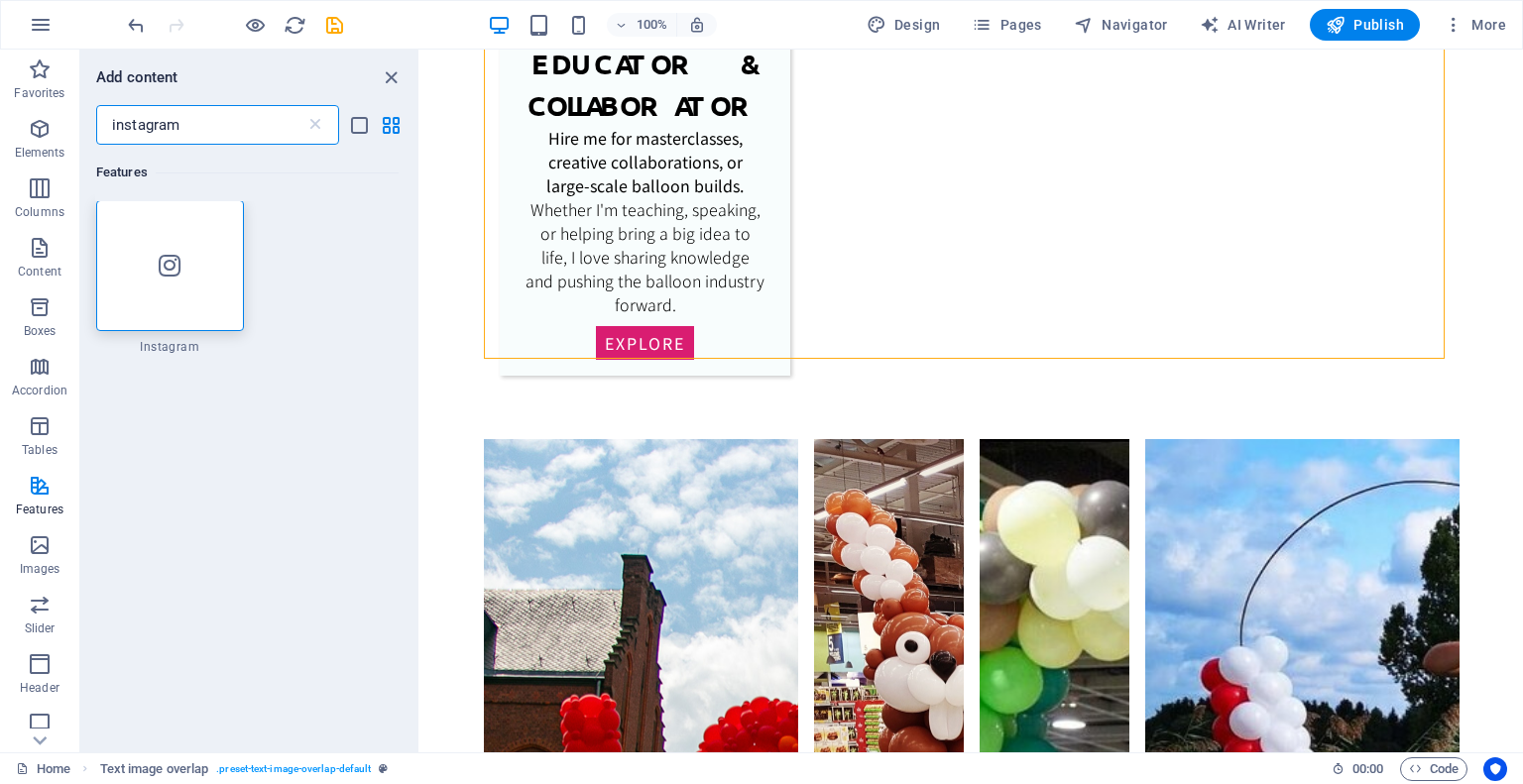scroll, scrollTop: 0, scrollLeft: 0, axis: both 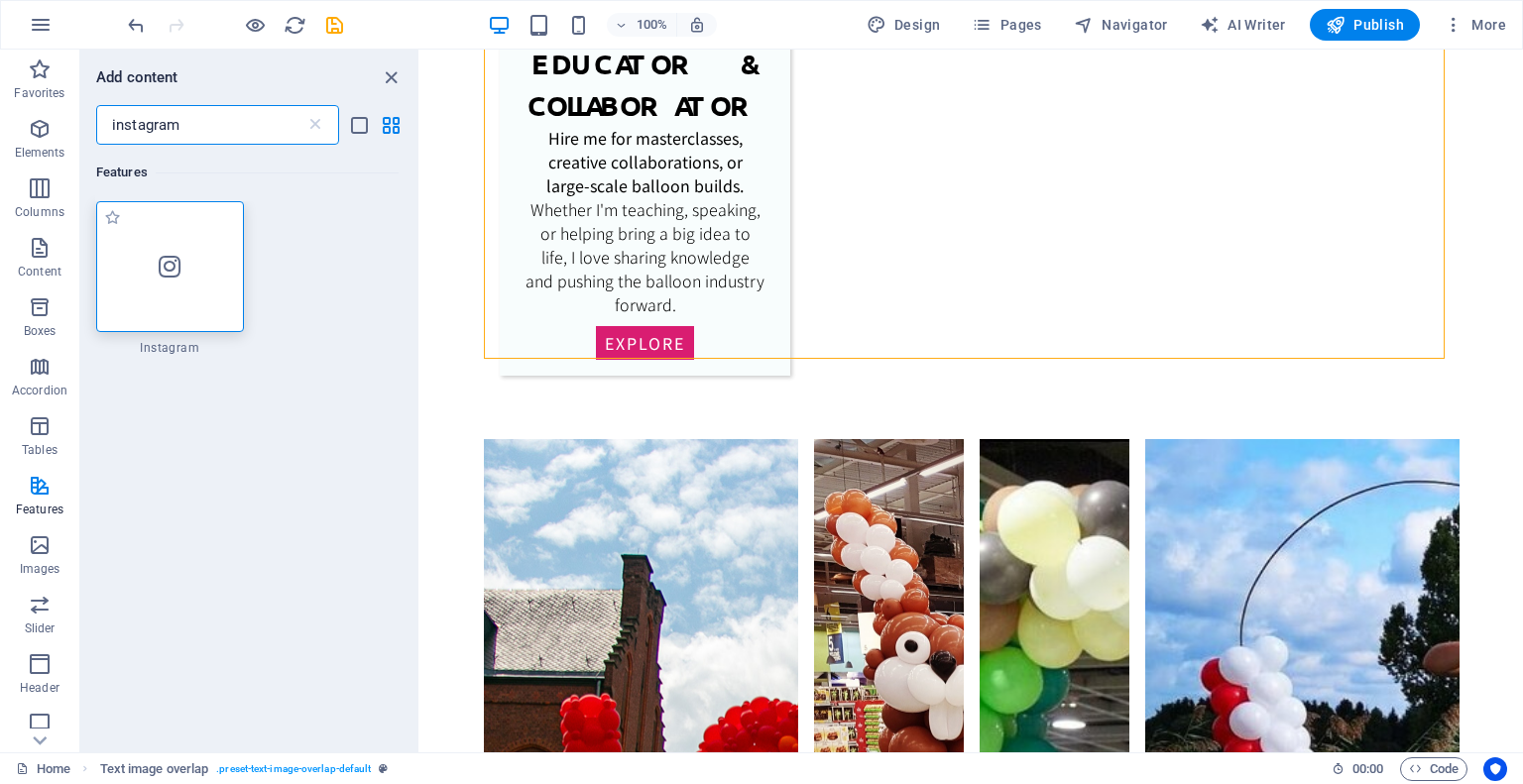 type on "instagram" 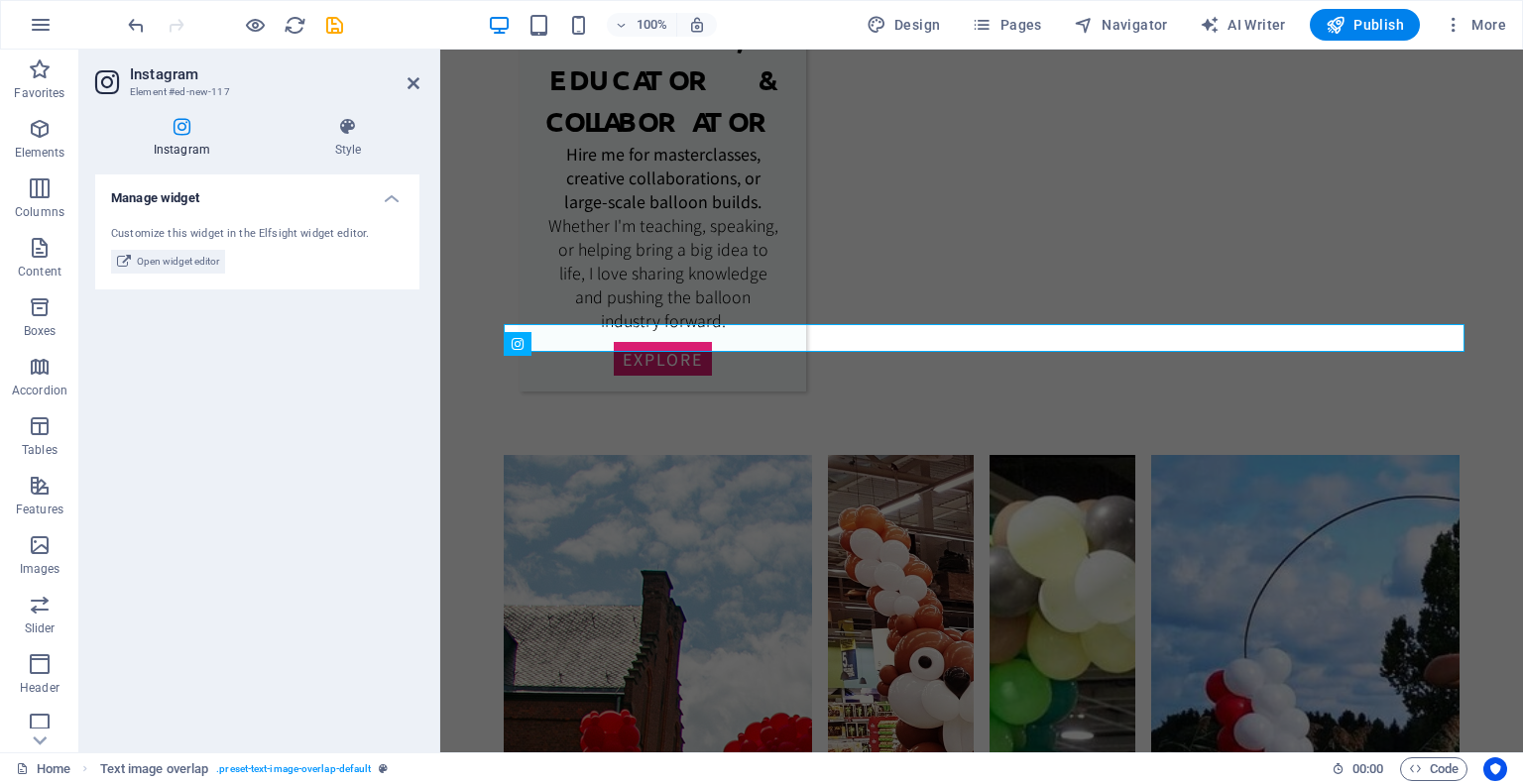 scroll, scrollTop: 2651, scrollLeft: 0, axis: vertical 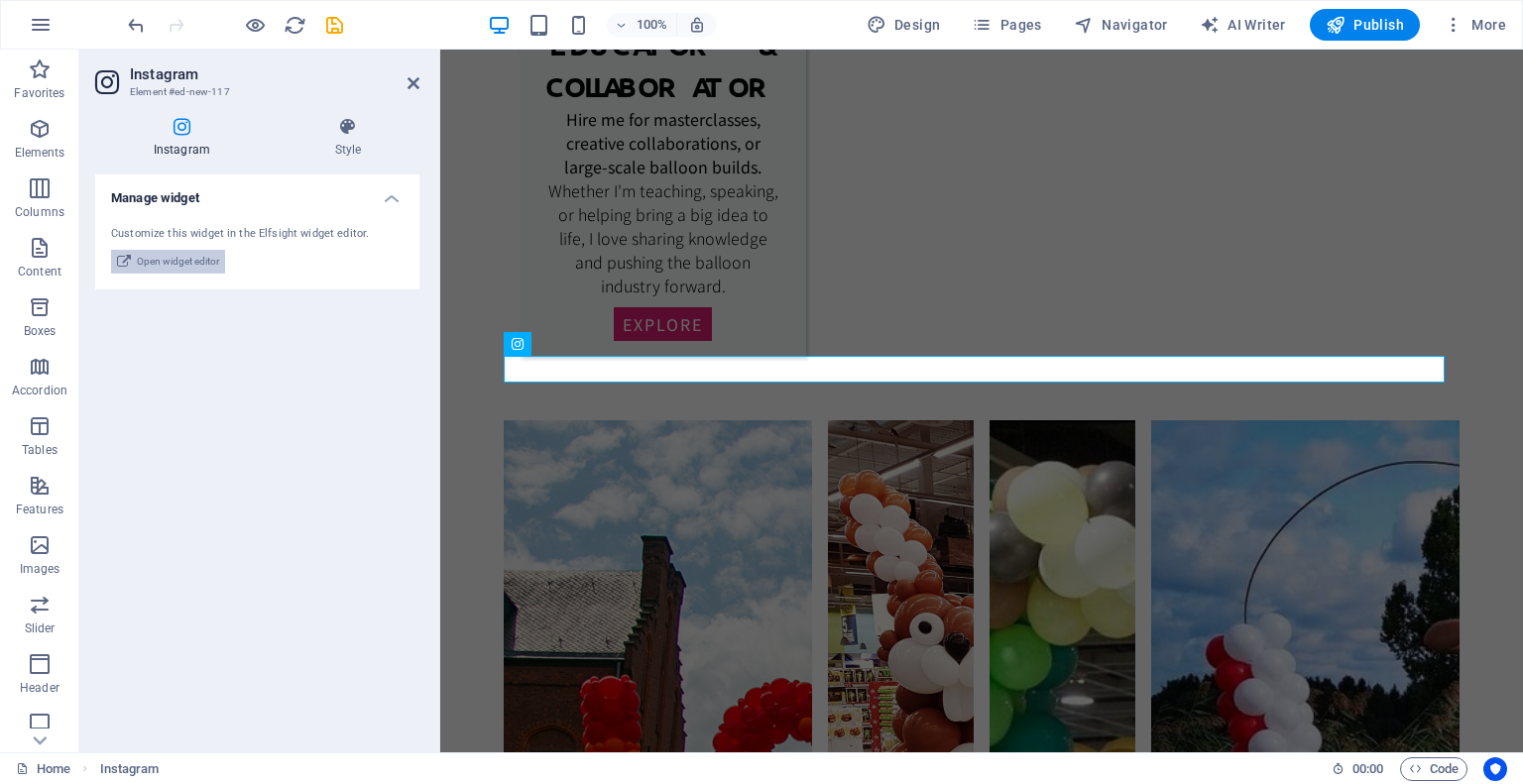 click on "Open widget editor" at bounding box center [177, 262] 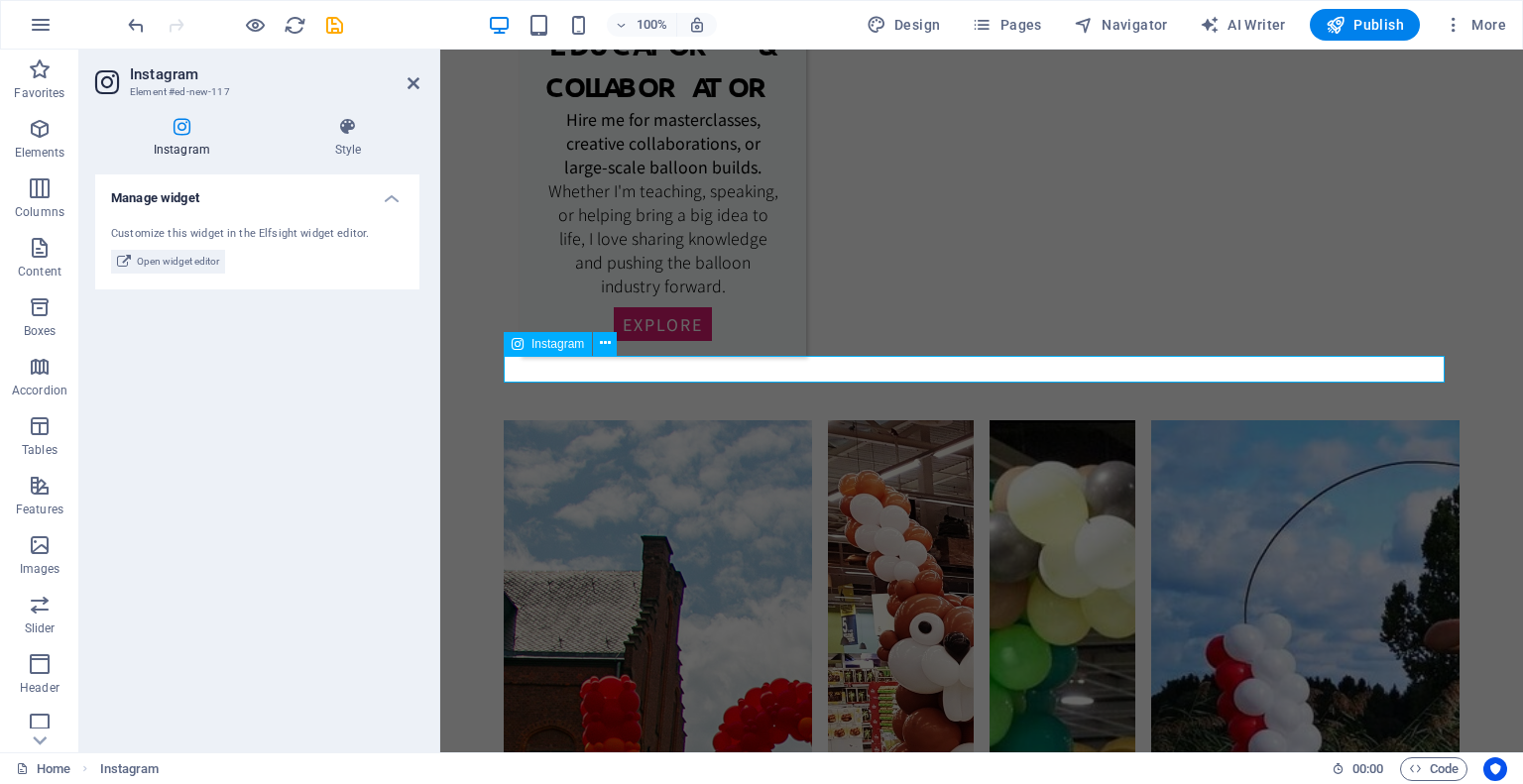 click at bounding box center (982, 8053) 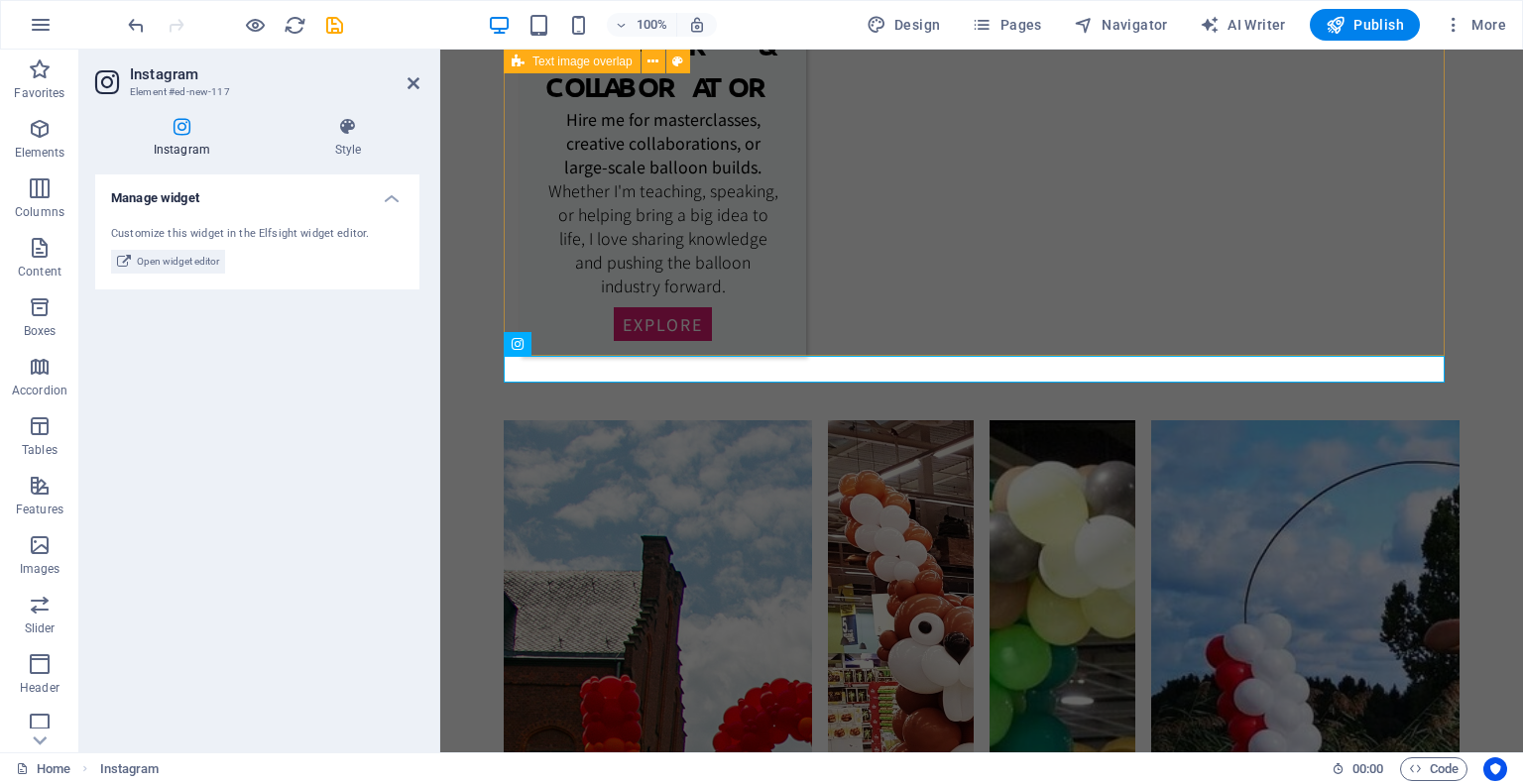 click on "More than just balloons. I’m [FIRST] [LAST] — balloon artist, creative thinker, and unapologetically myself. Since 2013, I’ve brought bold ideas to life with balloons: from giant costumes to immersive decor, and from high-end corporate events to magical festival builds. But I’m not just here to decorate. I’m here to inspire, connect, and build a more creative world." at bounding box center (982, 7564) 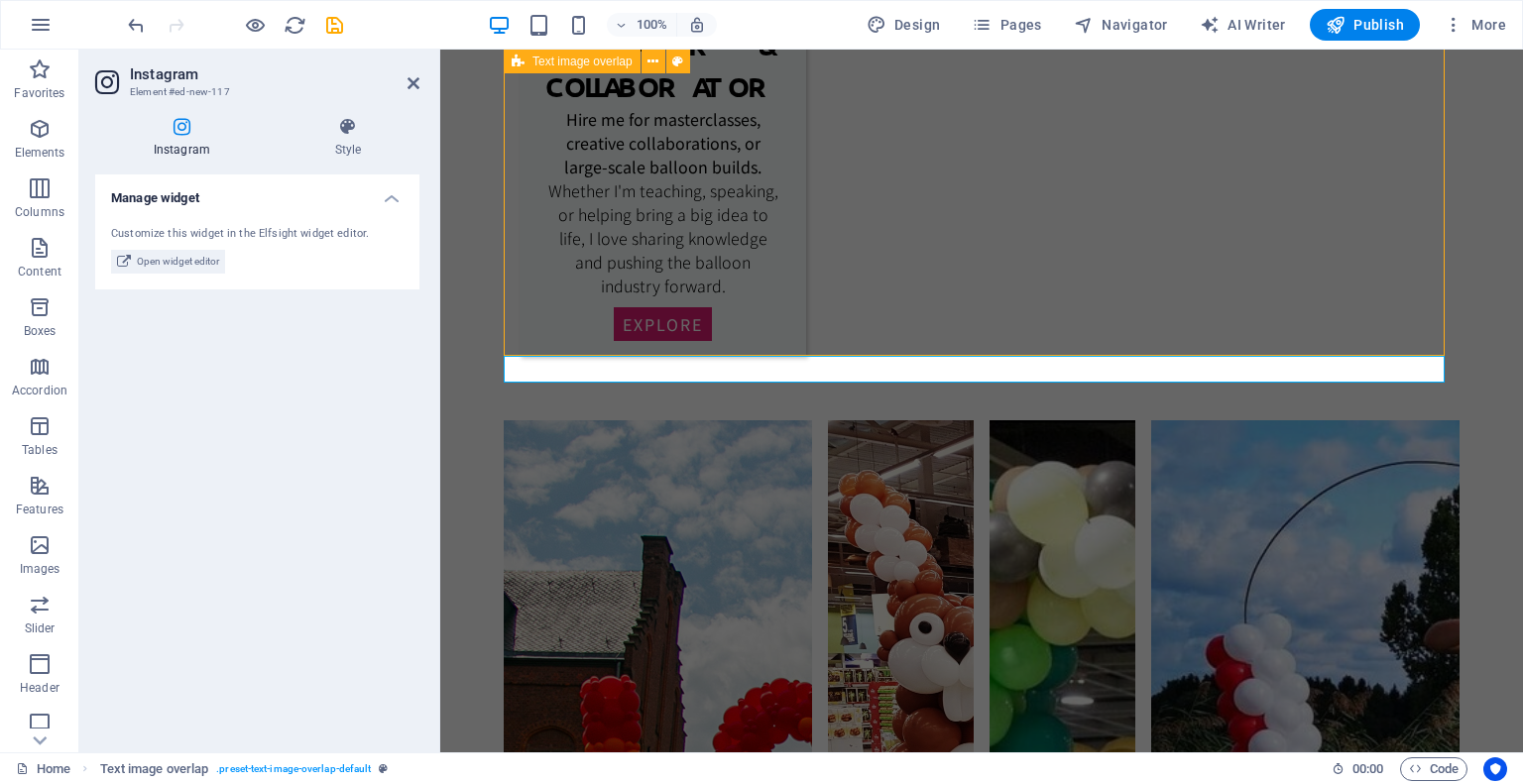 scroll, scrollTop: 2961, scrollLeft: 0, axis: vertical 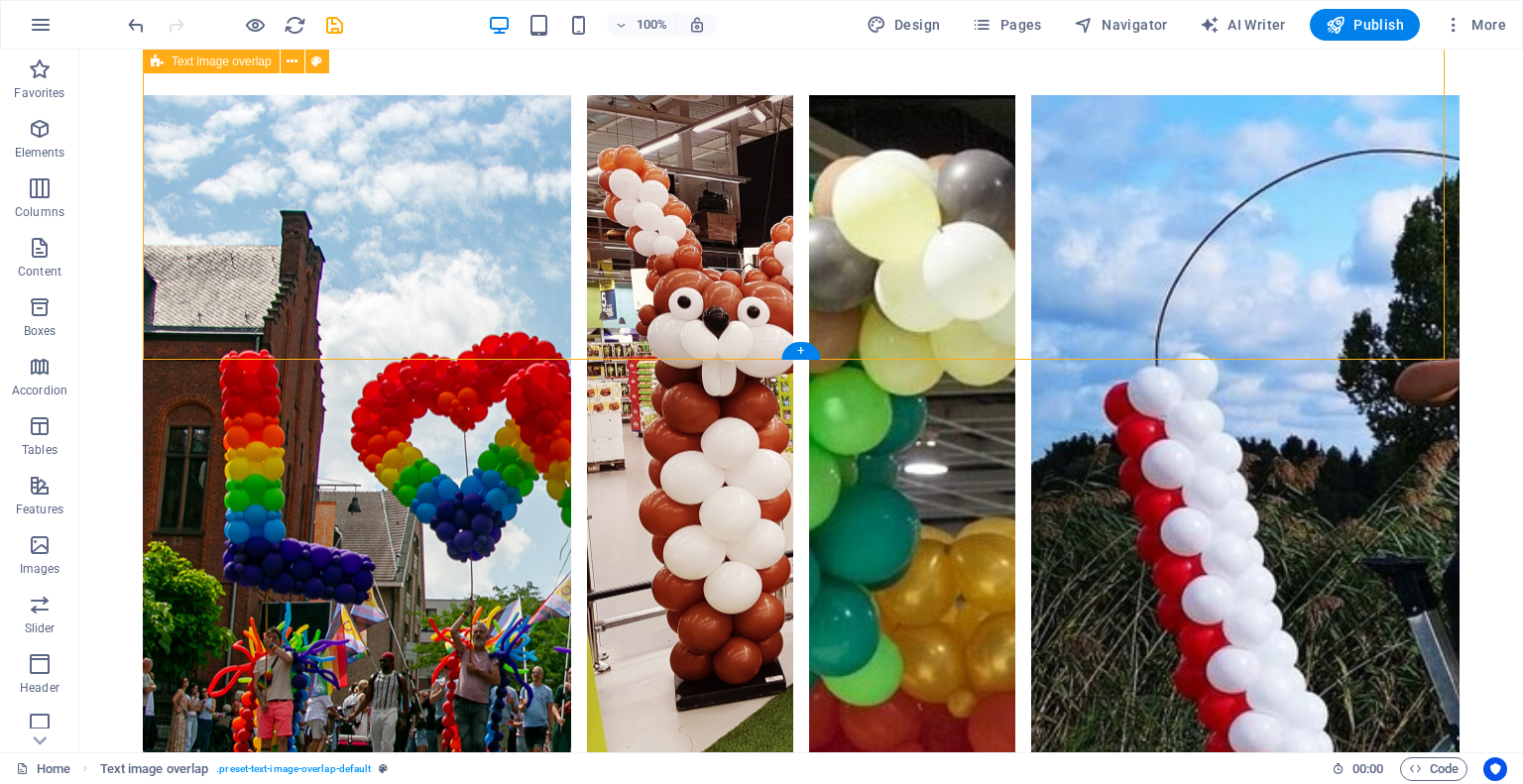 click on "More than just balloons. I’m [FIRST] [LAST] — balloon artist, creative thinker, and unapologetically myself. Since 2013, I’ve brought bold ideas to life with balloons: from giant costumes to immersive decor, and from high-end corporate events to magical festival builds. But I’m not just here to decorate. I’m here to inspire, connect, and build a more creative world." at bounding box center (801, 9408) 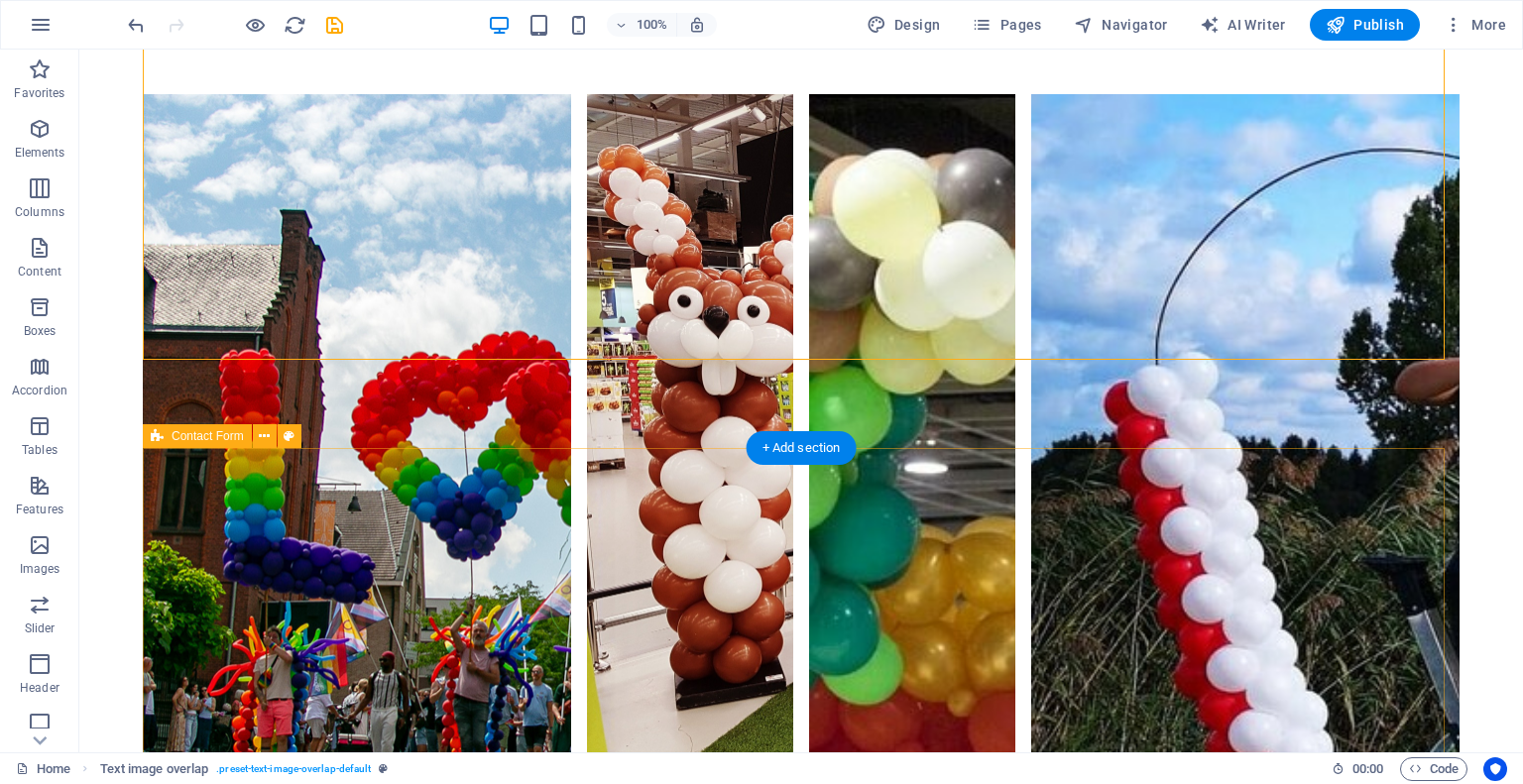 scroll, scrollTop: 2961, scrollLeft: 0, axis: vertical 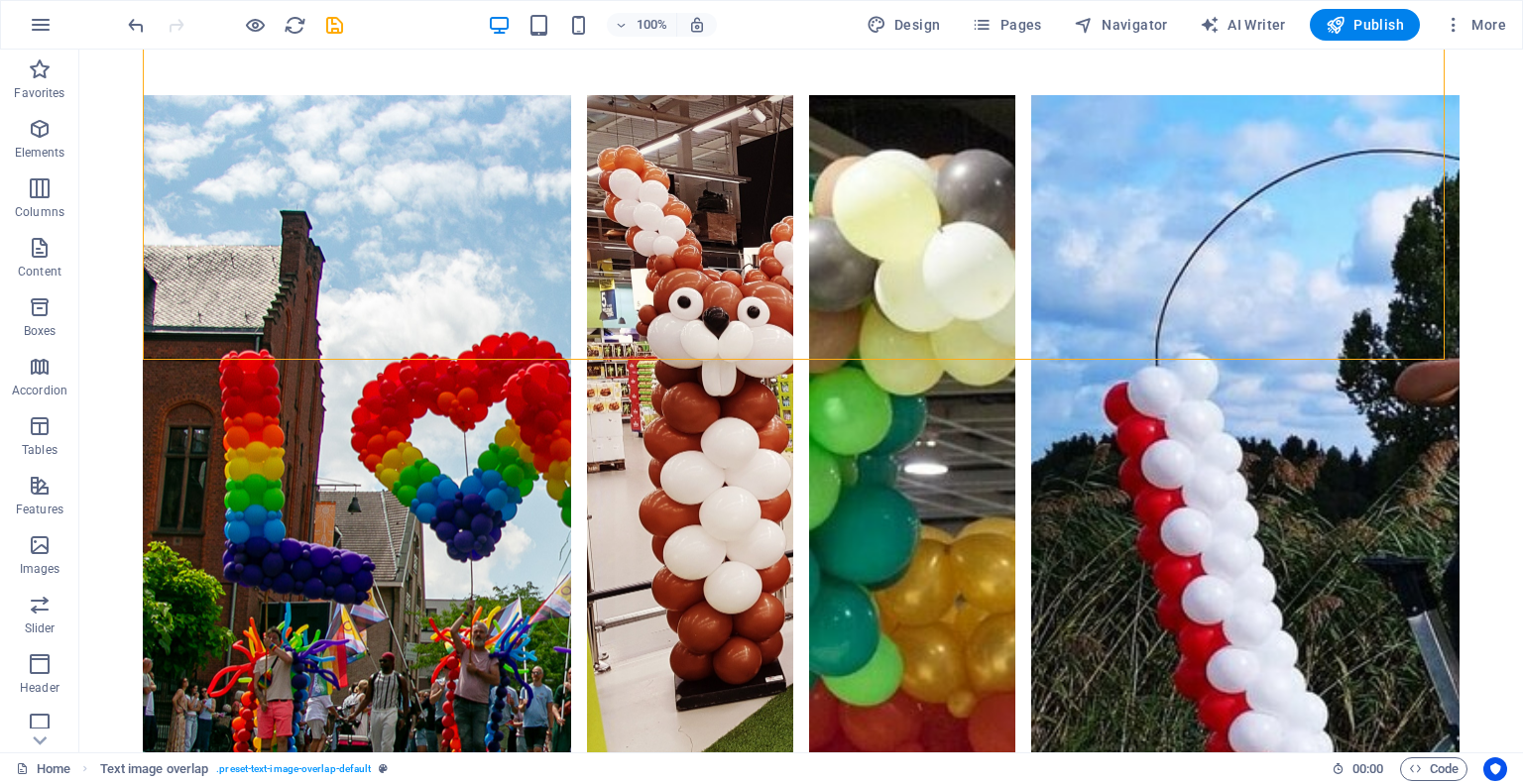click on "Skip to main content
Home About Work News Contact It's me, [FIRST]! Balloon artist, creative mind & educator. I help people and brands tell unforgettable stories  through bold balloon art, immersive installations, and inspiring education. What I do. Balloon Installations & Event Builds From corporate events to public festivals – I design, build, and deliver bold balloon creations that turn any space into an unforgettable experience. My work is all about high-impact design that leaves a lasting impression. Explore Tutorials & Tools for Balloon Artists Want to build bold balloon creations like my sofa or costume designs?  My upcoming tutorial platform will give you access to premium videos, cheat sheets, and creative resources. Coming soon Speaker, Educator & Collaborator Hire me for masterclasses, creative collaborations, or large-scale balloon builds. Whether I'm teaching, speaking, or helping bring a big idea to life, I love sharing knowledge and pushing the balloon industry forward. Explore Who I am." at bounding box center [801, 4063] 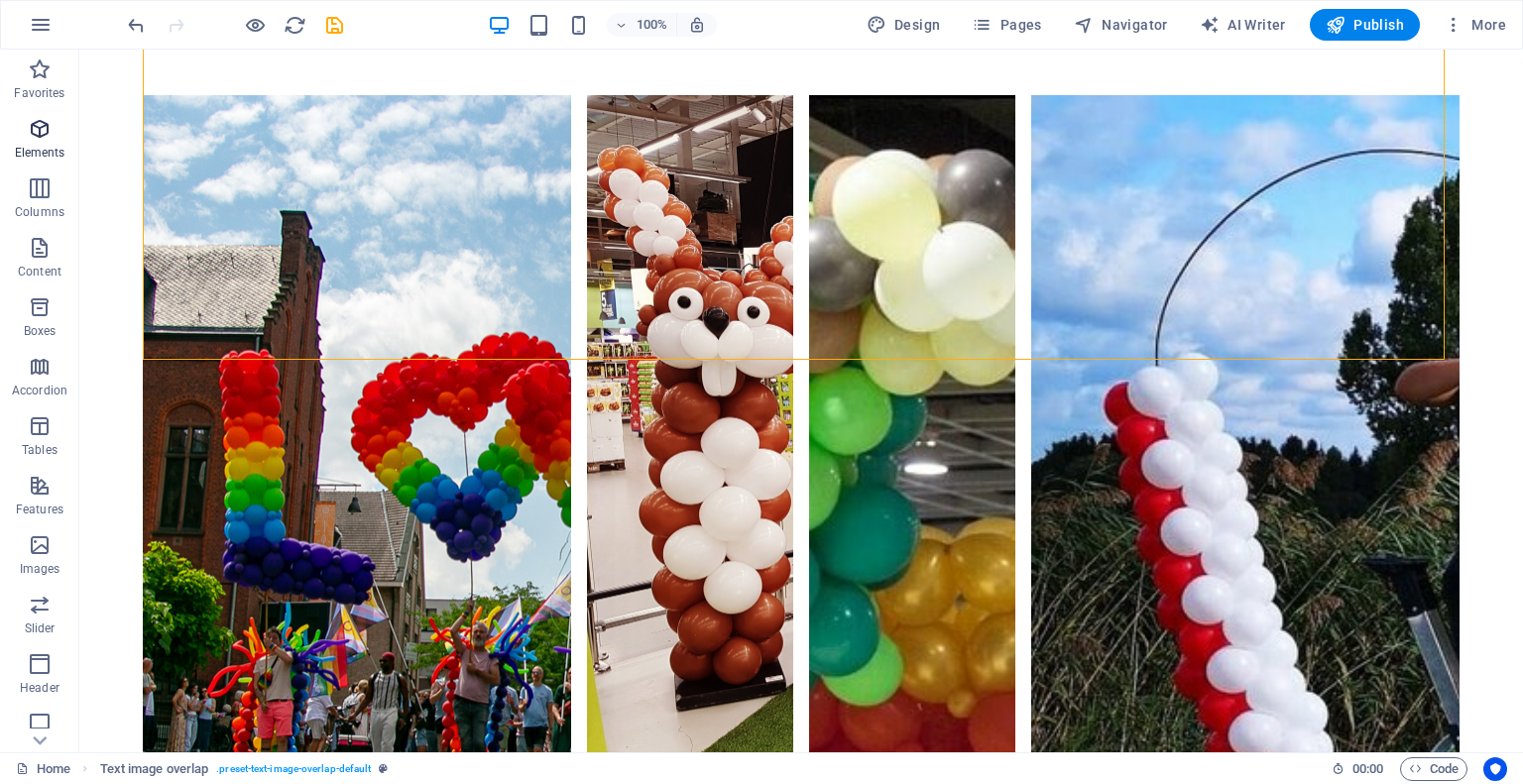 drag, startPoint x: 43, startPoint y: 77, endPoint x: 63, endPoint y: 126, distance: 52.924474 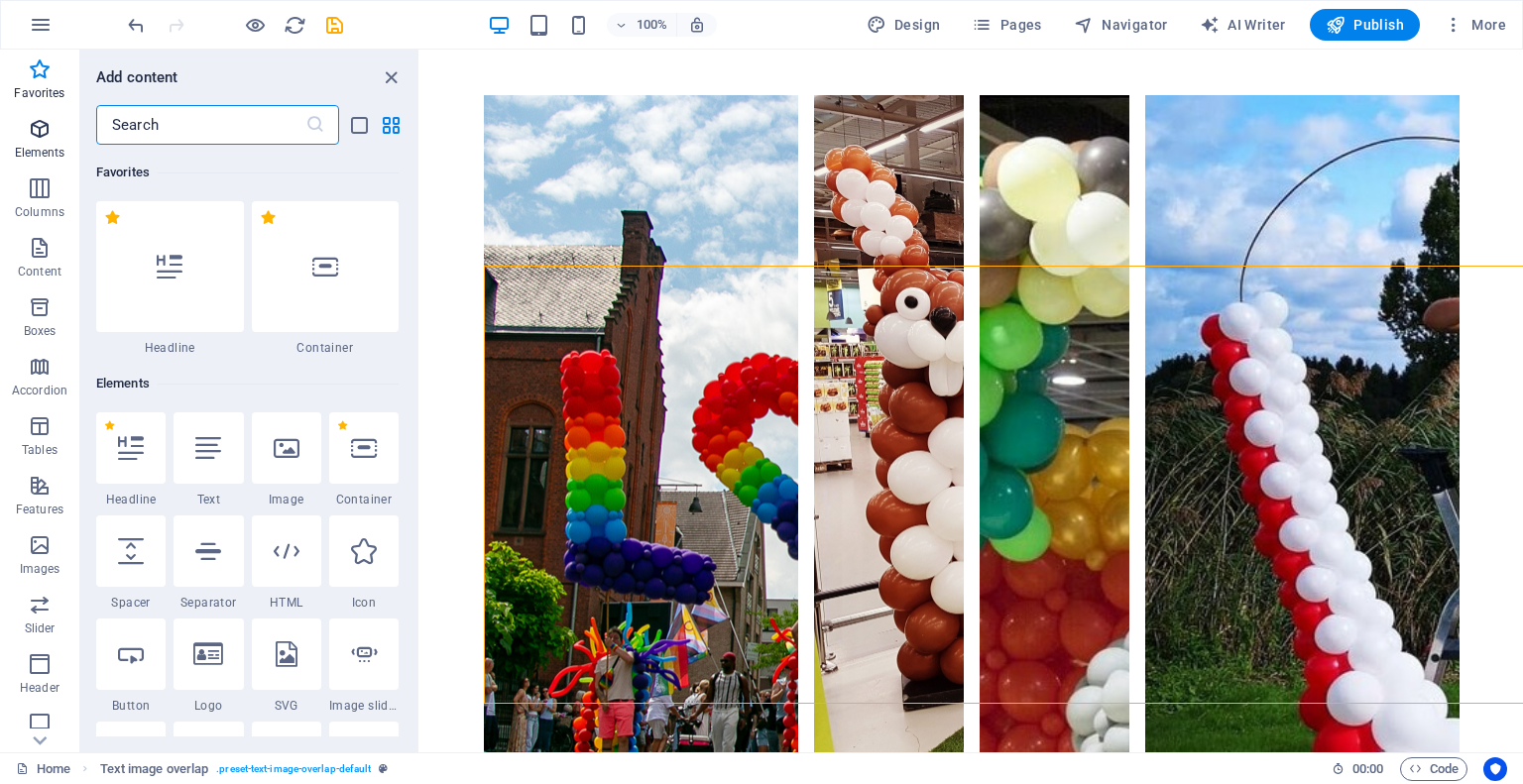 scroll, scrollTop: 2617, scrollLeft: 0, axis: vertical 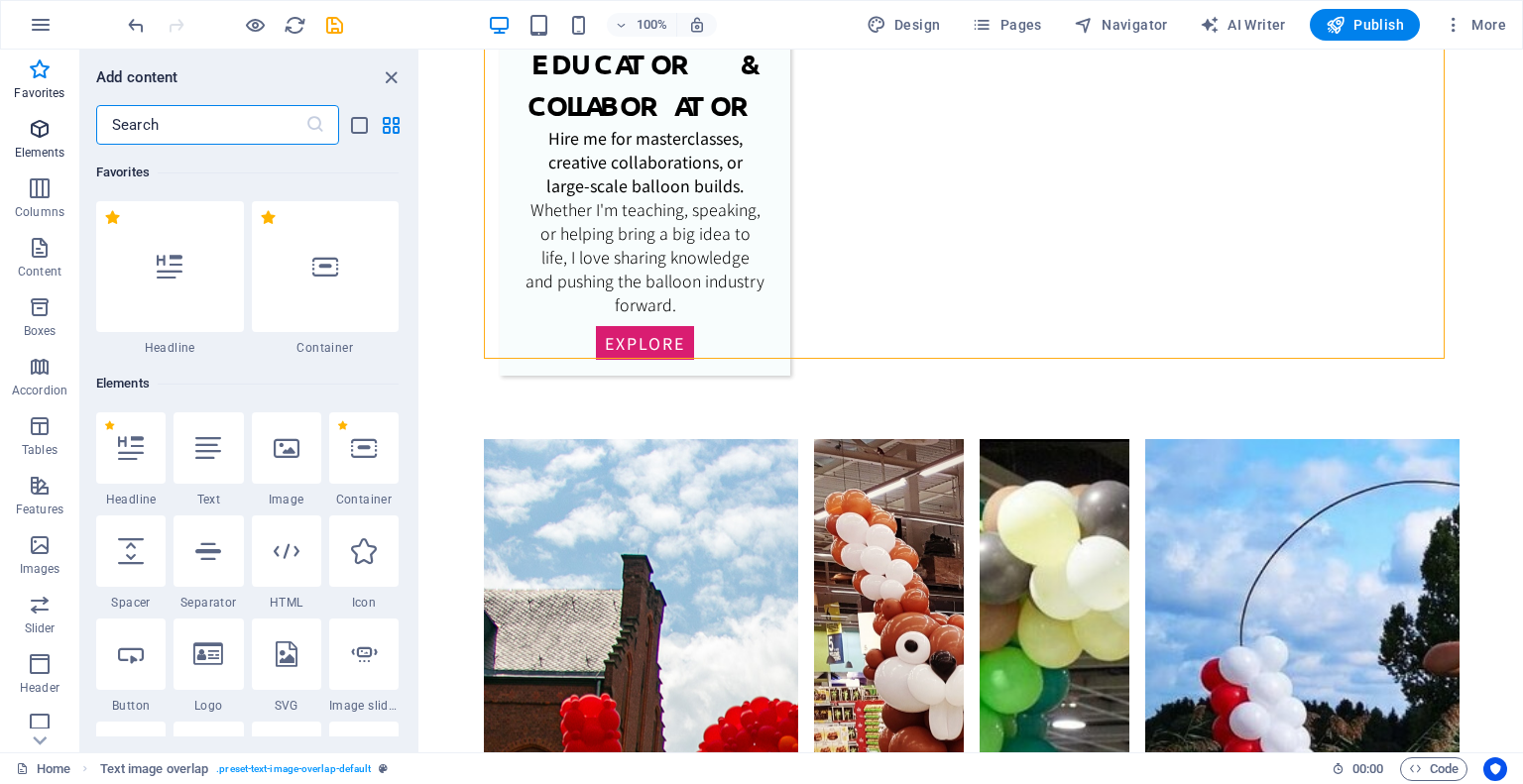 click on "Elements" at bounding box center [40, 141] 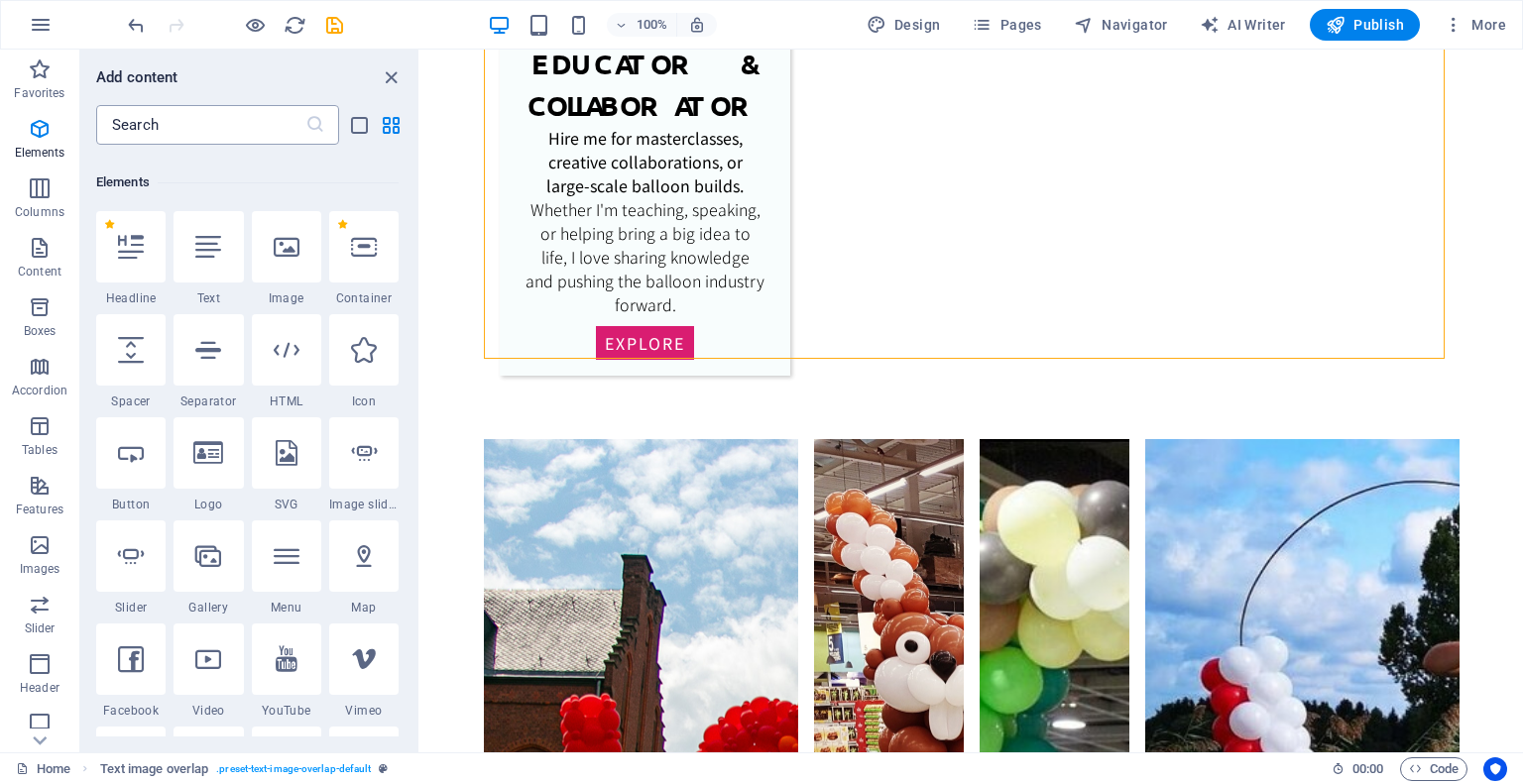 scroll, scrollTop: 210, scrollLeft: 0, axis: vertical 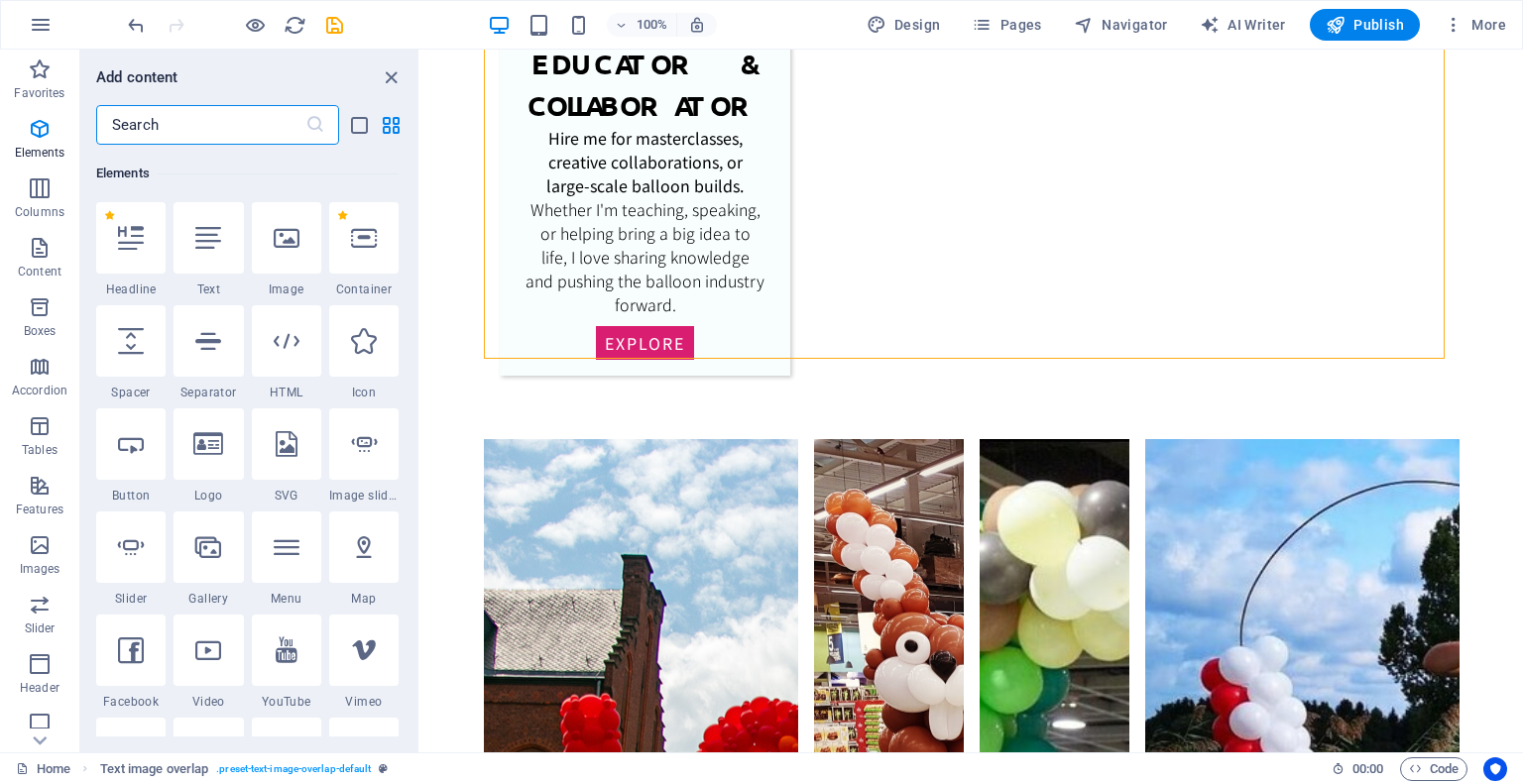 click at bounding box center [200, 125] 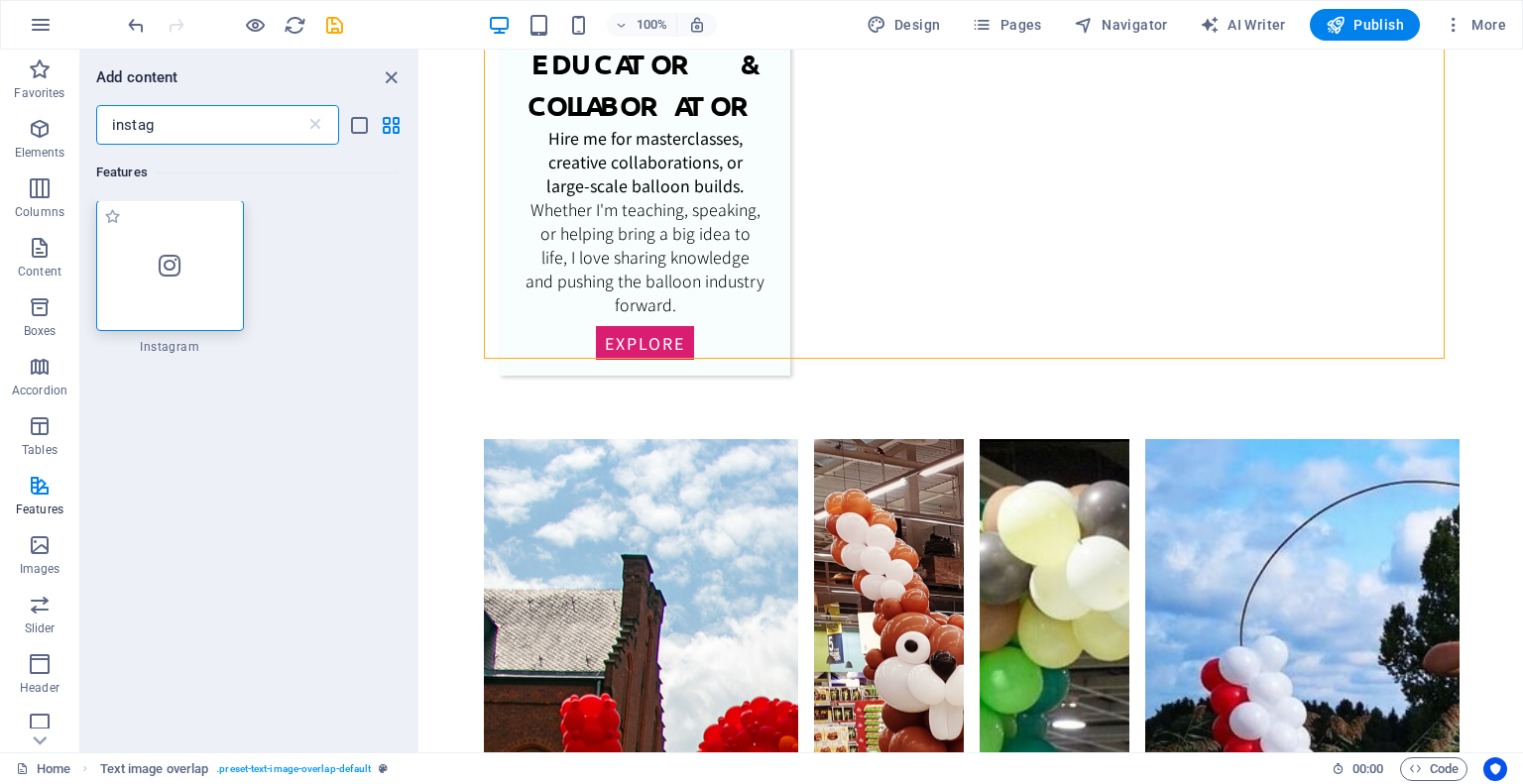 scroll, scrollTop: 0, scrollLeft: 0, axis: both 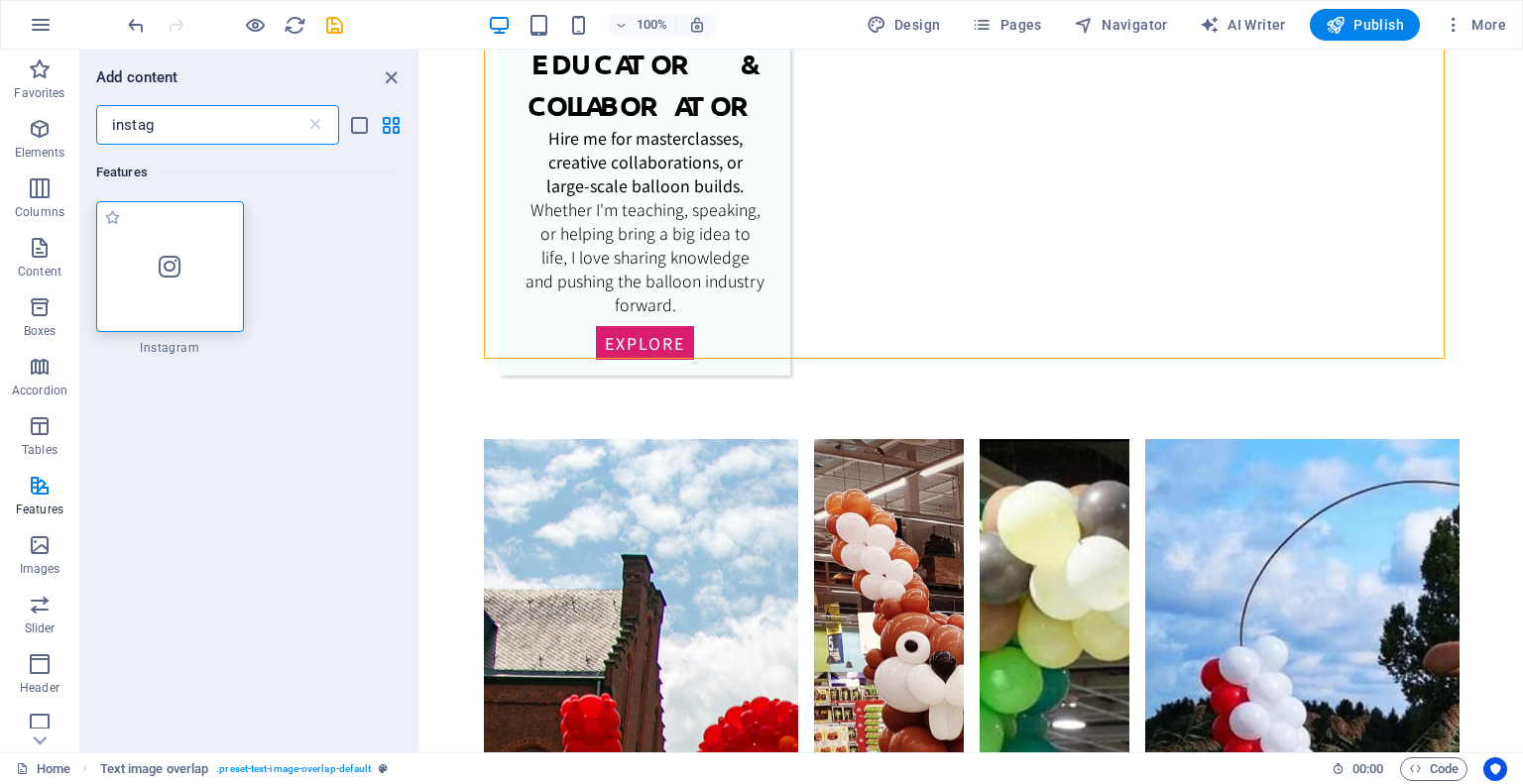 type on "instag" 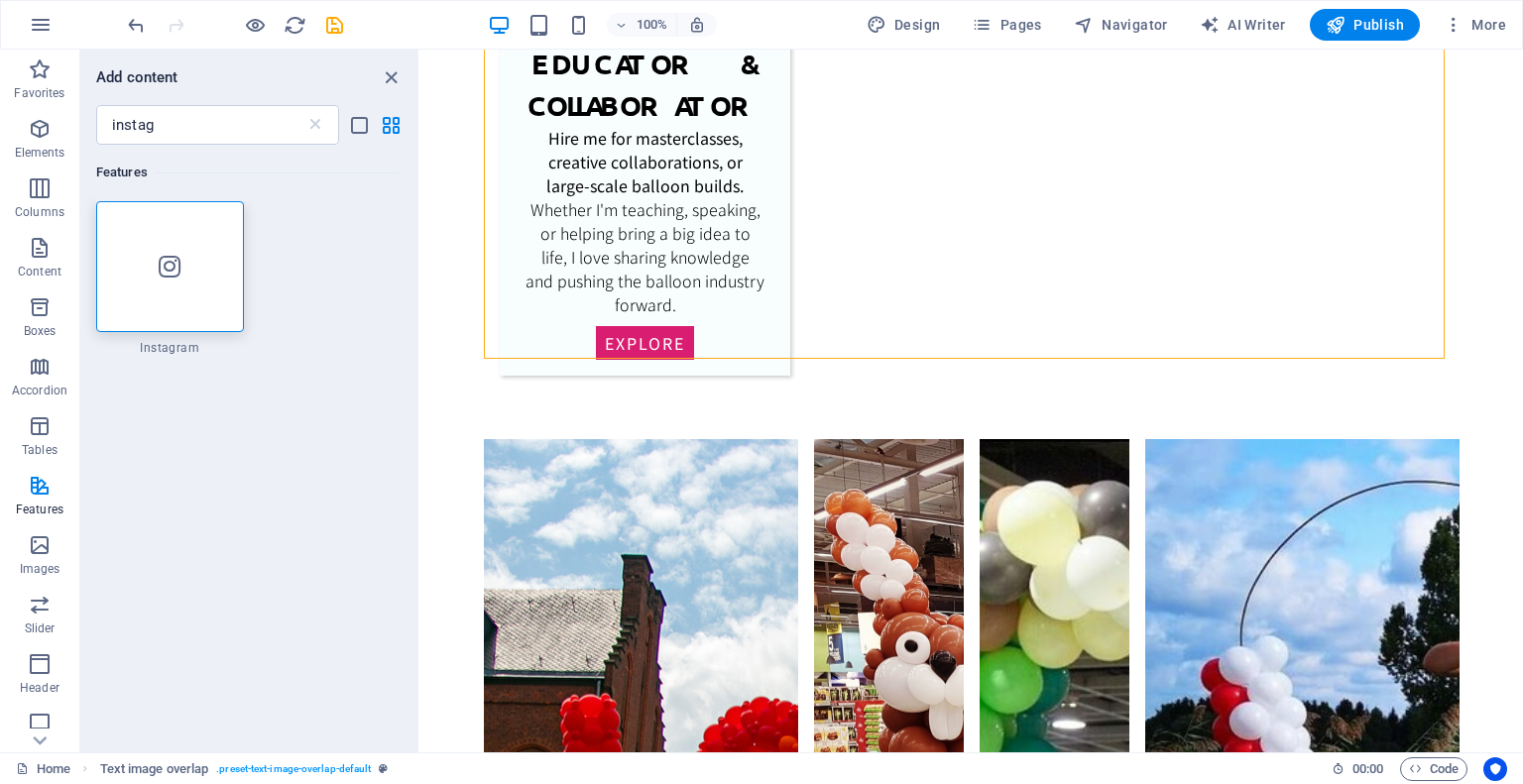 click at bounding box center (170, 267) 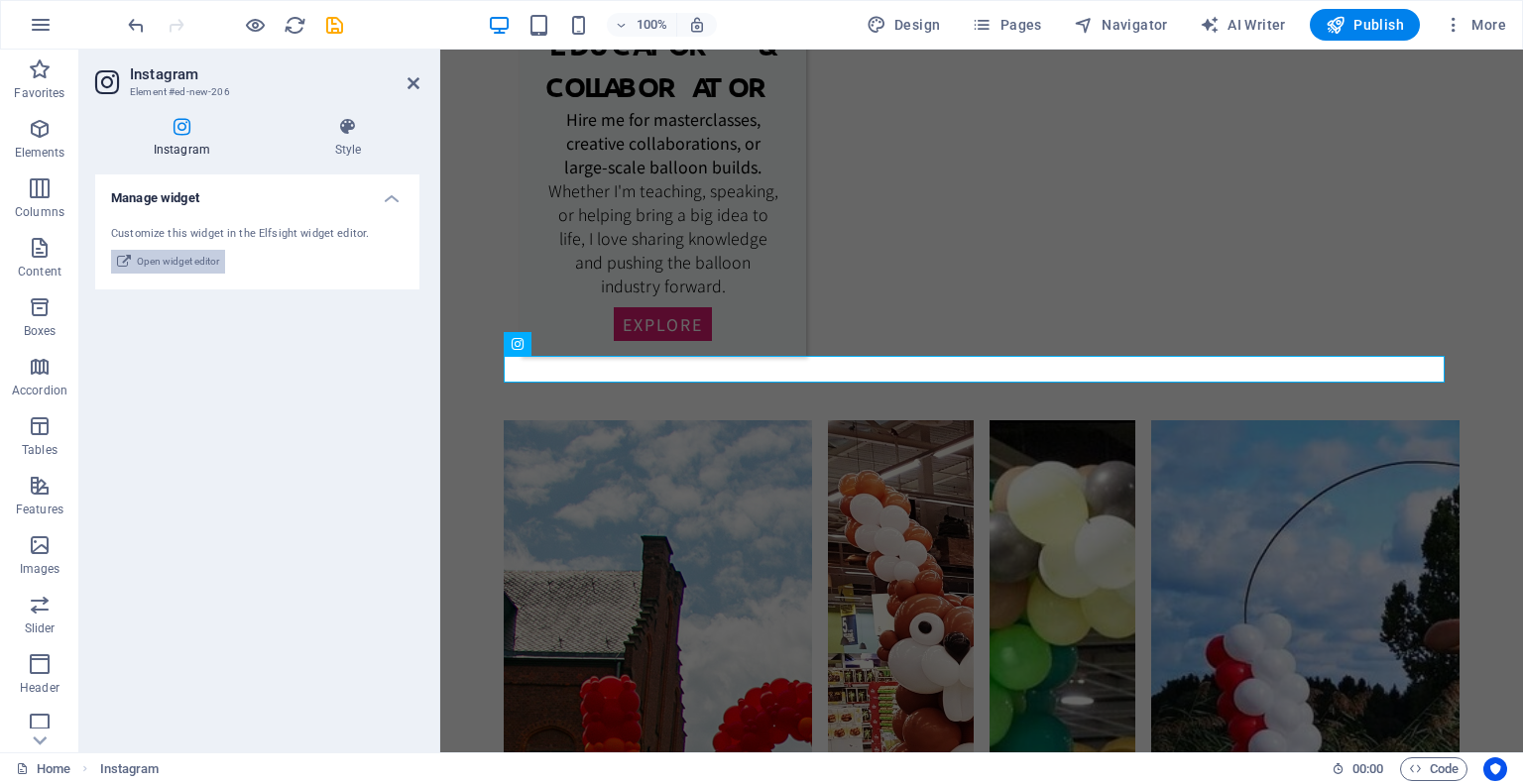 drag, startPoint x: 228, startPoint y: 264, endPoint x: 200, endPoint y: 270, distance: 28.635642 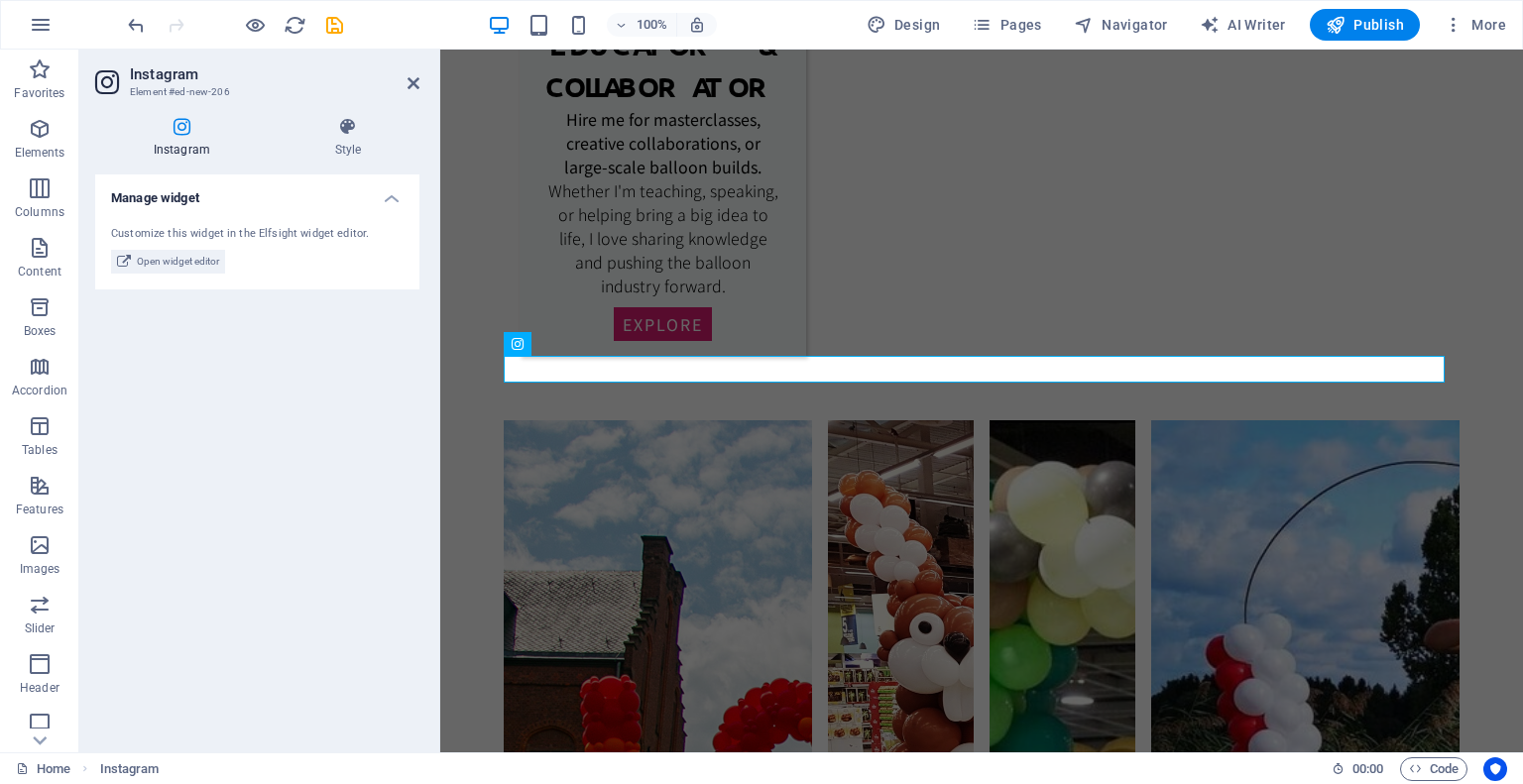 click on "Manage widget" at bounding box center (257, 192) 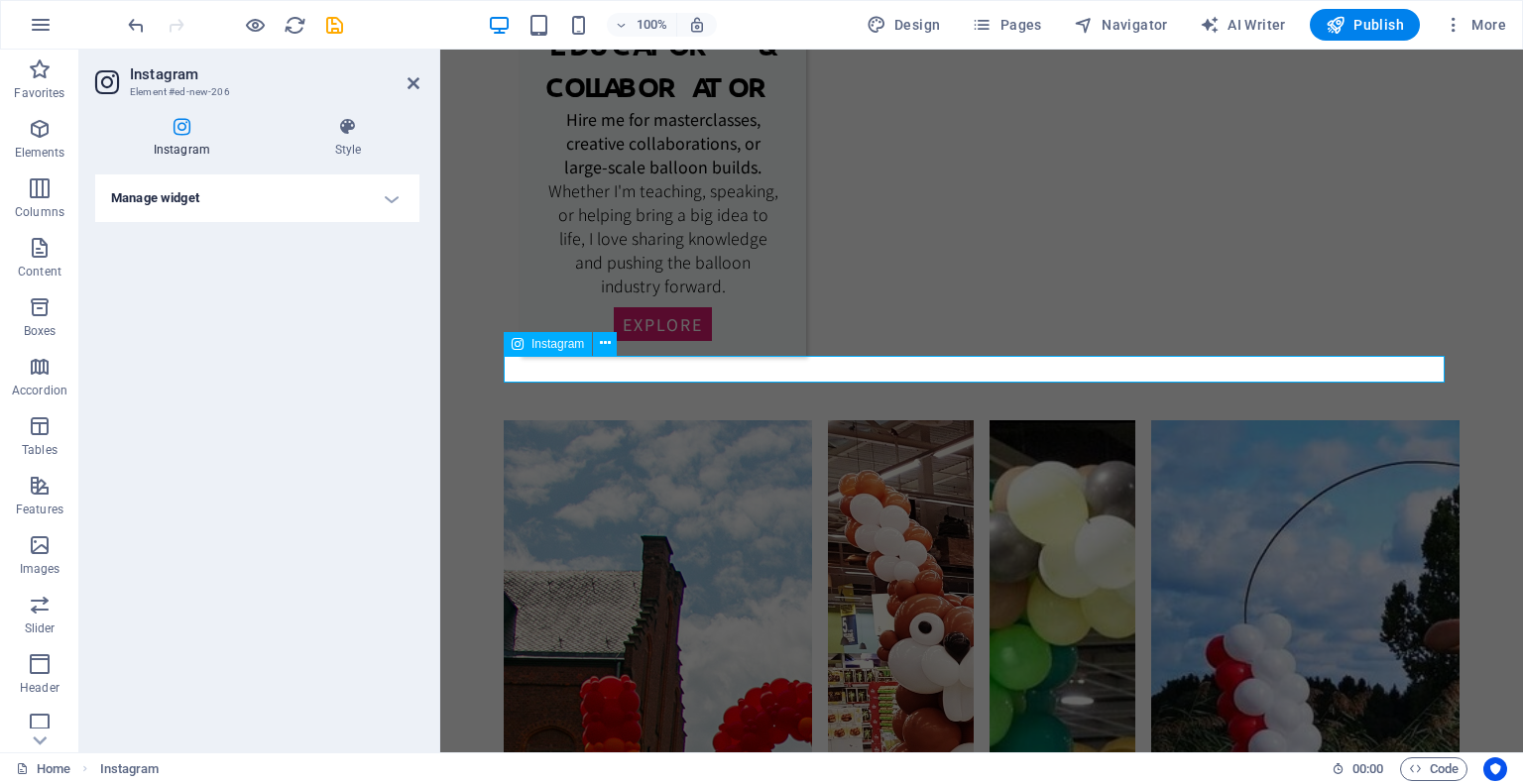 click at bounding box center (982, 8053) 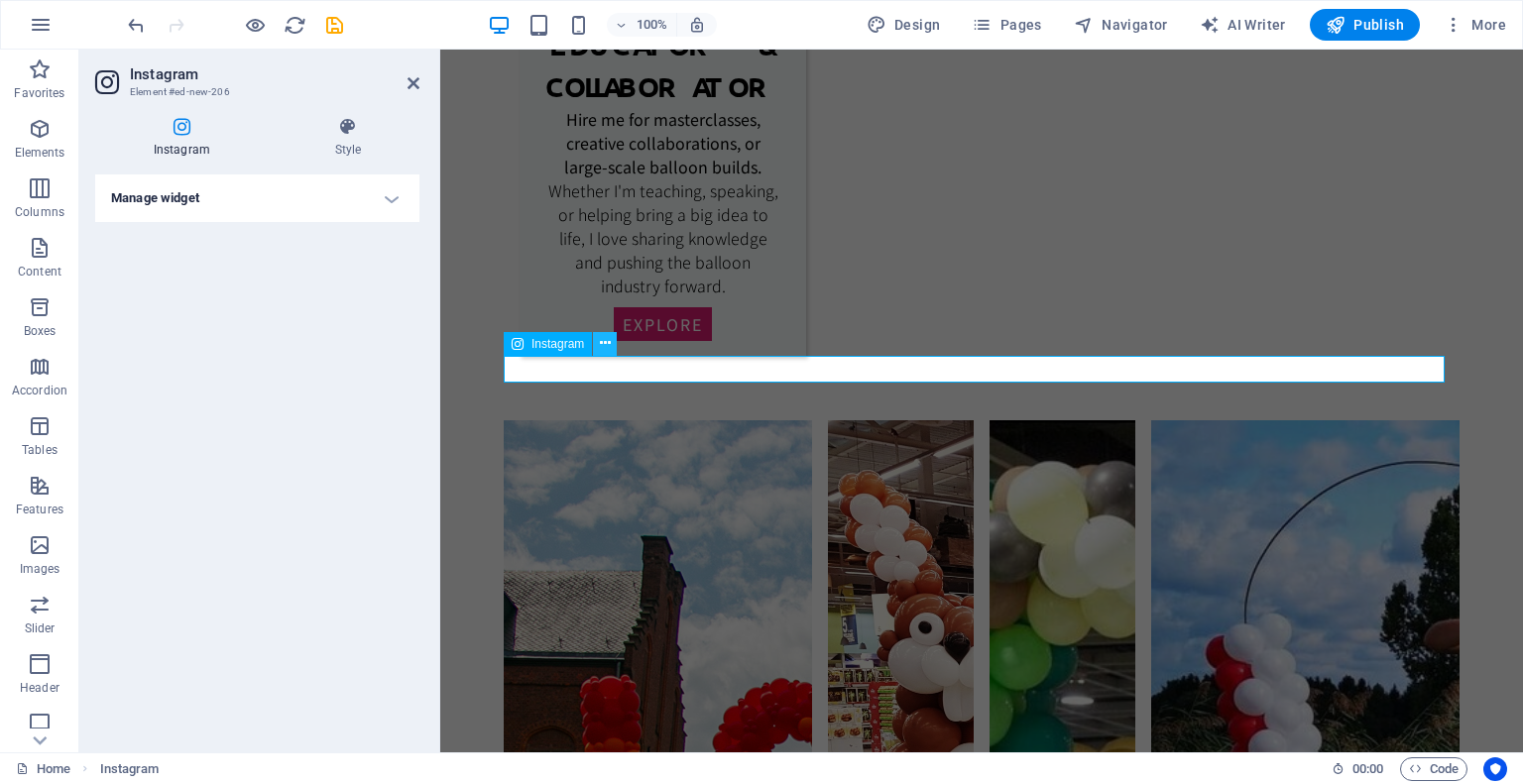 click at bounding box center [605, 343] 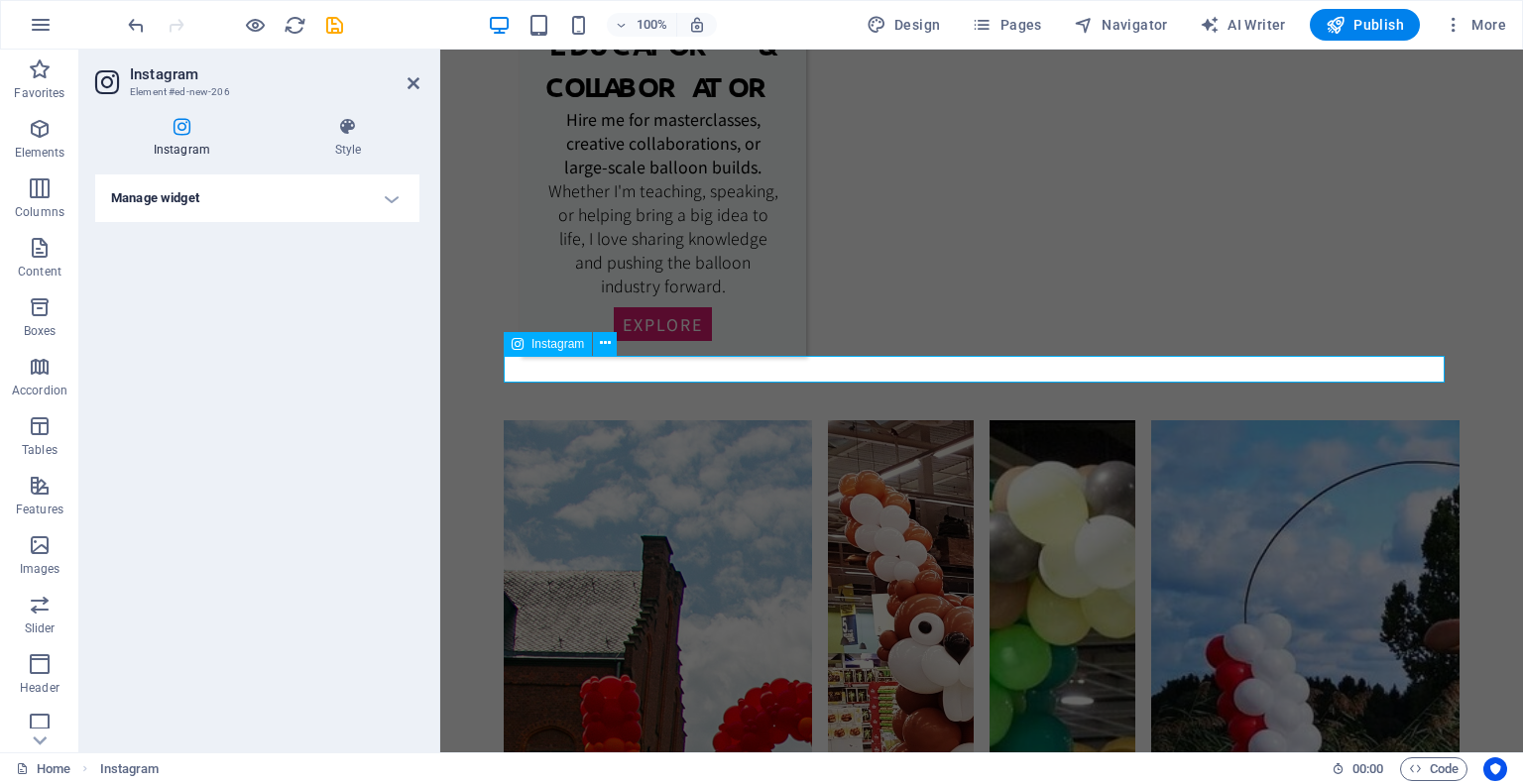 click at bounding box center [982, 8053] 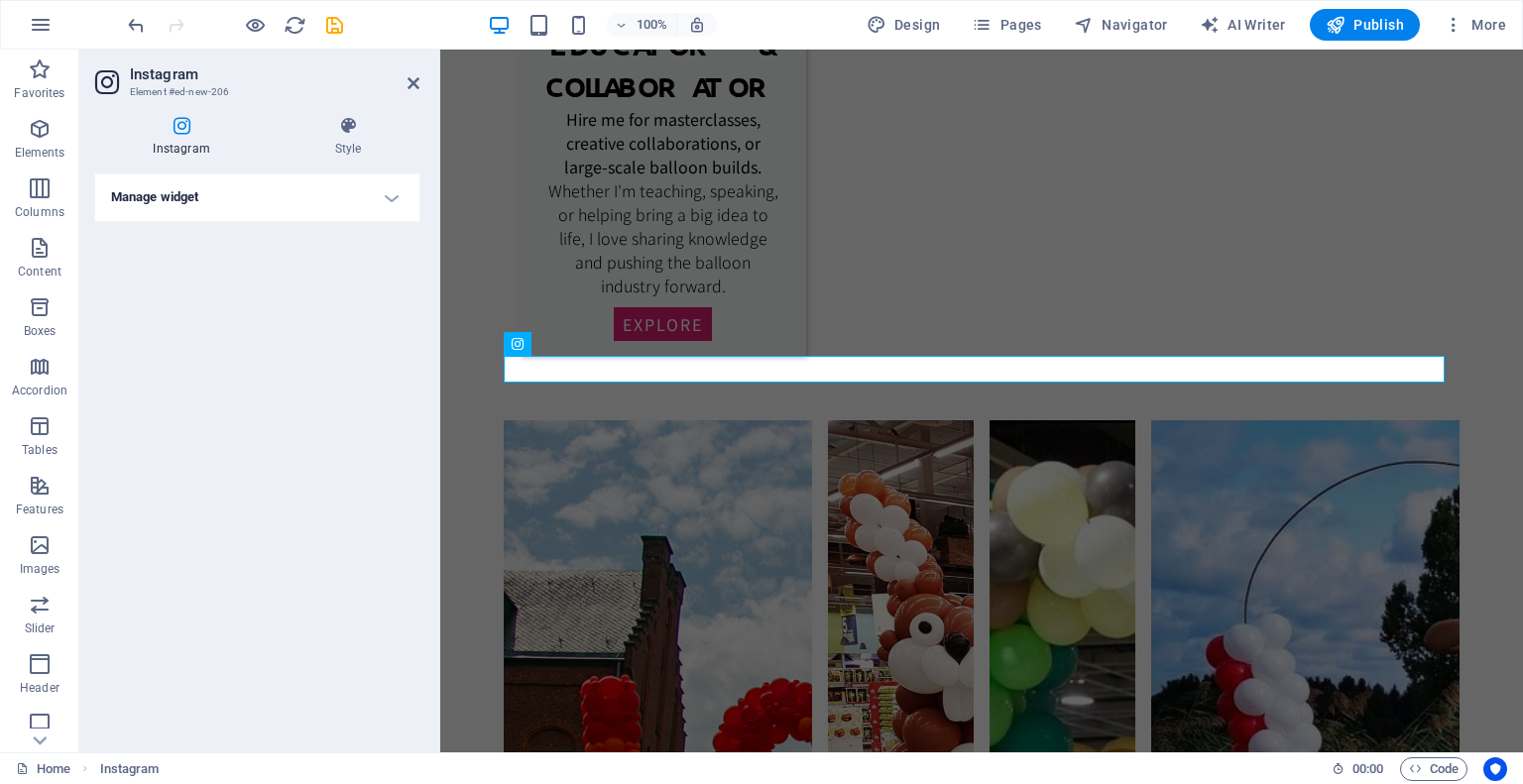 click on "Manage widget" at bounding box center (257, 198) 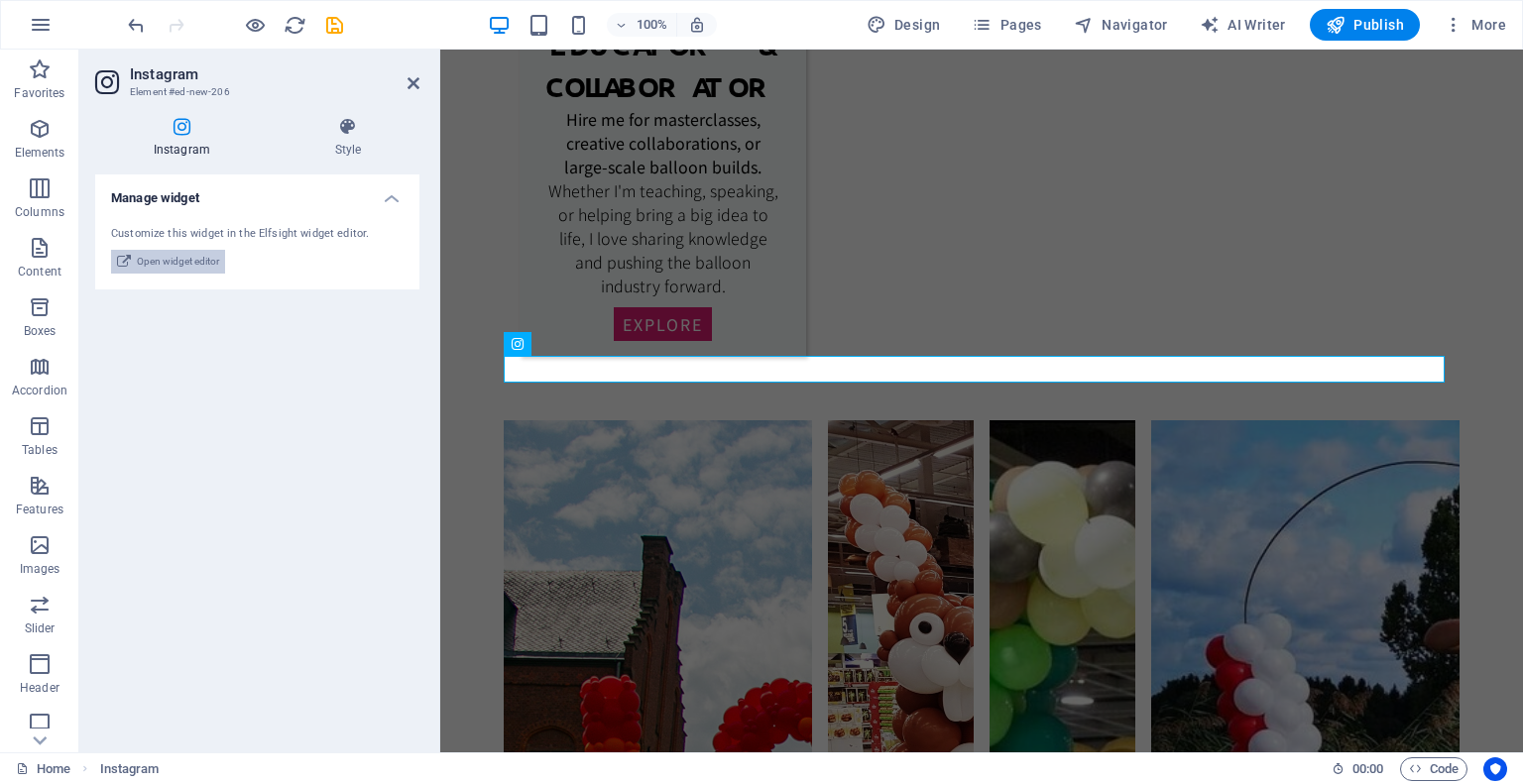 click on "Open widget editor" at bounding box center (177, 262) 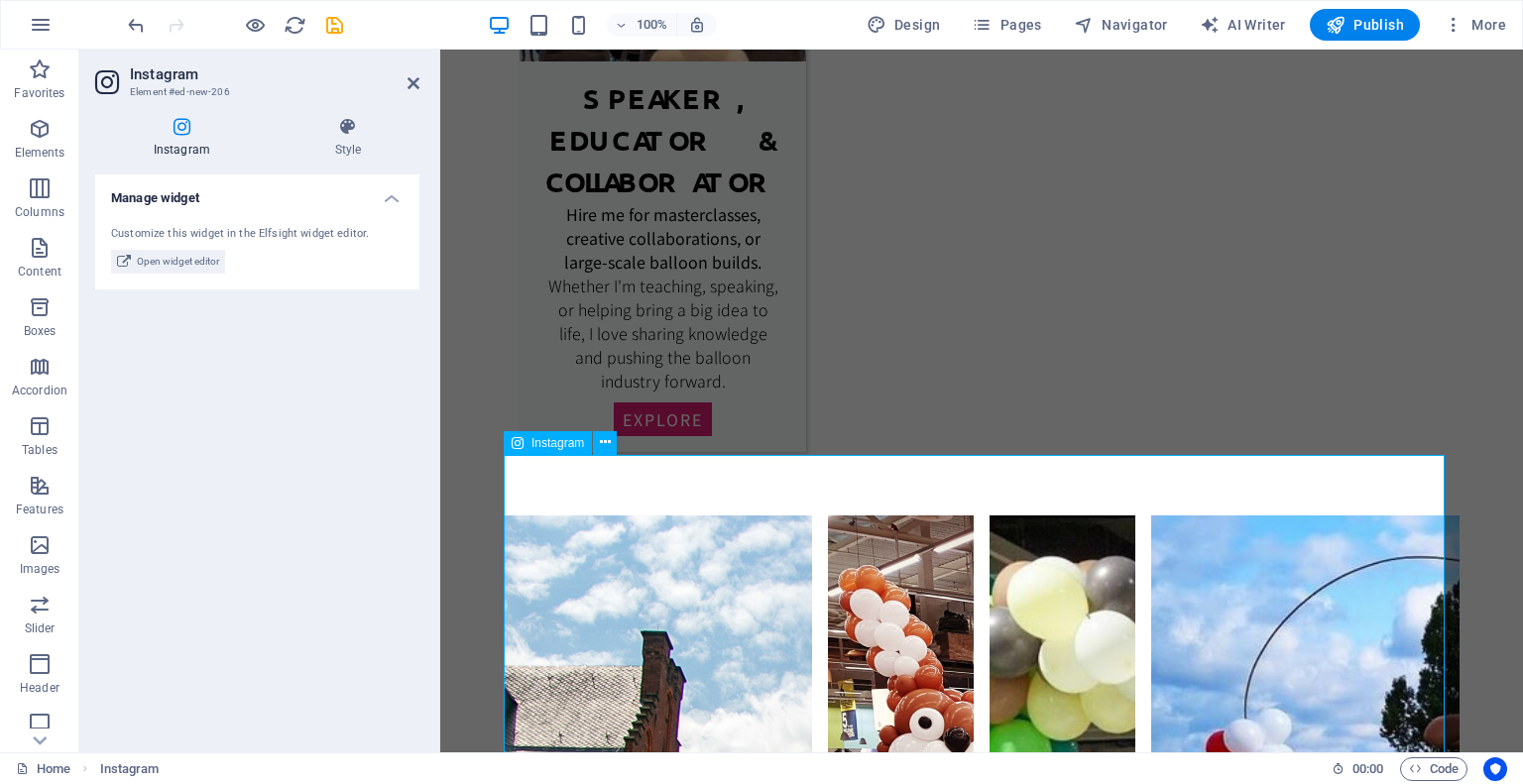 scroll, scrollTop: 2552, scrollLeft: 0, axis: vertical 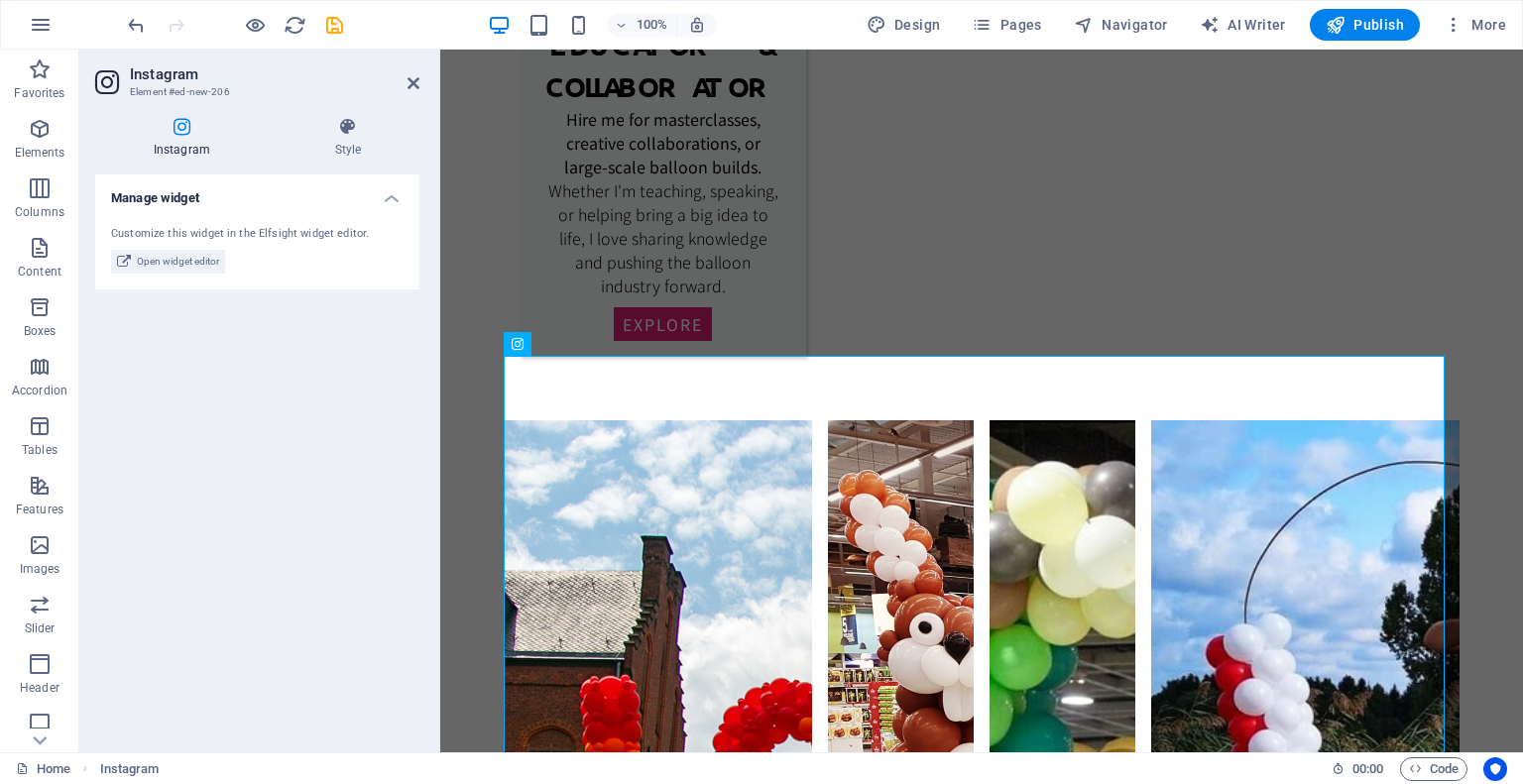 click on "Skip to main content
Home About Work News Contact It's me, [FIRST]! Balloon artist, creative mind & educator. I help people and brands tell unforgettable stories  through bold balloon art, immersive installations, and inspiring education. What I do. Balloon Installations & Event Builds From corporate events to public festivals – I design, build, and deliver bold balloon creations that turn any space into an unforgettable experience. My work is all about high-impact design that leaves a lasting impression. Explore Tutorials & Tools for Balloon Artists Want to build bold balloon creations like my sofa or costume designs?  My upcoming tutorial platform will give you access to premium videos, cheat sheets, and creative resources. Coming soon Speaker, Educator & Collaborator Hire me for masterclasses, creative collaborations, or large-scale balloon builds. Whether I'm teaching, speaking, or helping bring a big idea to life, I love sharing knowledge and pushing the balloon industry forward. Explore Who I am." at bounding box center [982, 3599] 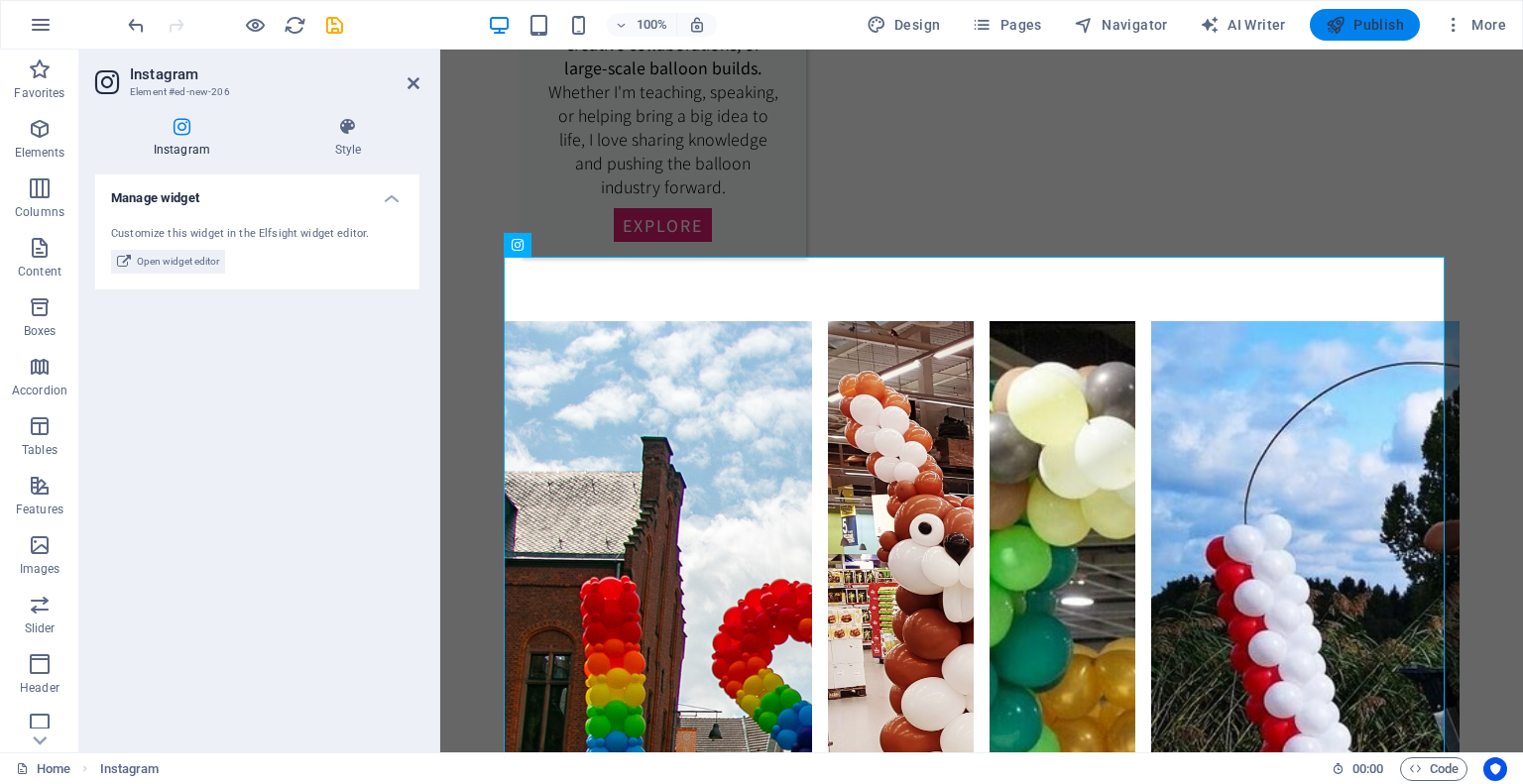click on "Publish" at bounding box center (1364, 25) 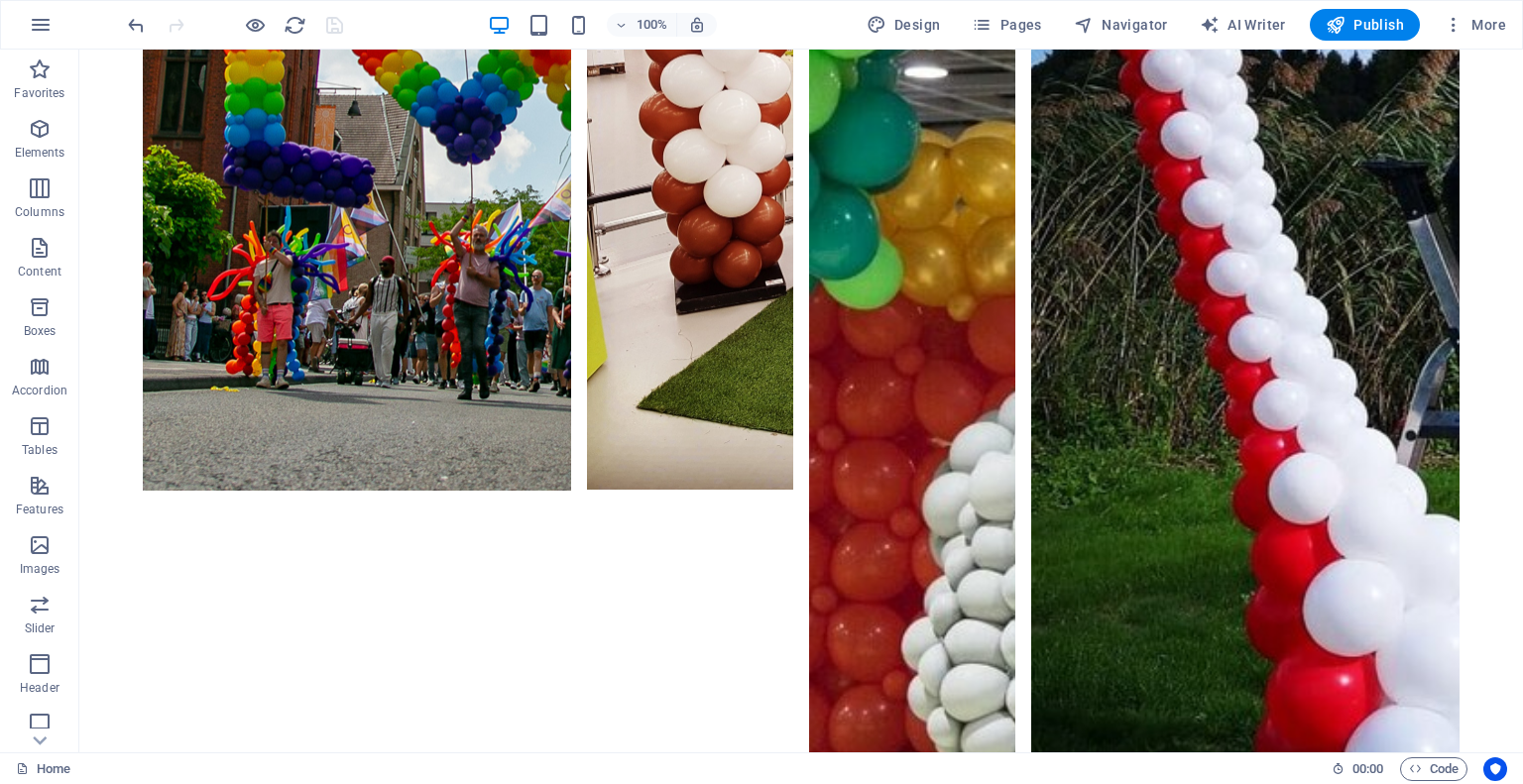 scroll, scrollTop: 3343, scrollLeft: 0, axis: vertical 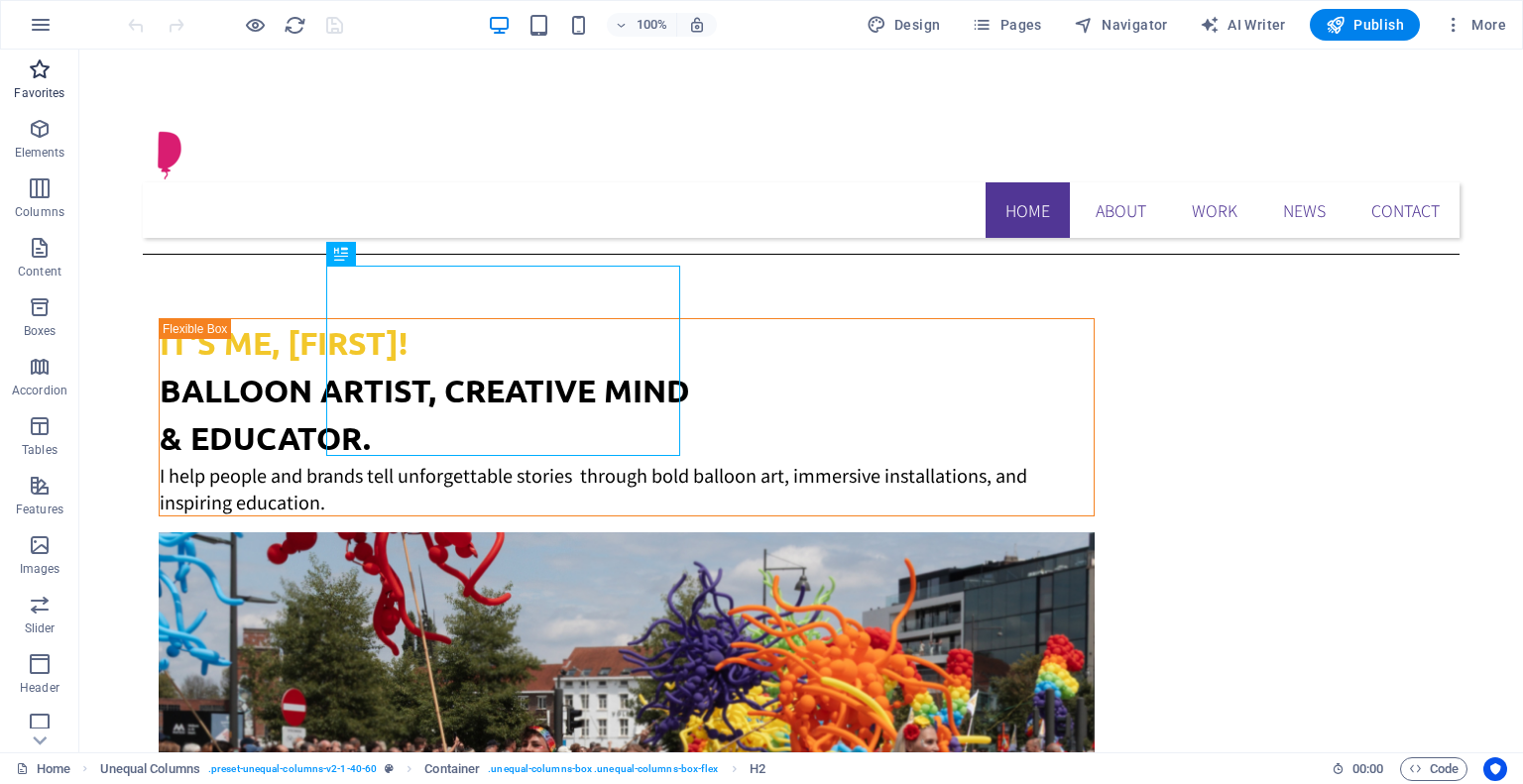 click on "Favorites" at bounding box center (40, 81) 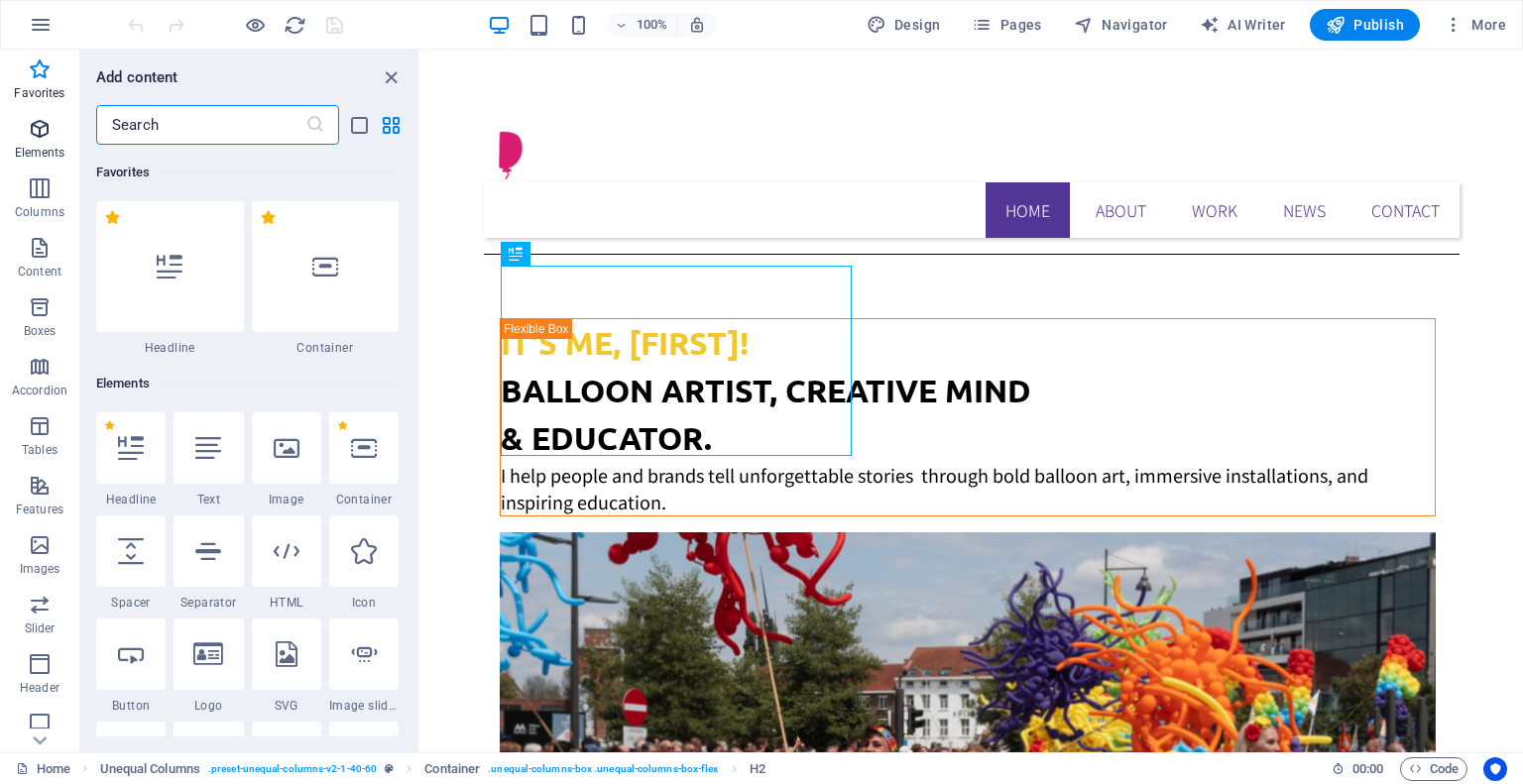 click on "Elements" at bounding box center (40, 153) 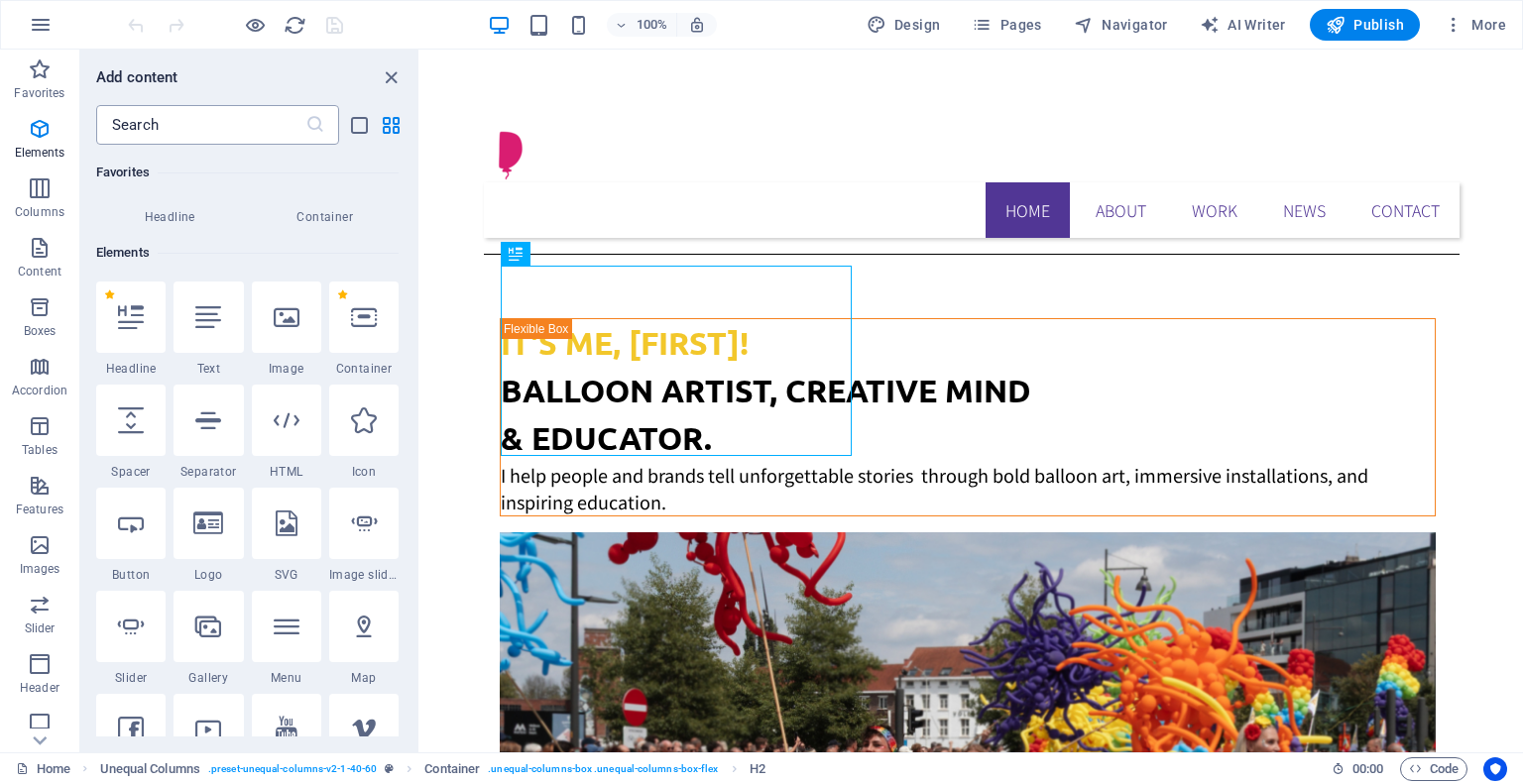 scroll, scrollTop: 210, scrollLeft: 0, axis: vertical 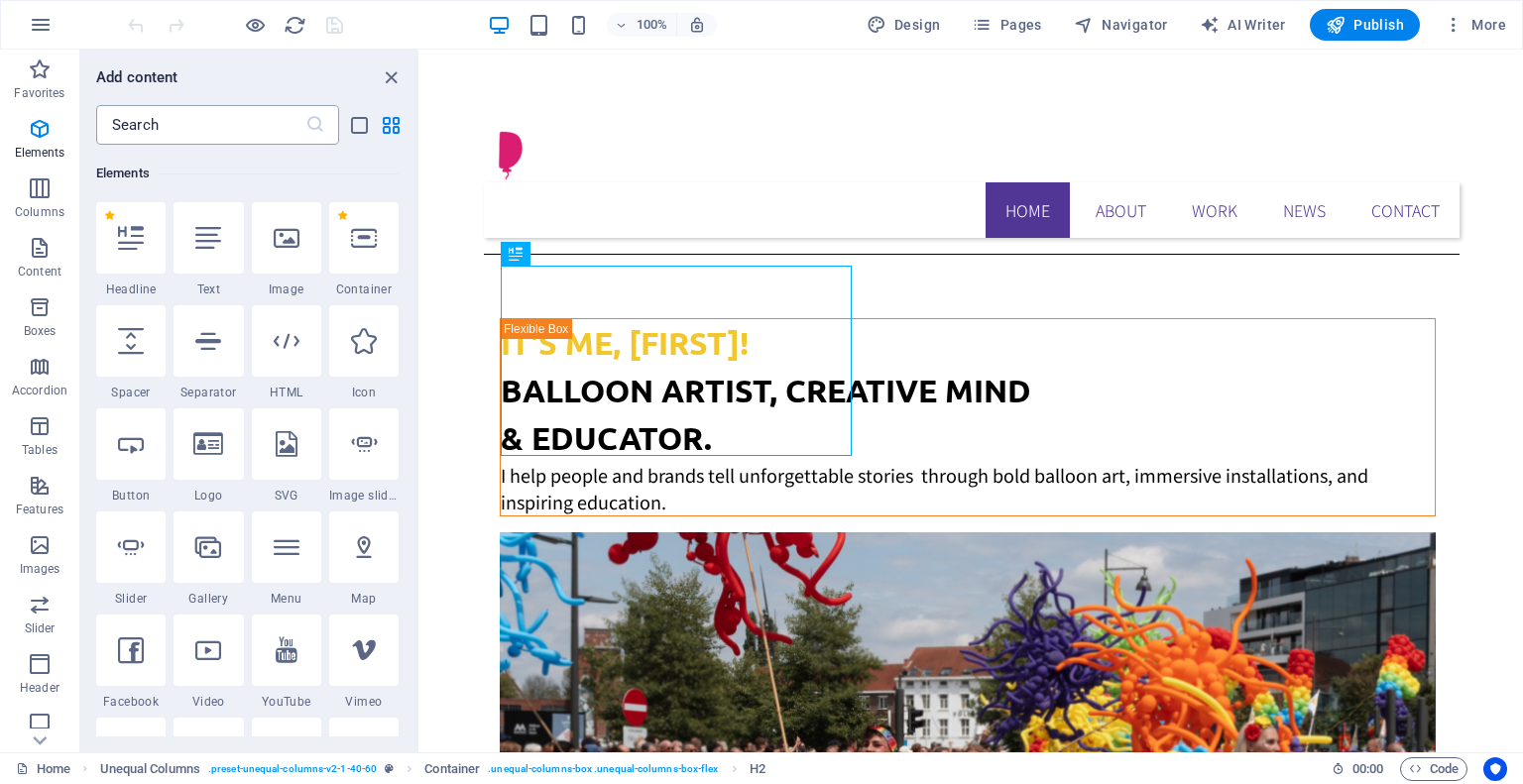 click at bounding box center [200, 125] 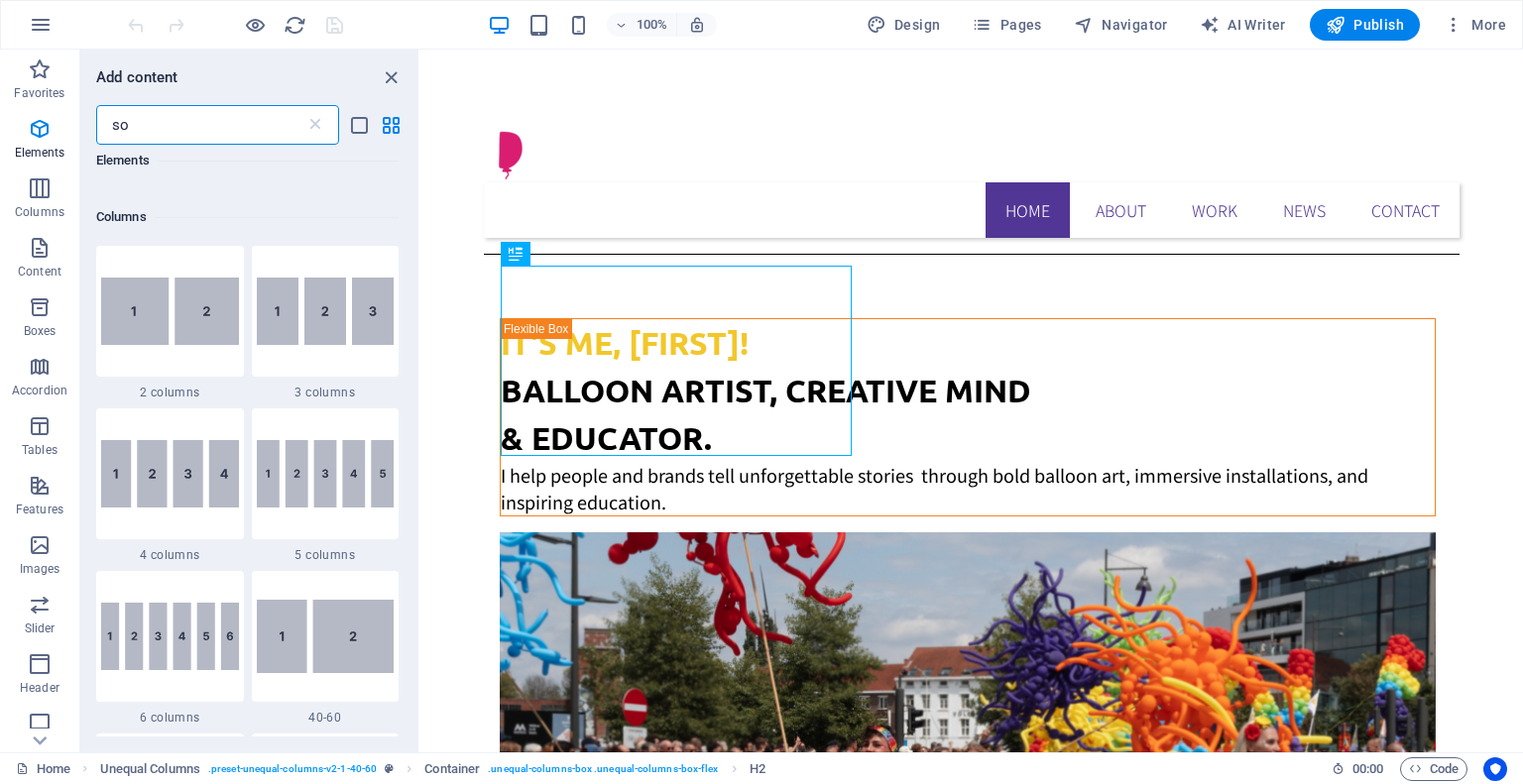 scroll, scrollTop: 0, scrollLeft: 0, axis: both 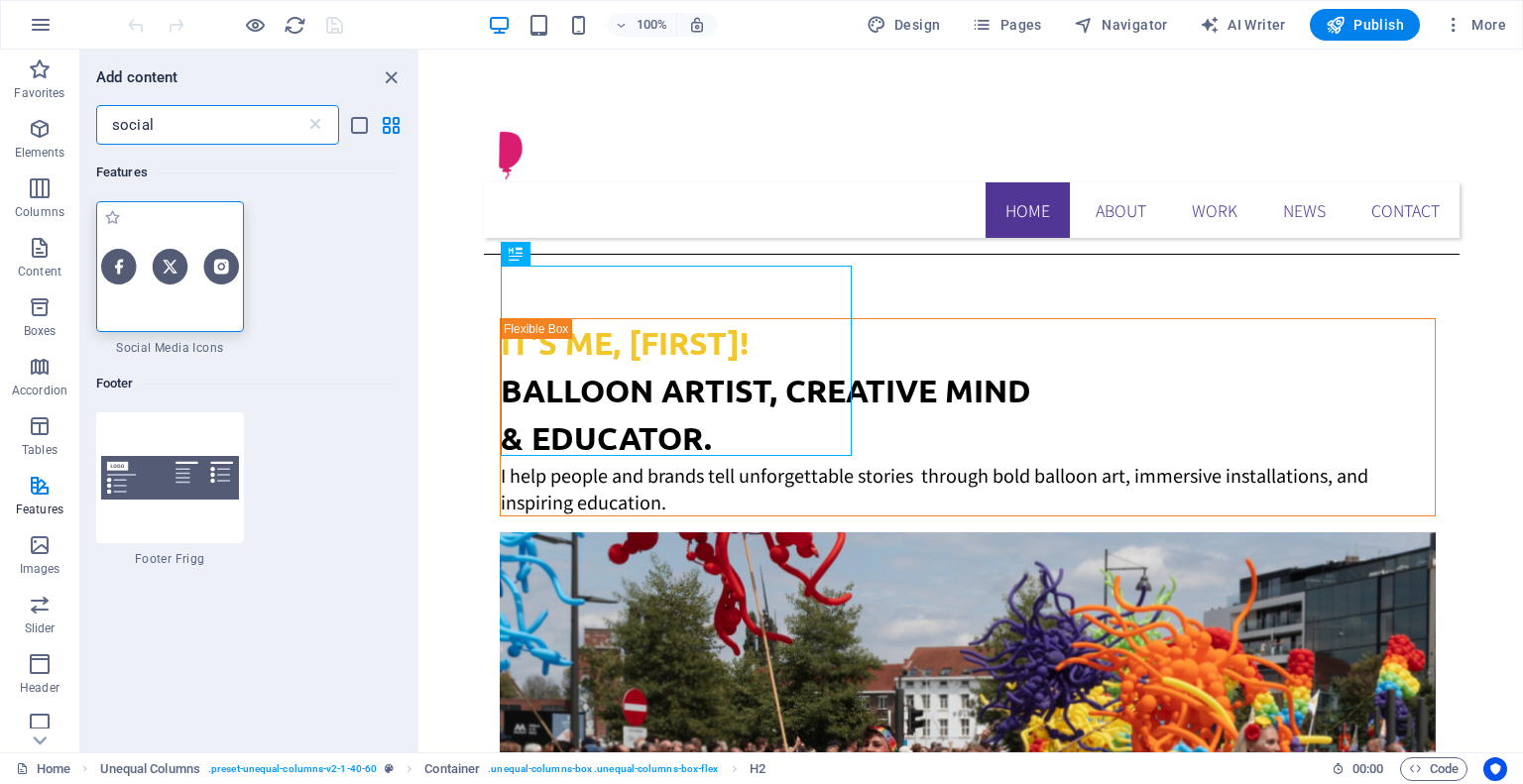 type on "social" 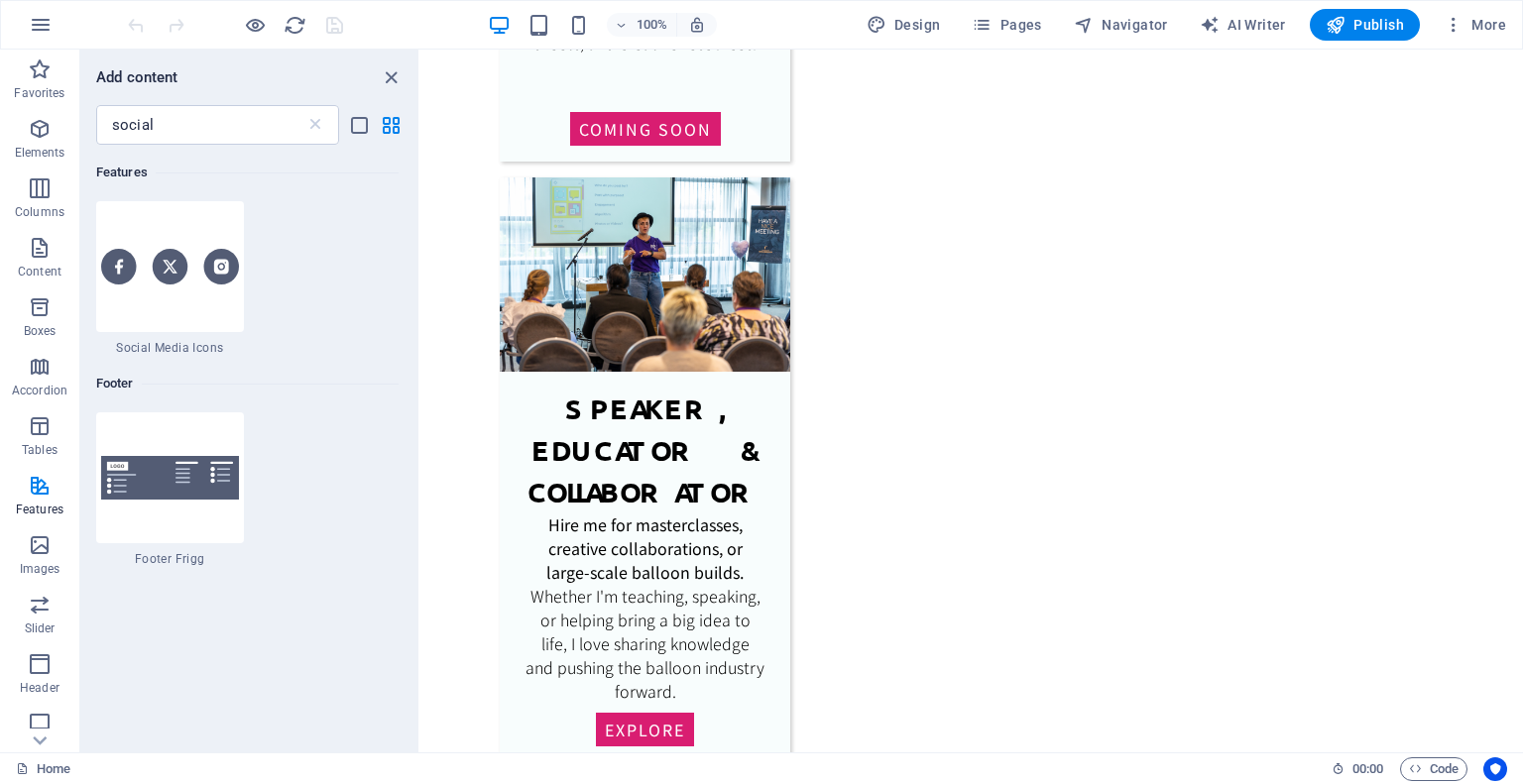 scroll, scrollTop: 3739, scrollLeft: 0, axis: vertical 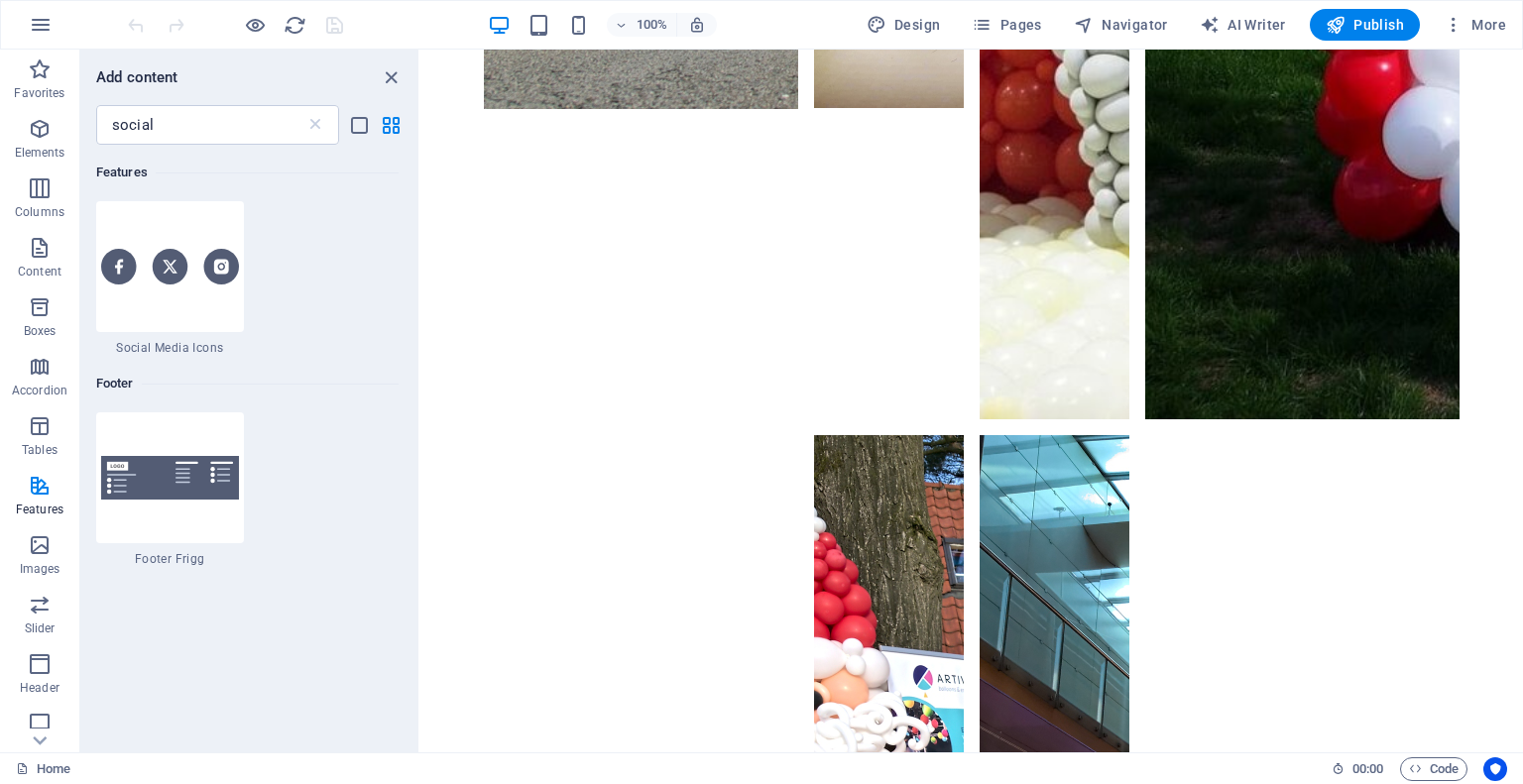 click on "Instagram LinkedIn" at bounding box center [968, 8437] 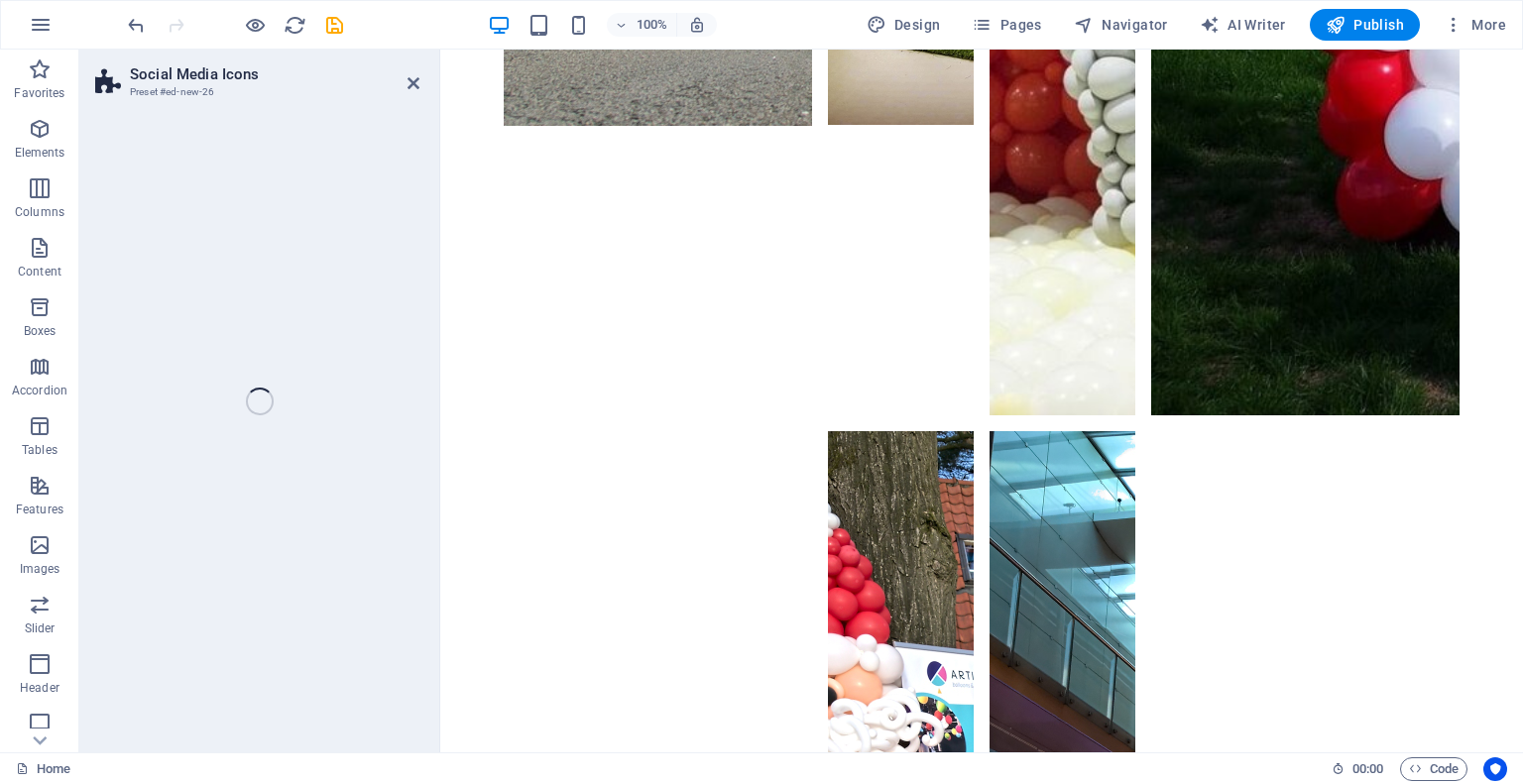 select on "rem" 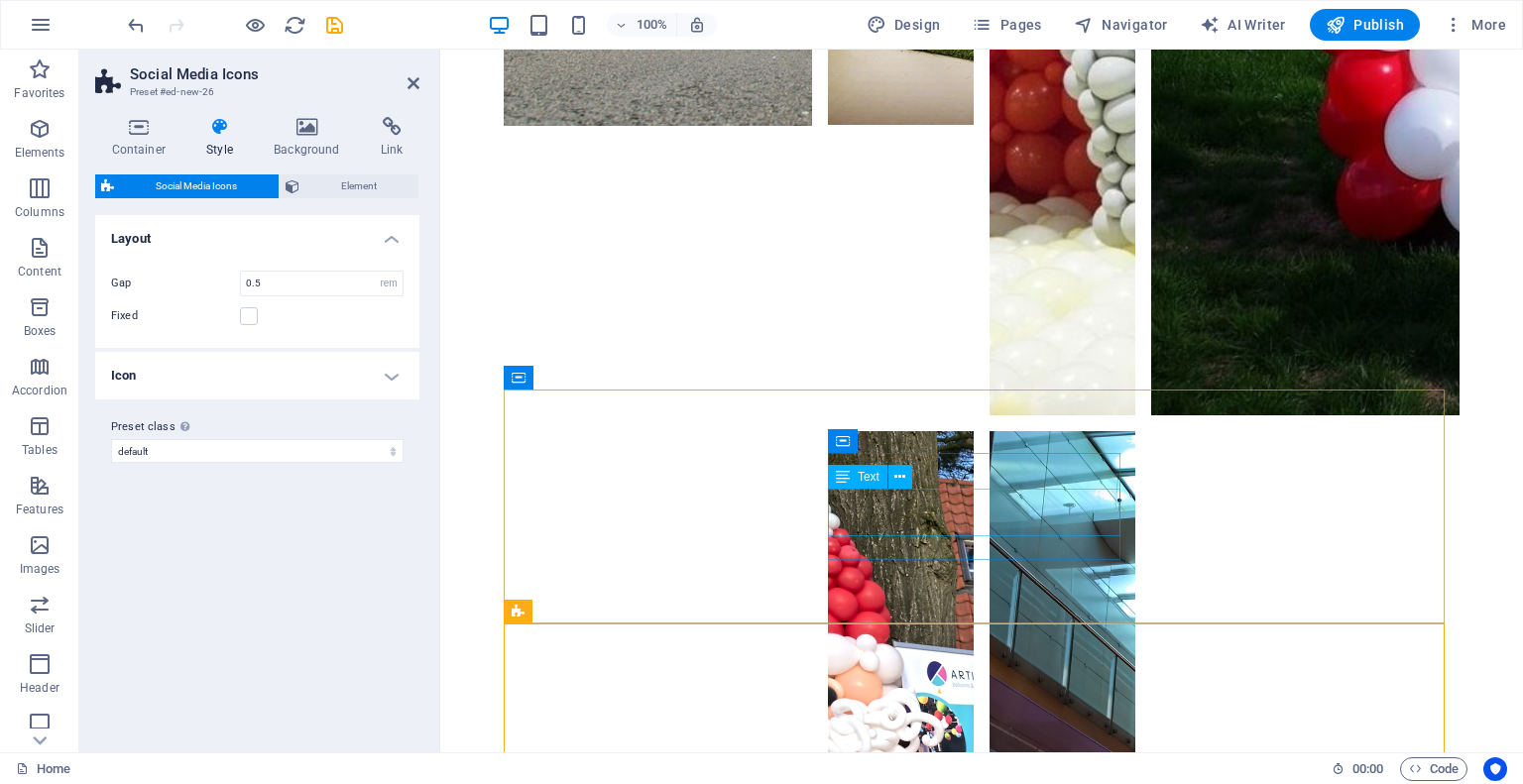 scroll, scrollTop: 3760, scrollLeft: 0, axis: vertical 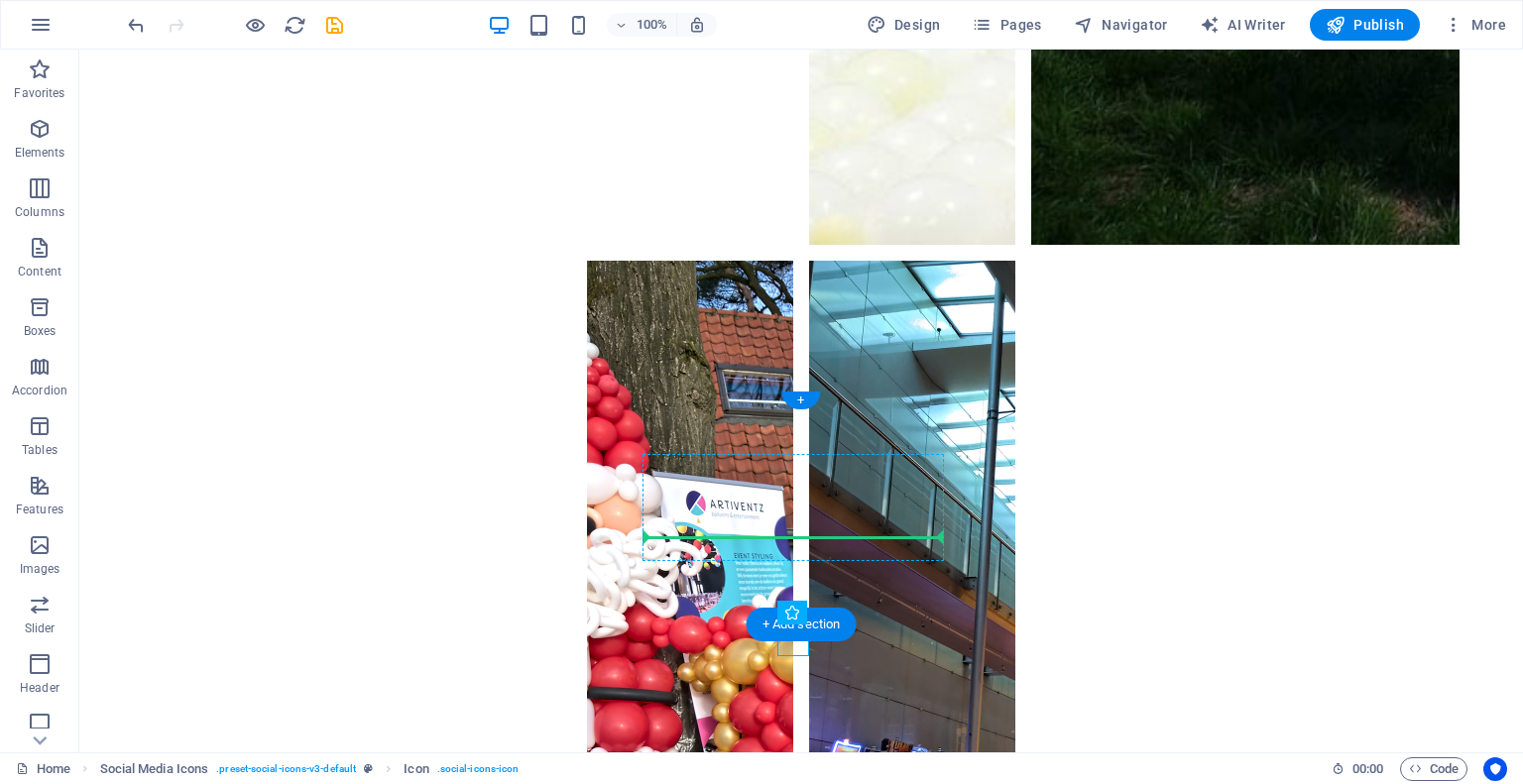 drag, startPoint x: 977, startPoint y: 620, endPoint x: 791, endPoint y: 535, distance: 204.50183 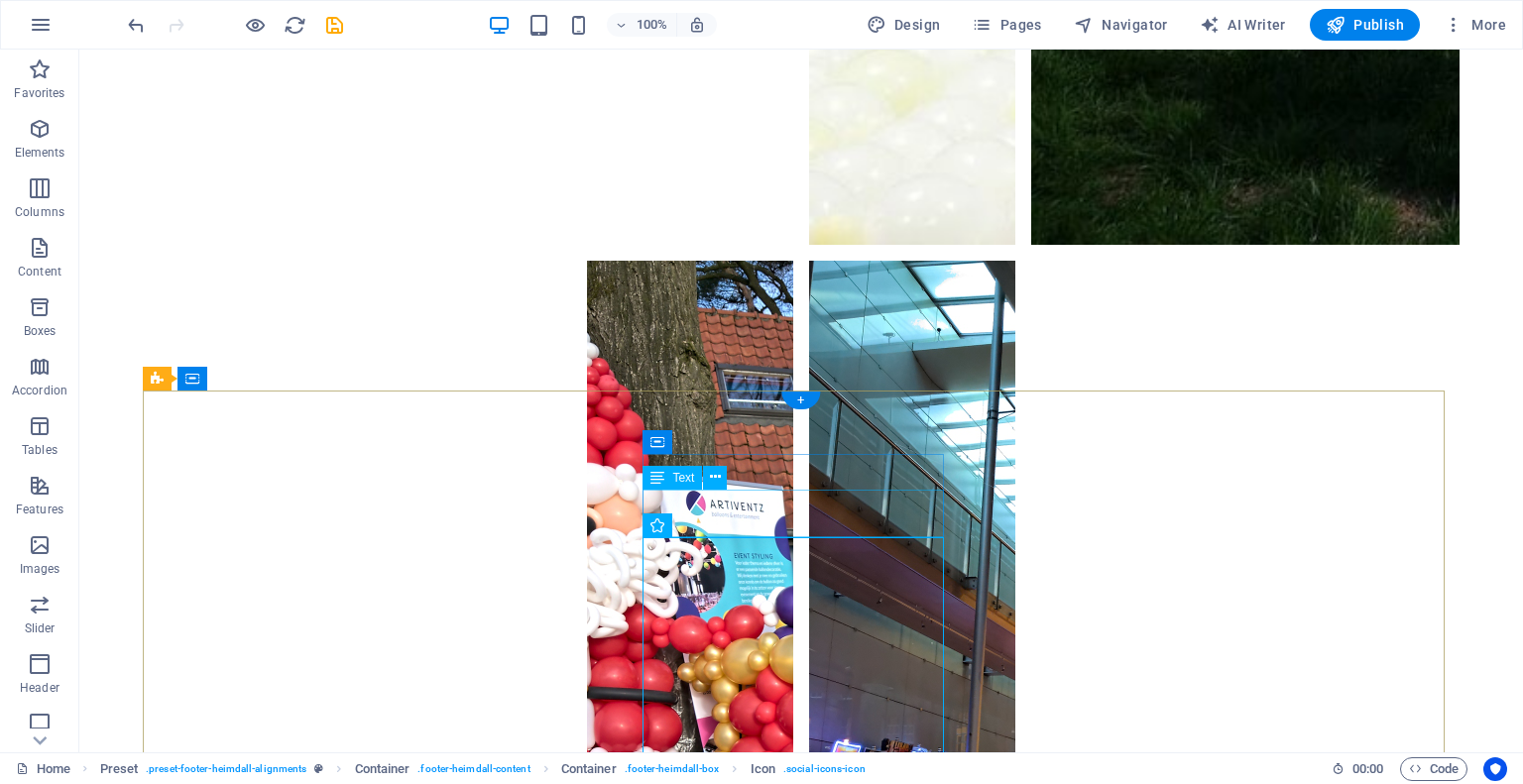 click on "Instagram LinkedIn" at bounding box center (627, 10137) 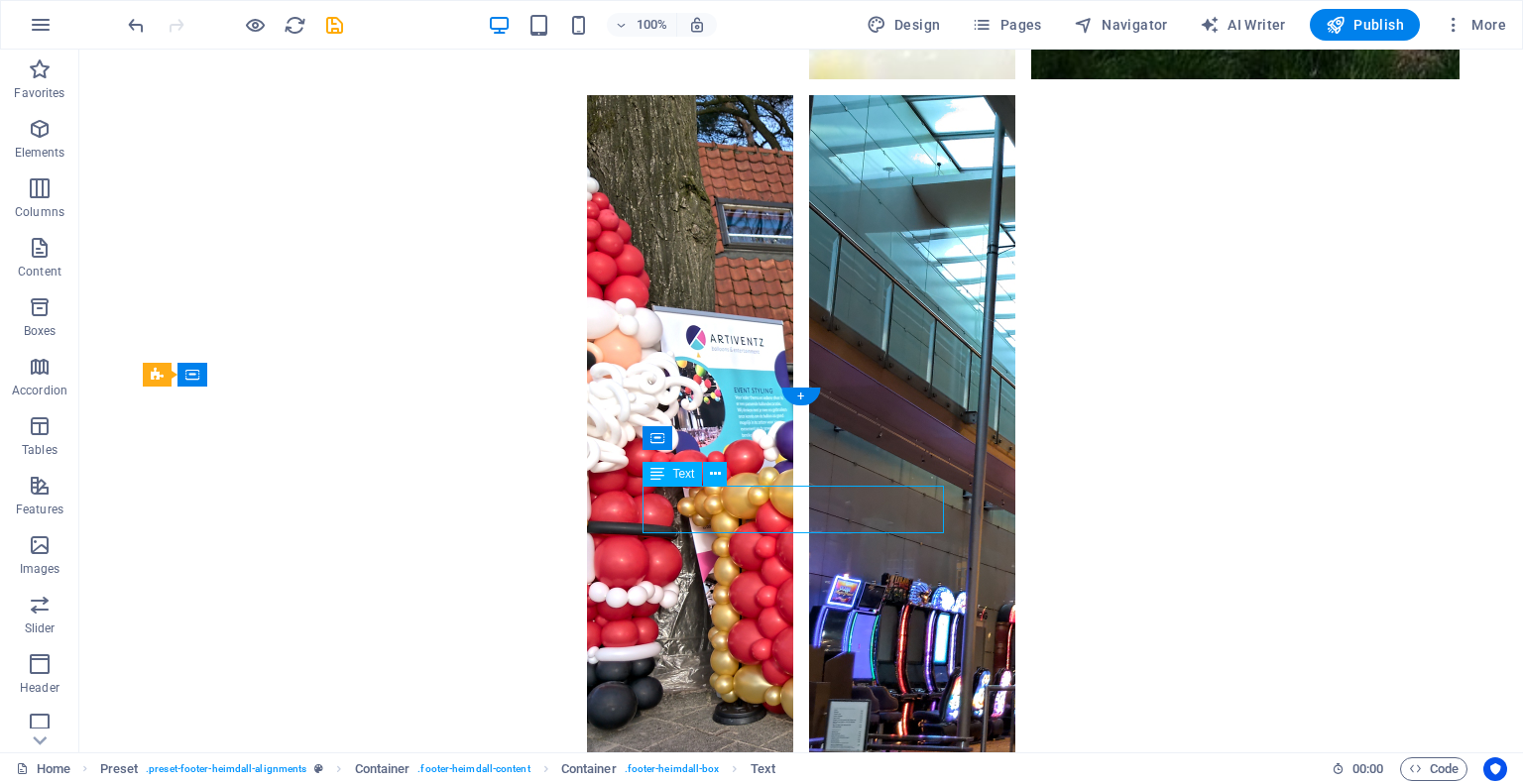scroll, scrollTop: 4452, scrollLeft: 0, axis: vertical 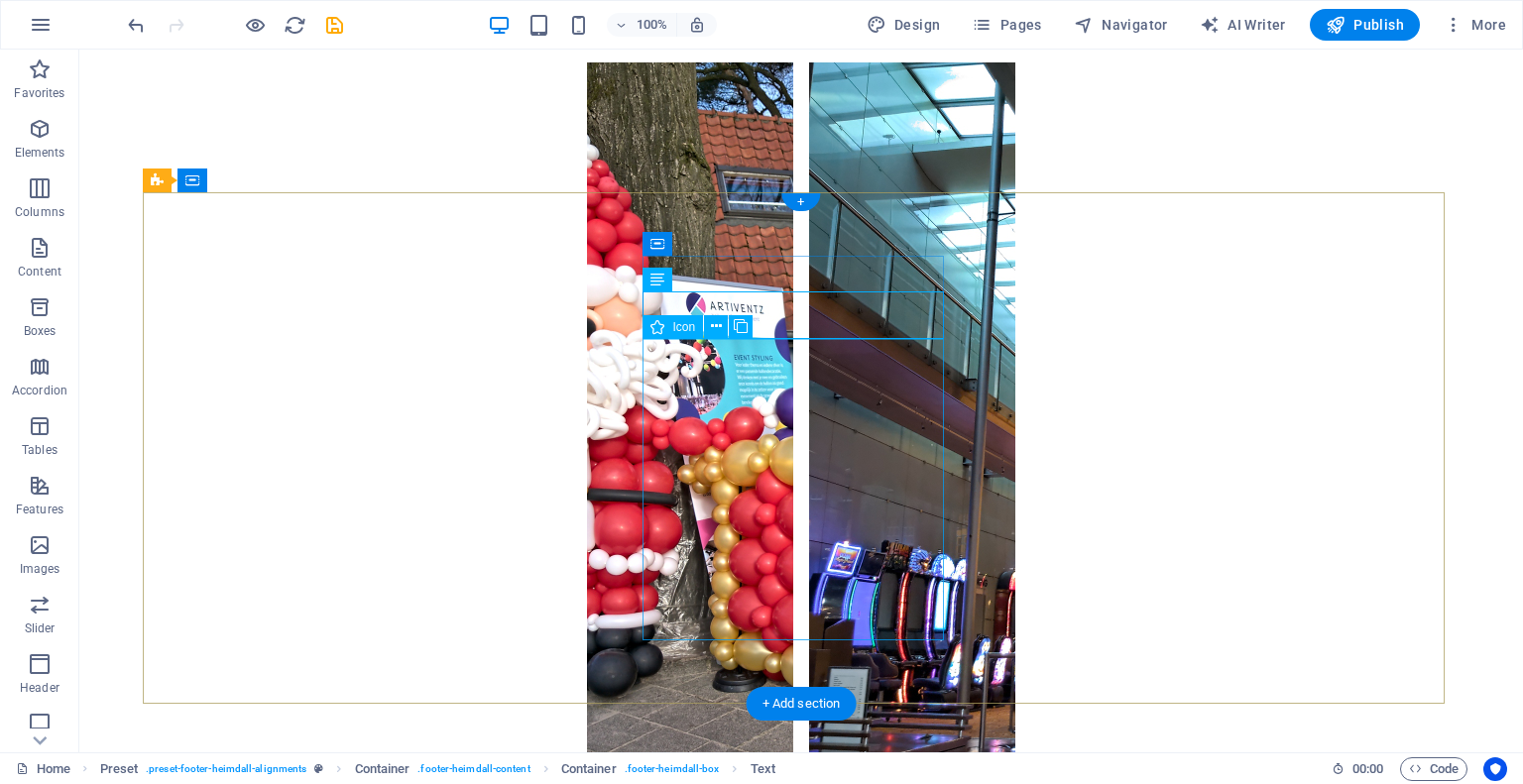 click at bounding box center [627, 10433] 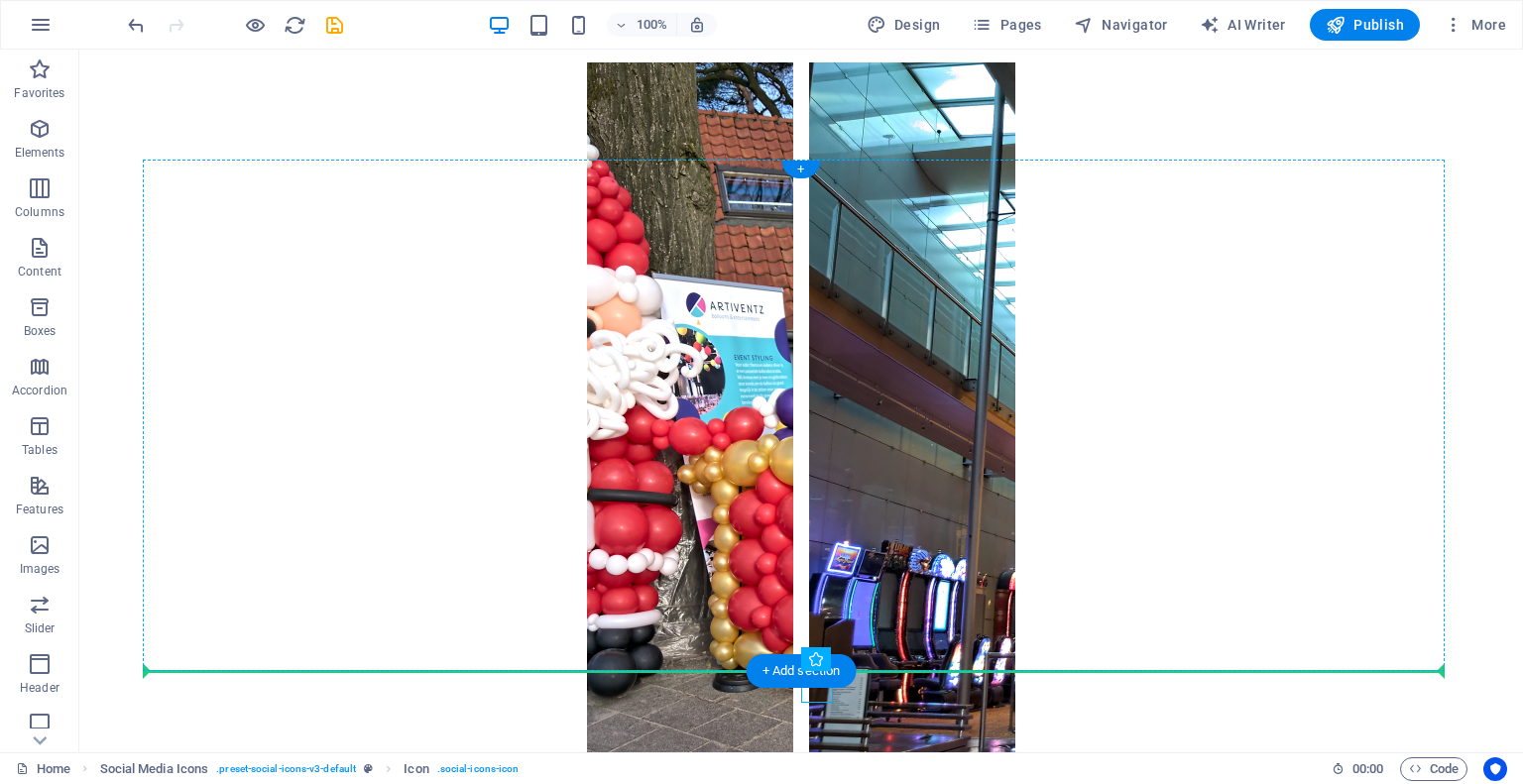 scroll, scrollTop: 4485, scrollLeft: 0, axis: vertical 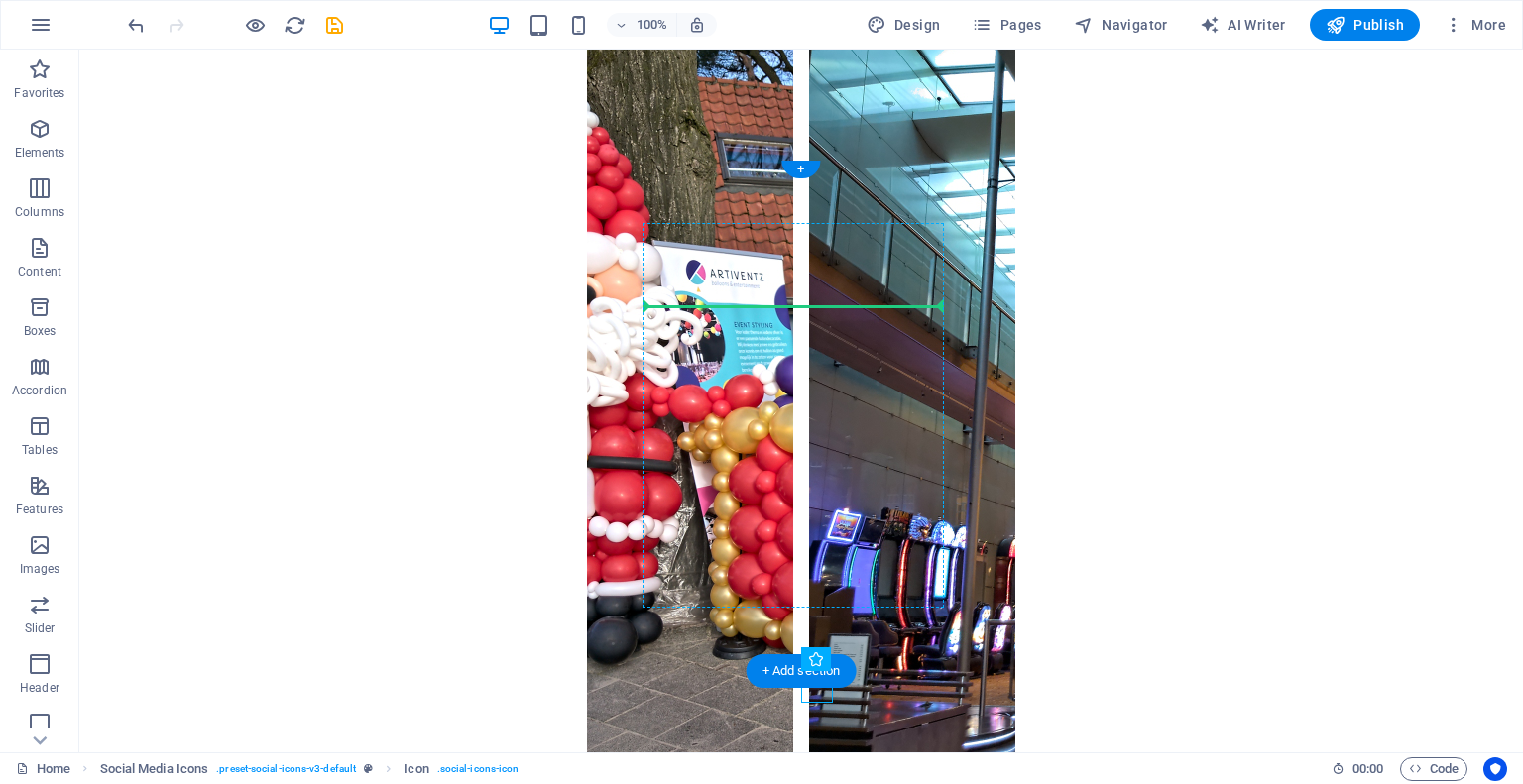 drag, startPoint x: 828, startPoint y: 725, endPoint x: 817, endPoint y: 440, distance: 285.2122 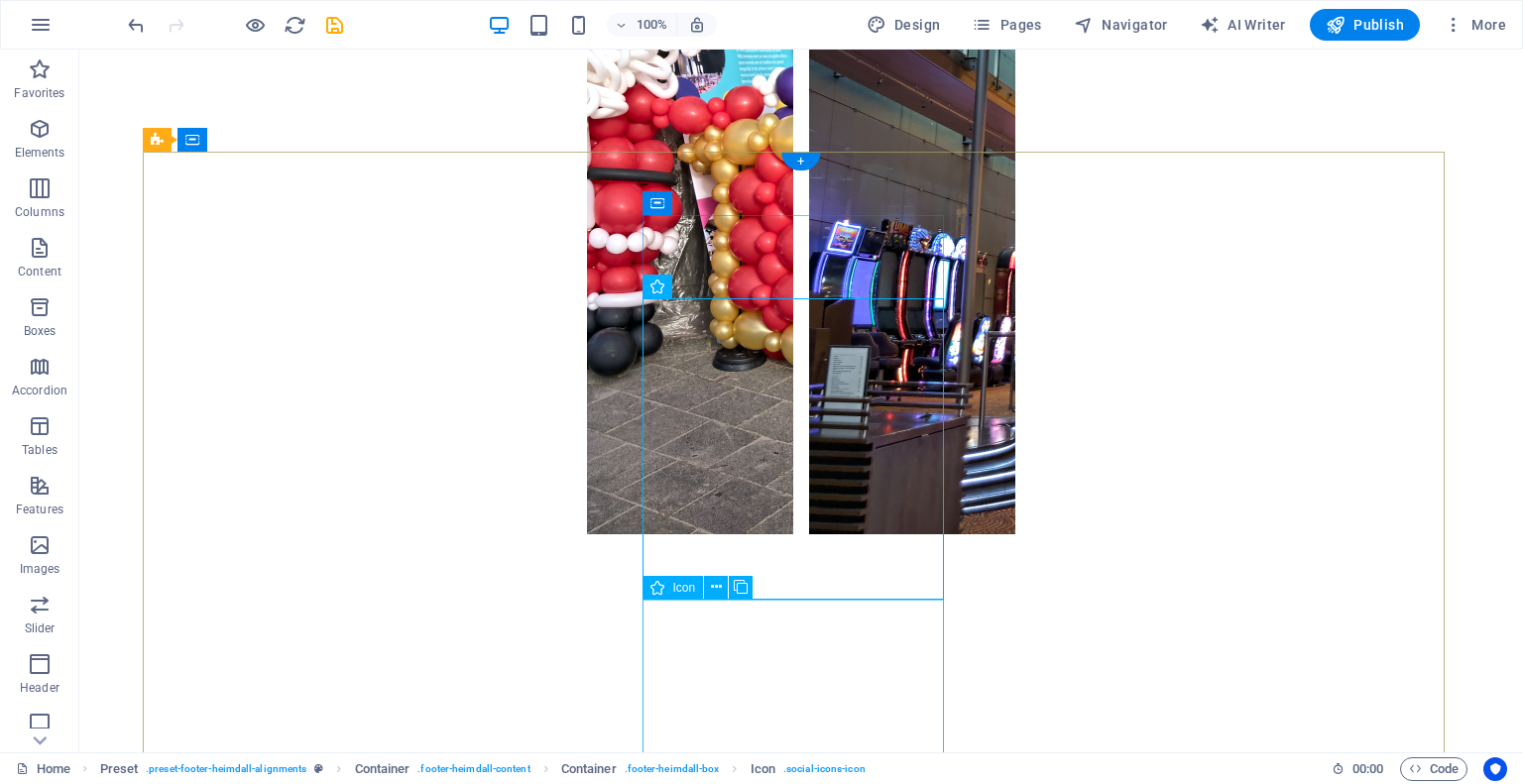 scroll, scrollTop: 4782, scrollLeft: 0, axis: vertical 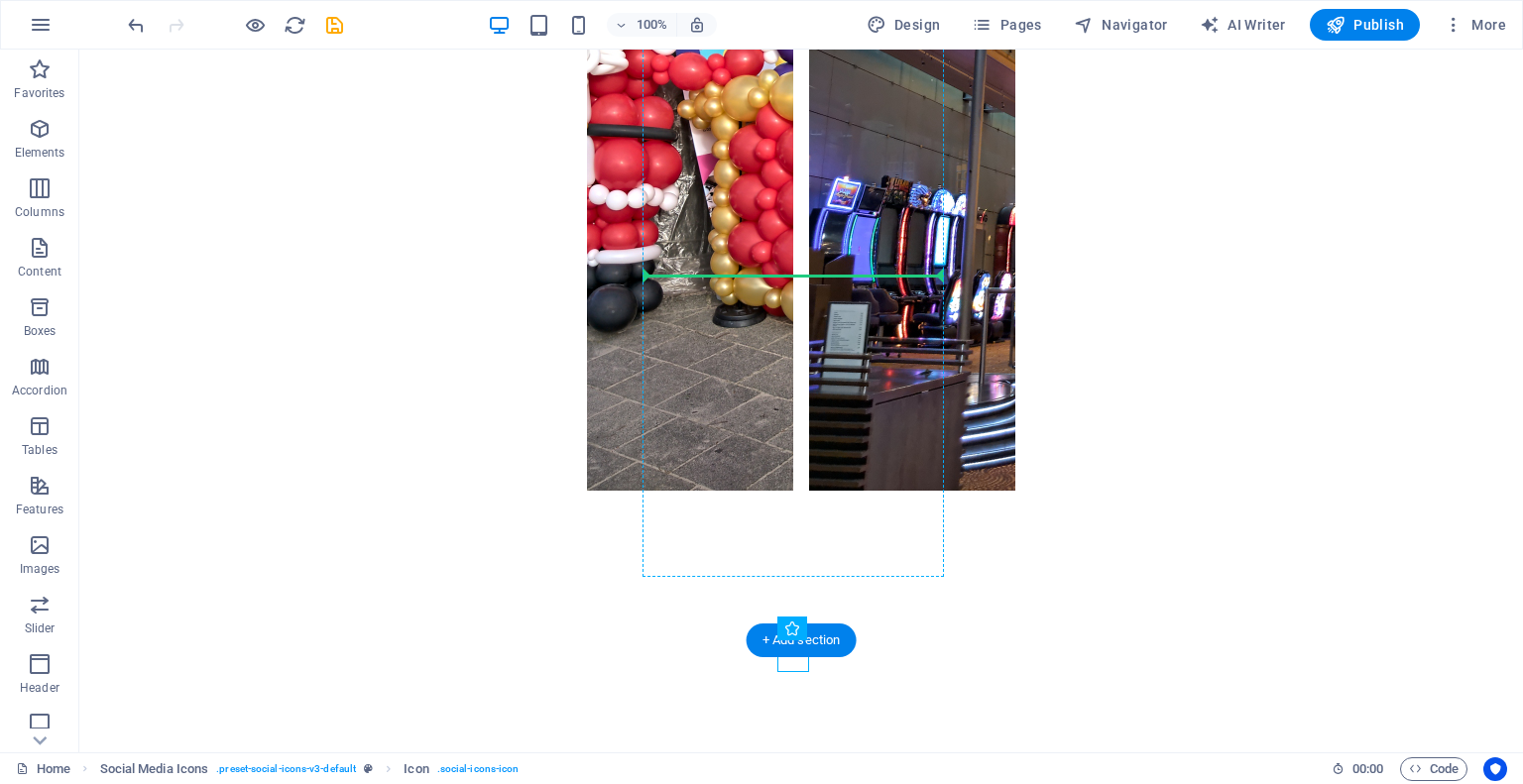 drag, startPoint x: 792, startPoint y: 698, endPoint x: 823, endPoint y: 360, distance: 339.4186 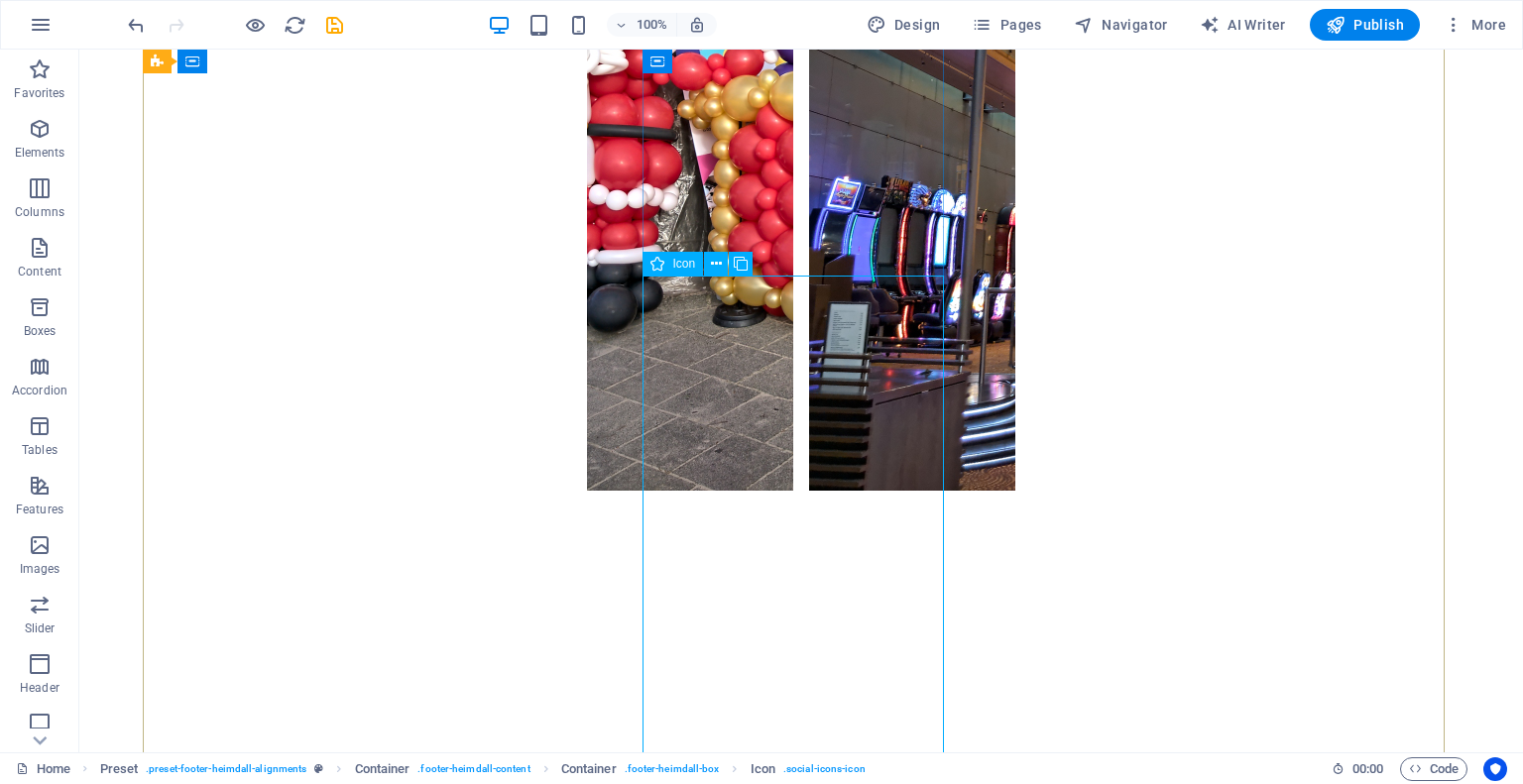 click at bounding box center [627, 11449] 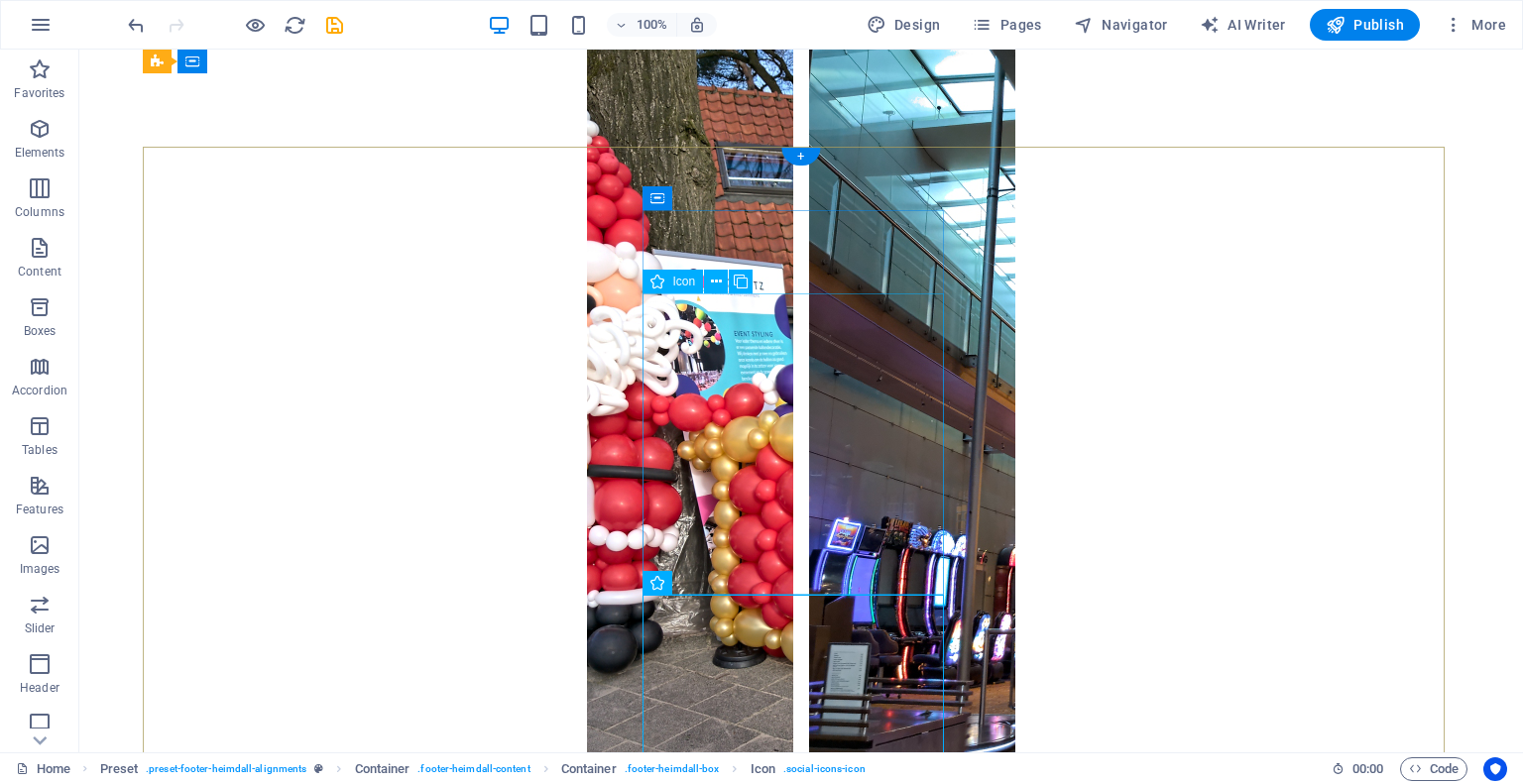 scroll, scrollTop: 4421, scrollLeft: 0, axis: vertical 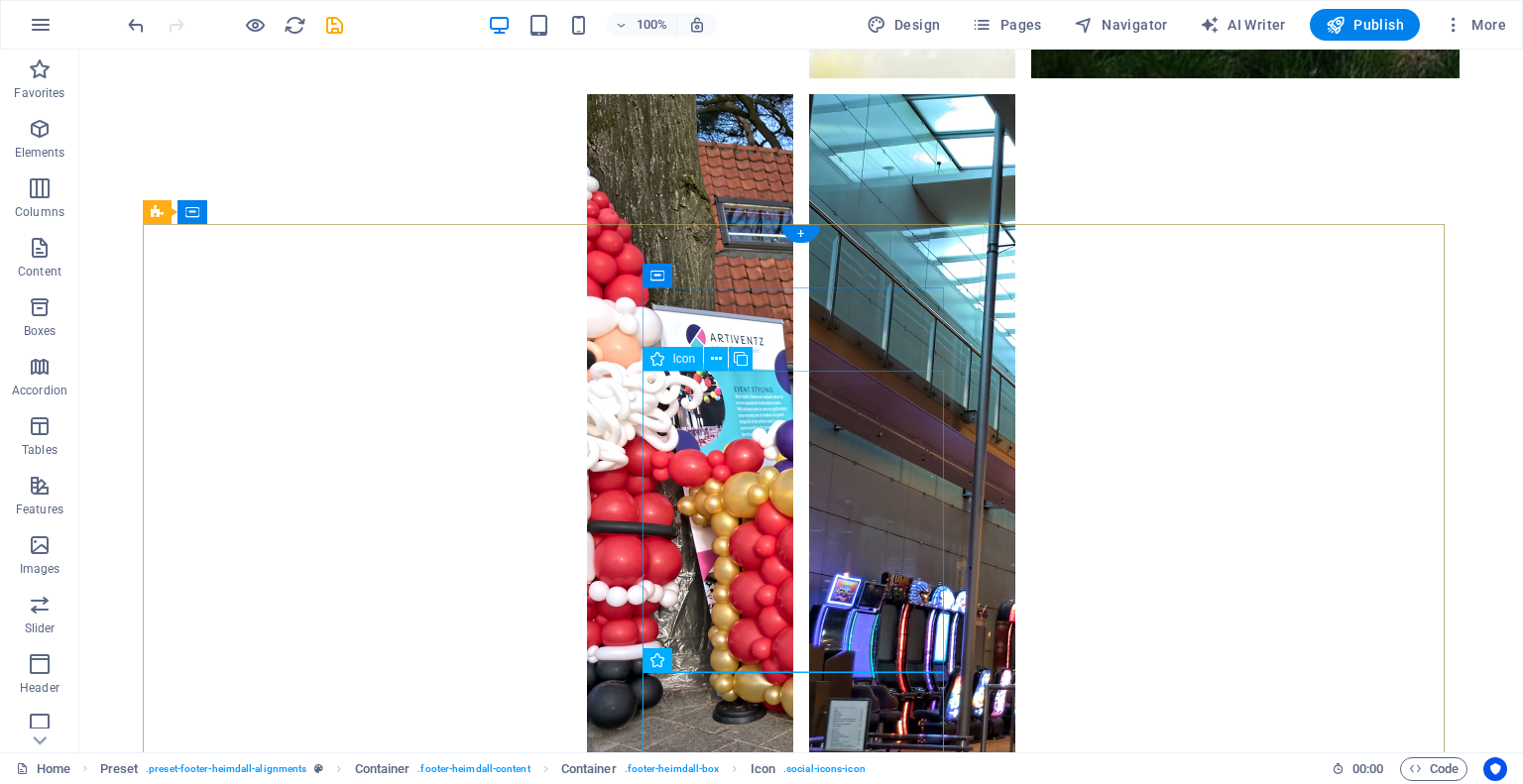 click at bounding box center (627, 10465) 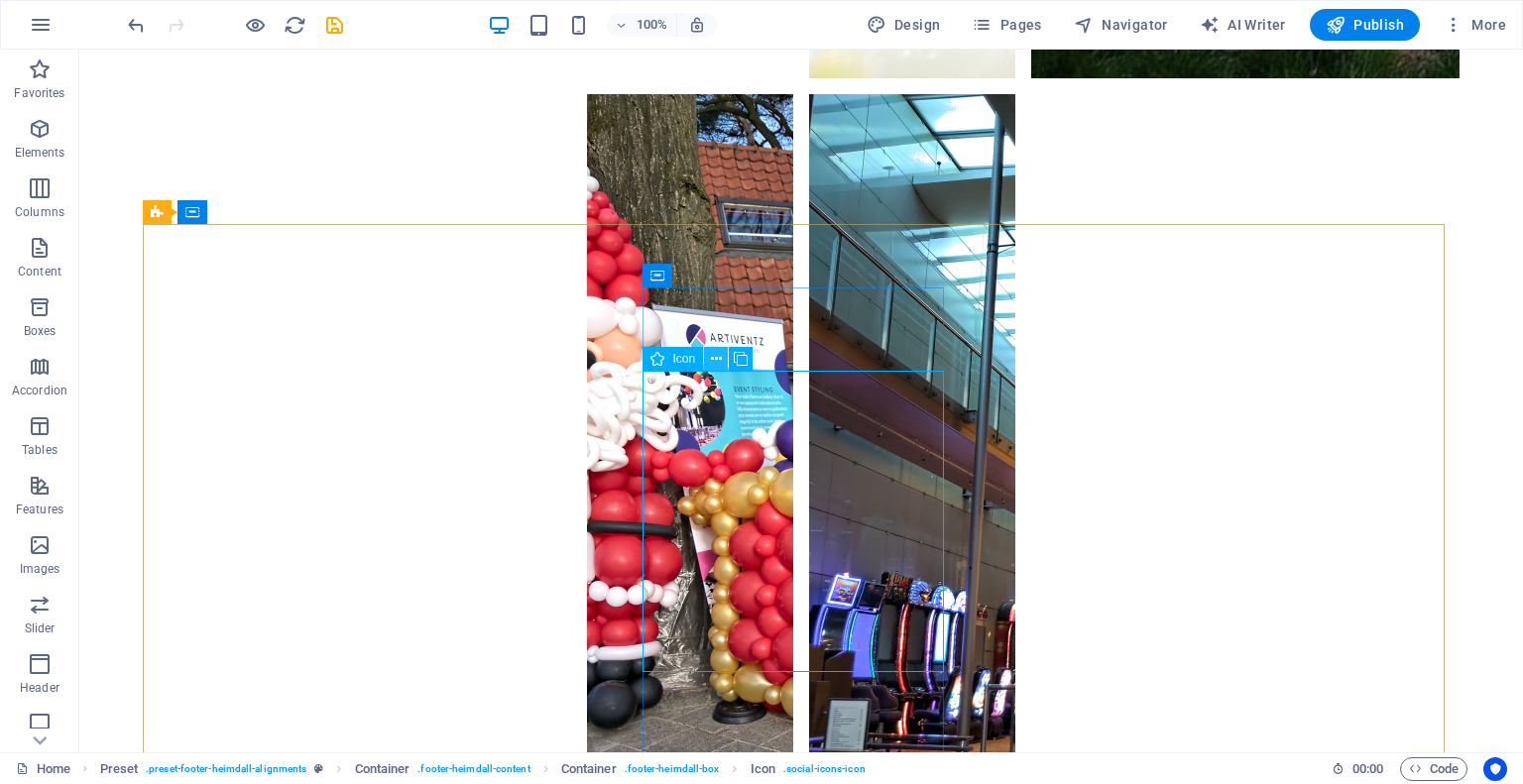 click at bounding box center (716, 359) 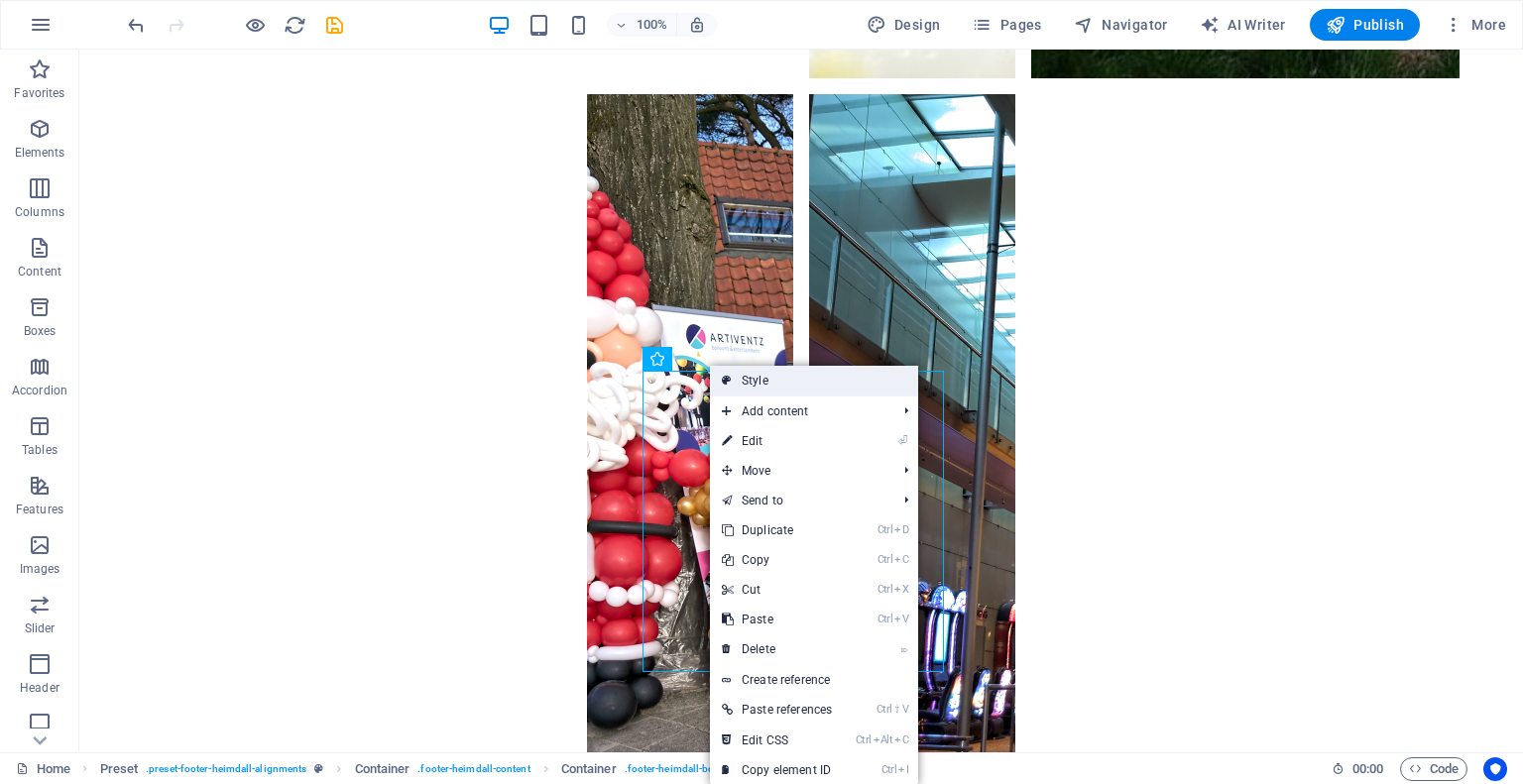 click on "Style" at bounding box center [814, 381] 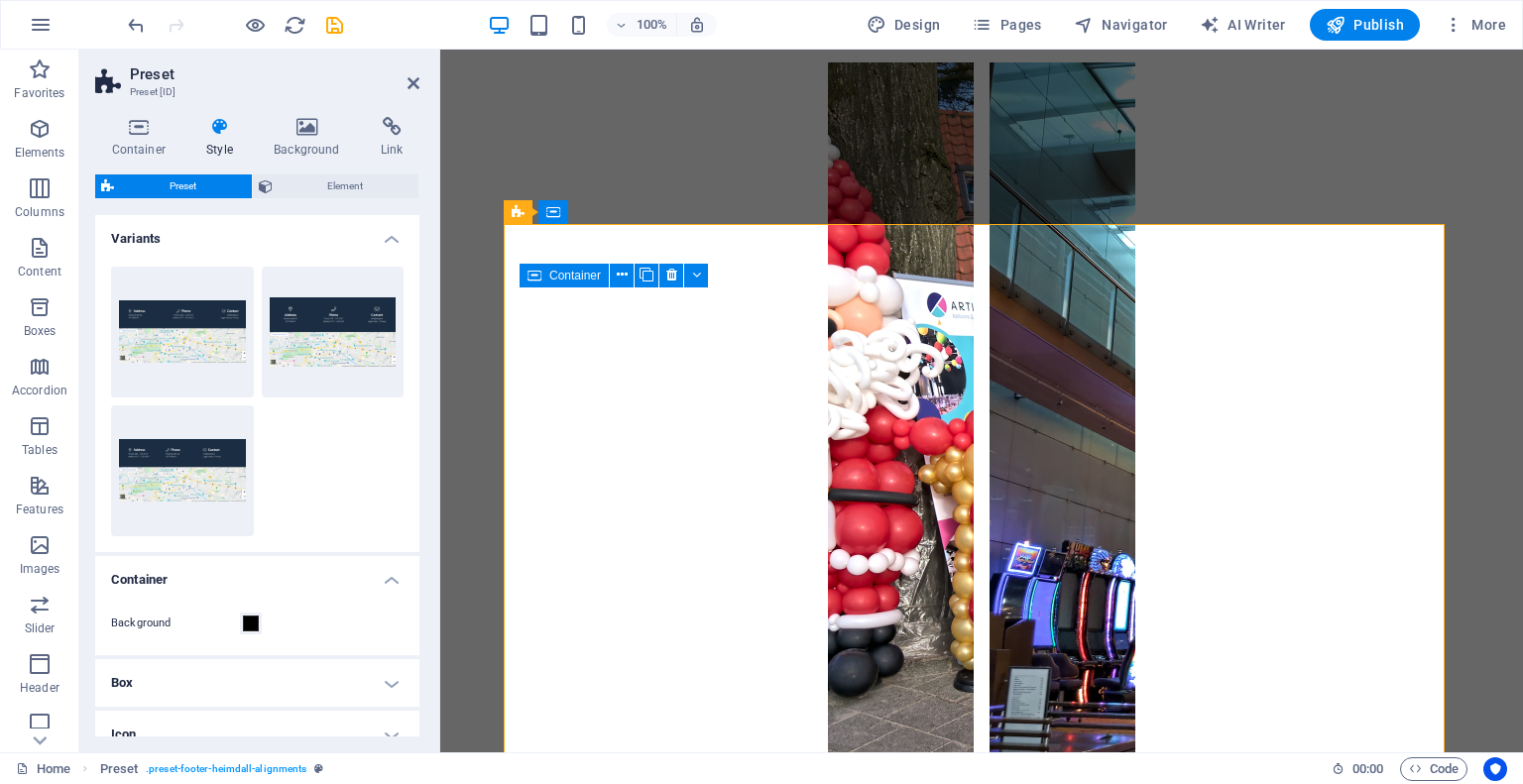 scroll, scrollTop: 3926, scrollLeft: 0, axis: vertical 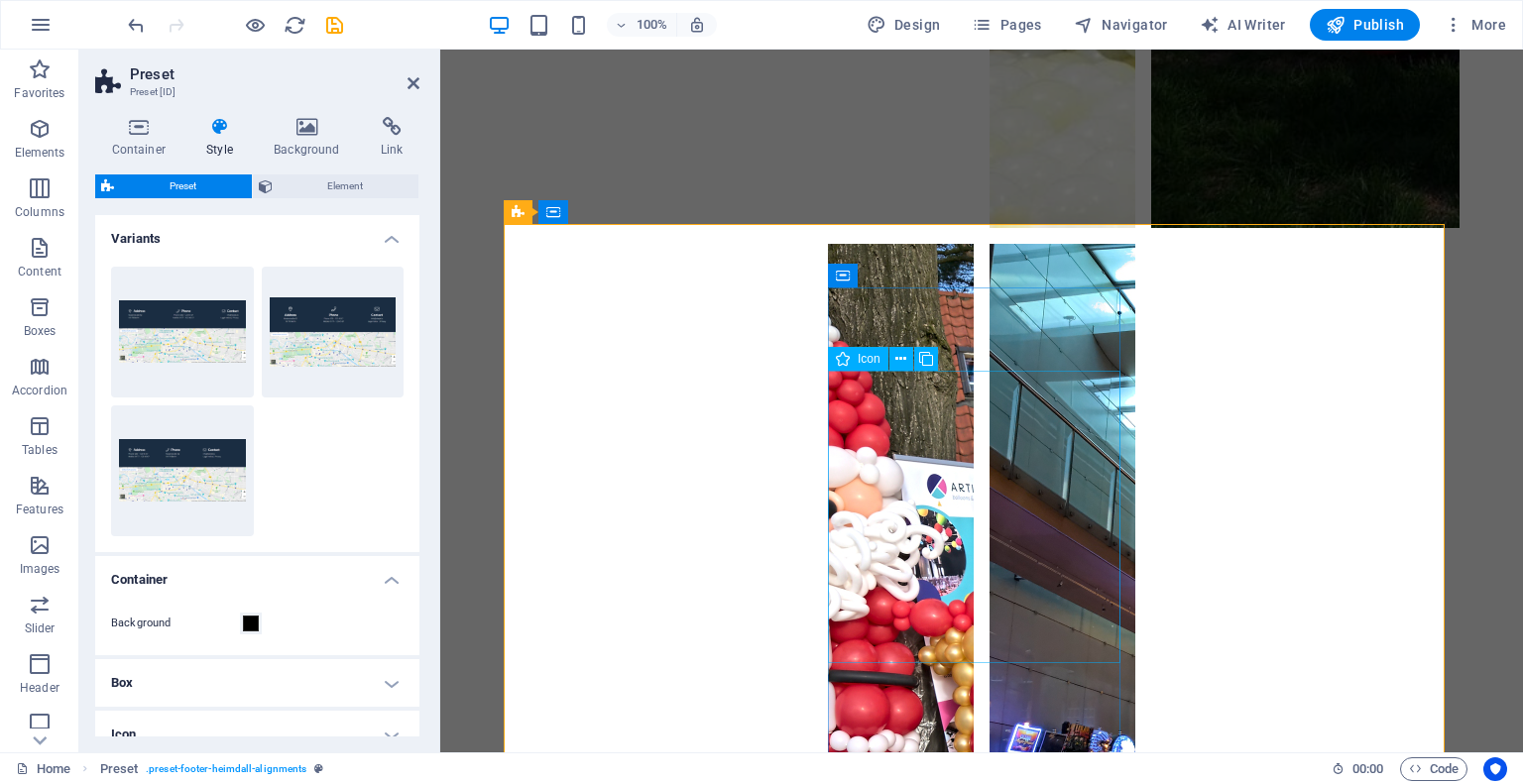 click at bounding box center [982, 8616] 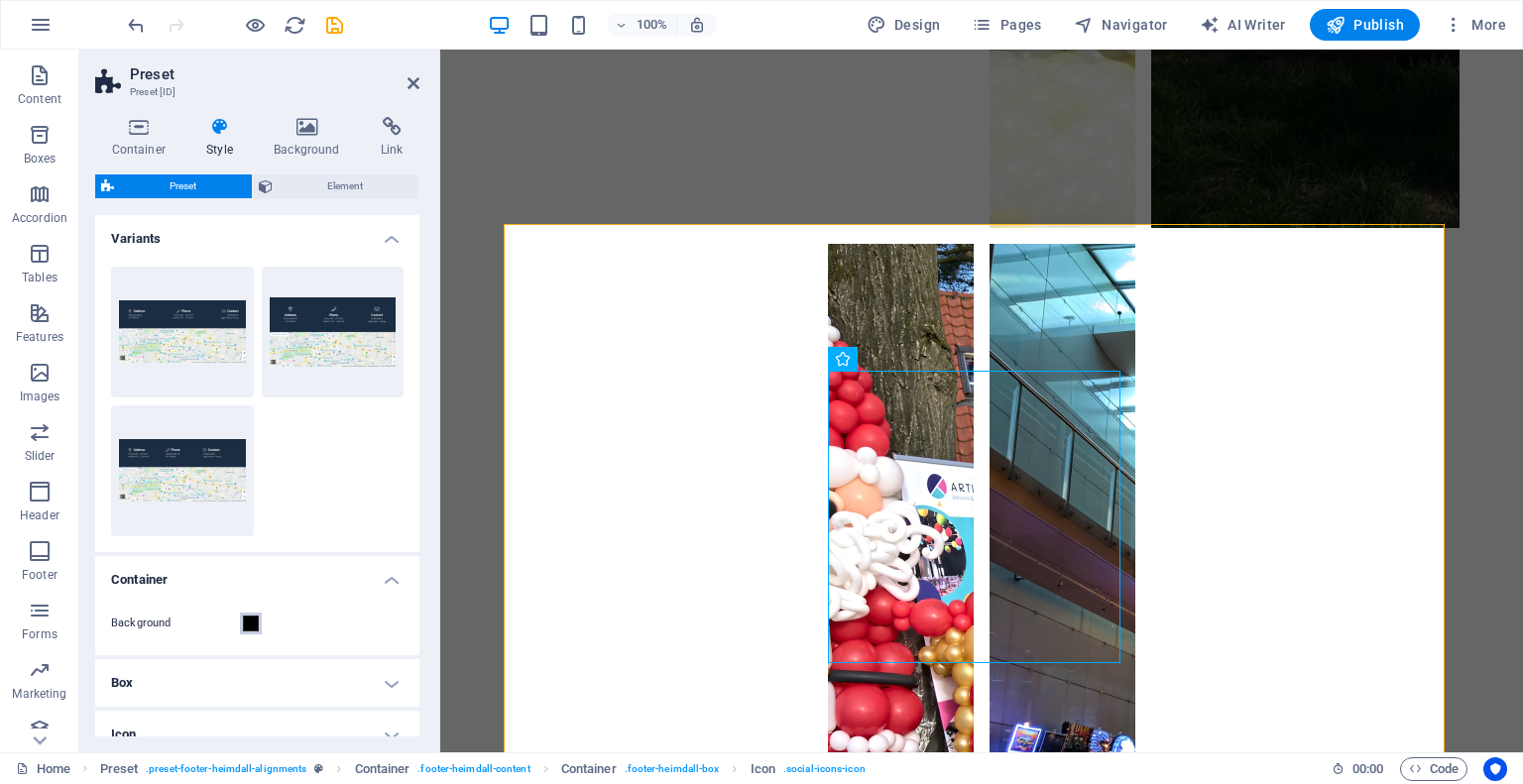 scroll, scrollTop: 188, scrollLeft: 0, axis: vertical 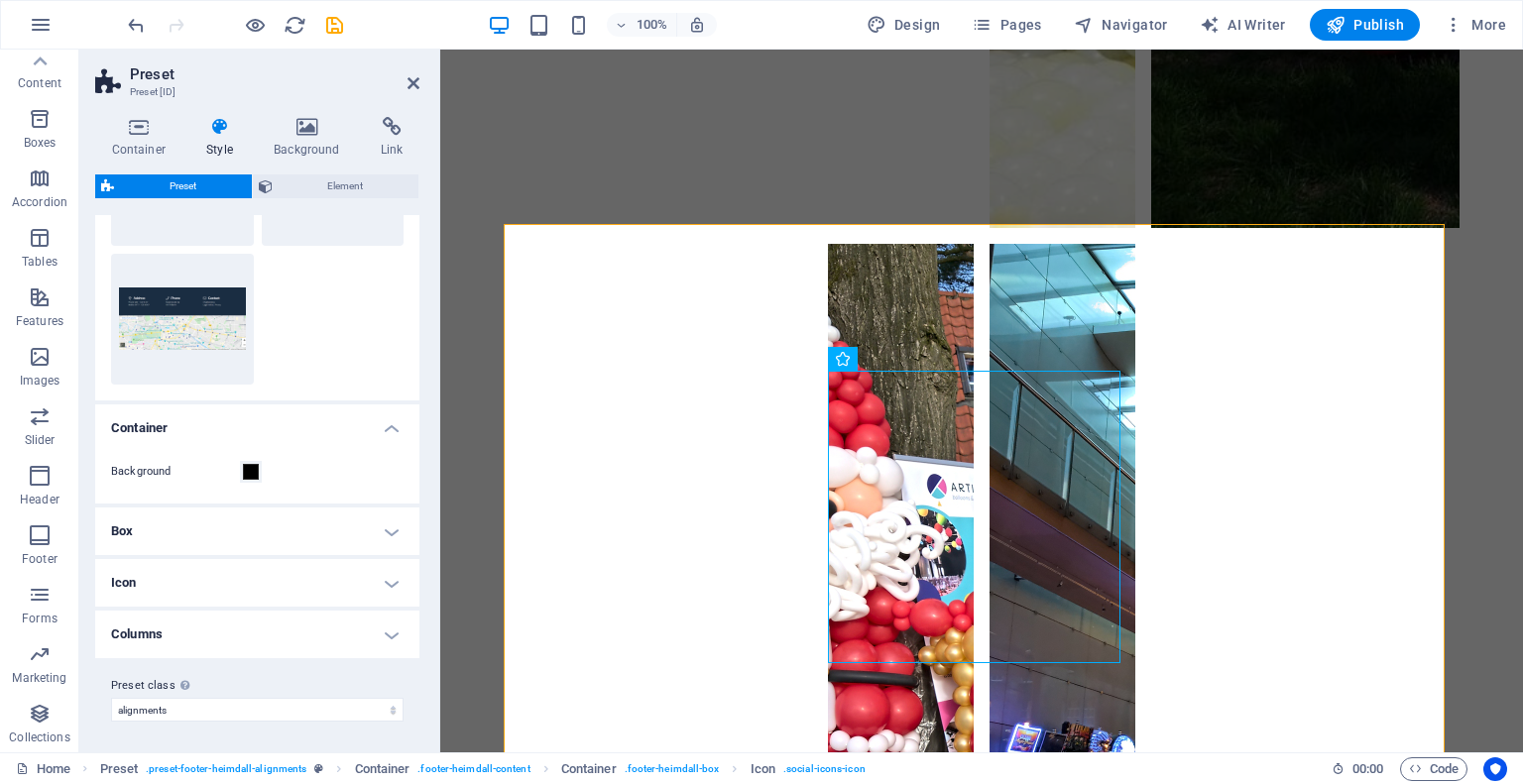 click on "Icon" at bounding box center (257, 583) 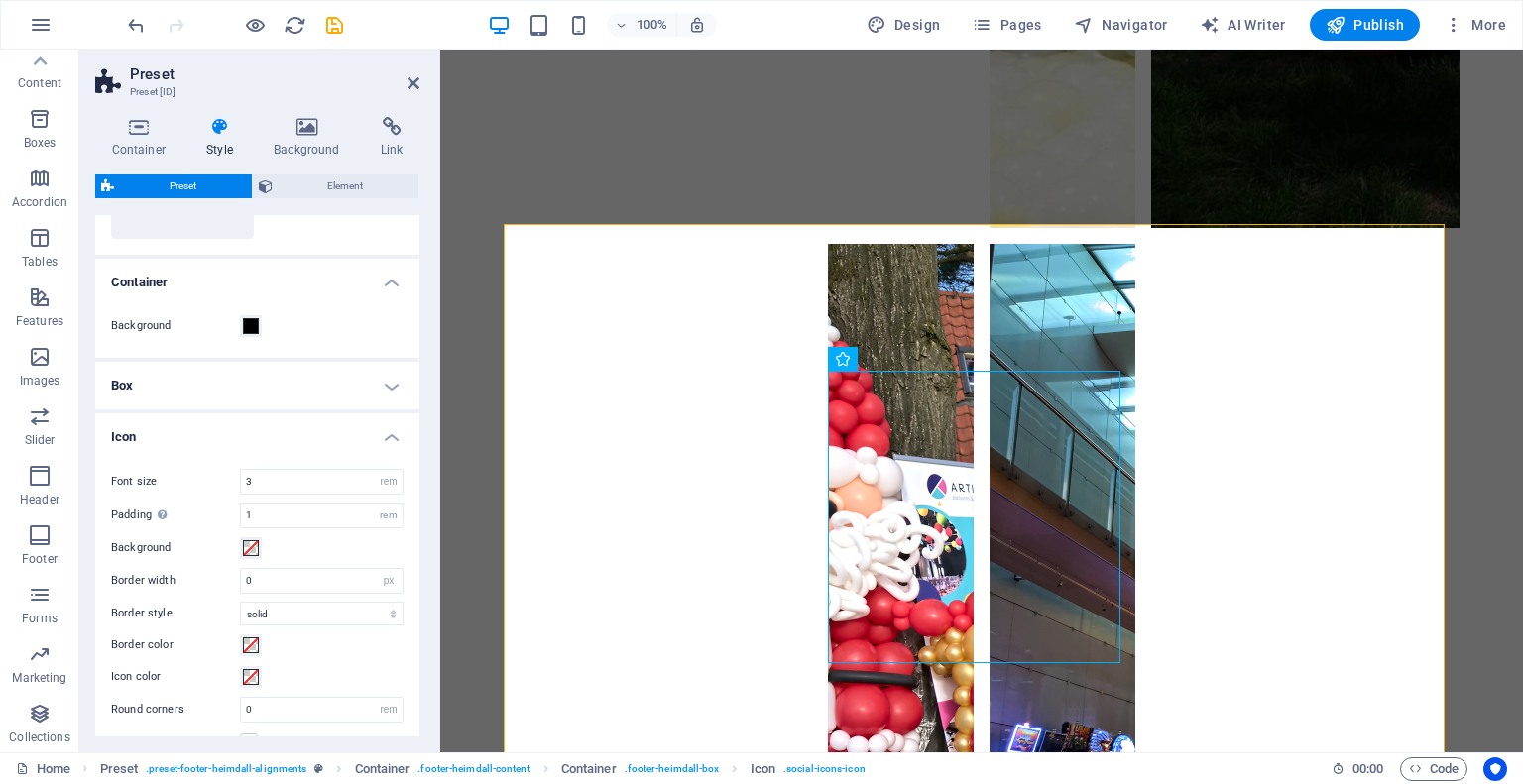 scroll, scrollTop: 350, scrollLeft: 0, axis: vertical 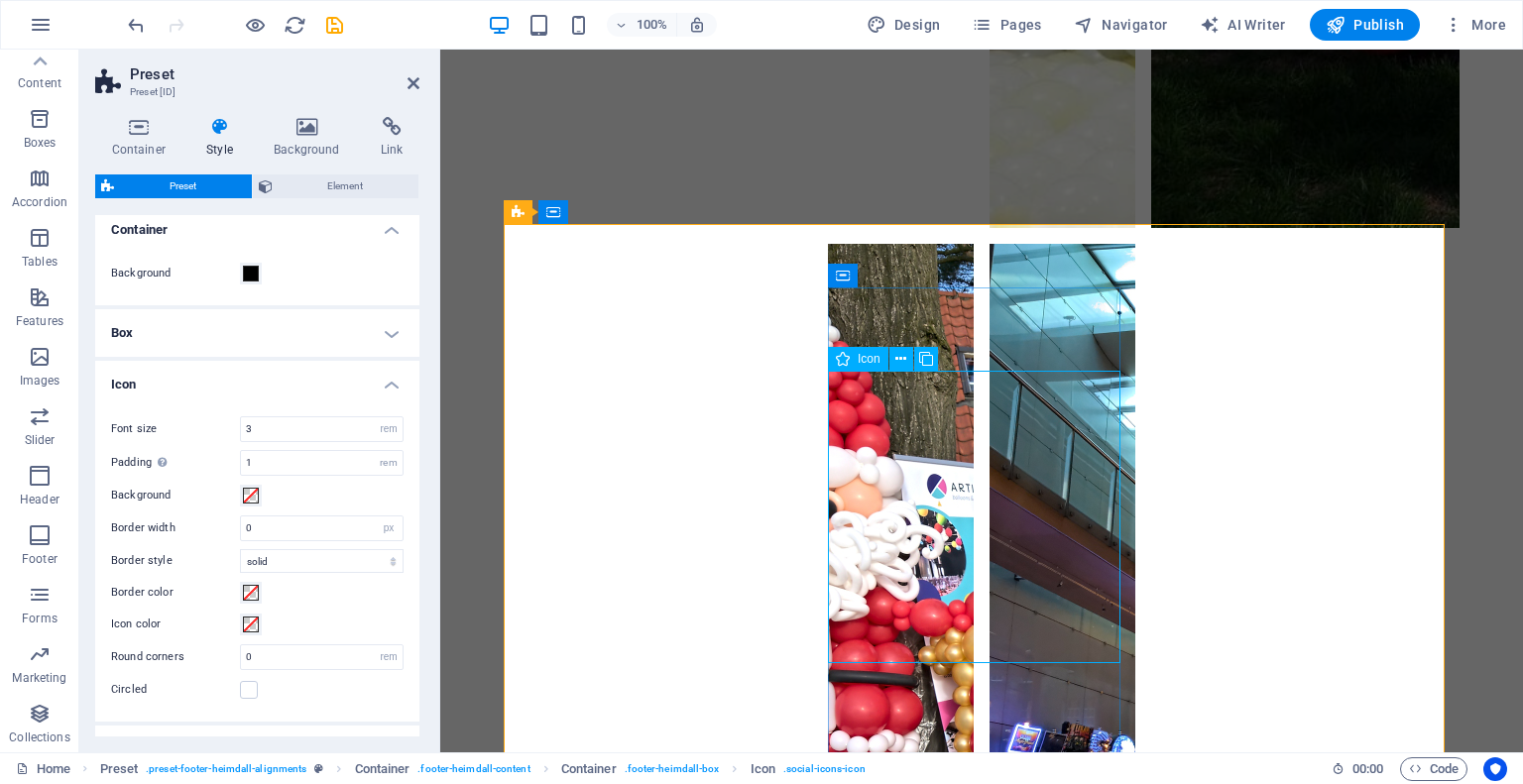 click at bounding box center (982, 8616) 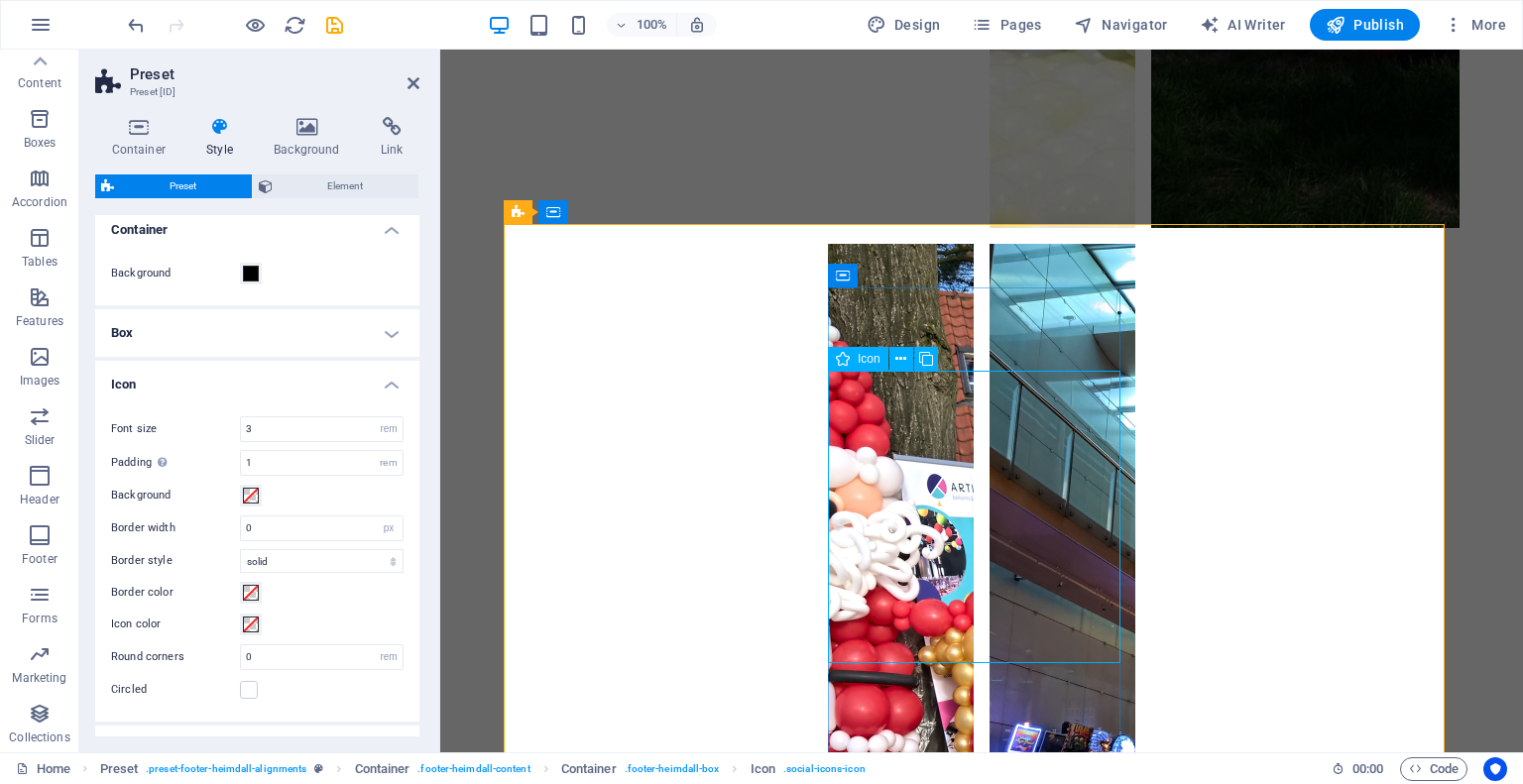click on "Icon" at bounding box center [869, 359] 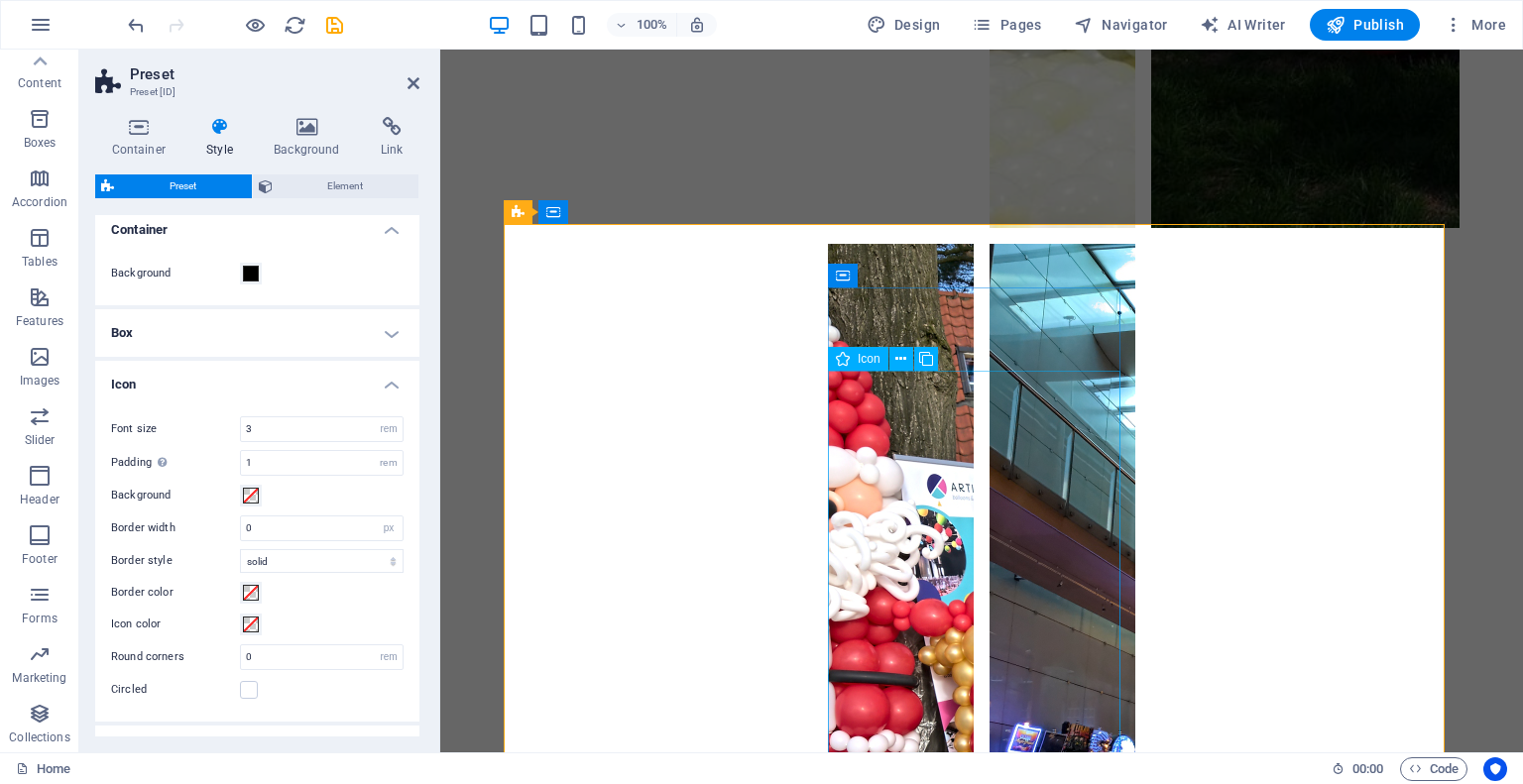 click at bounding box center (982, 9050) 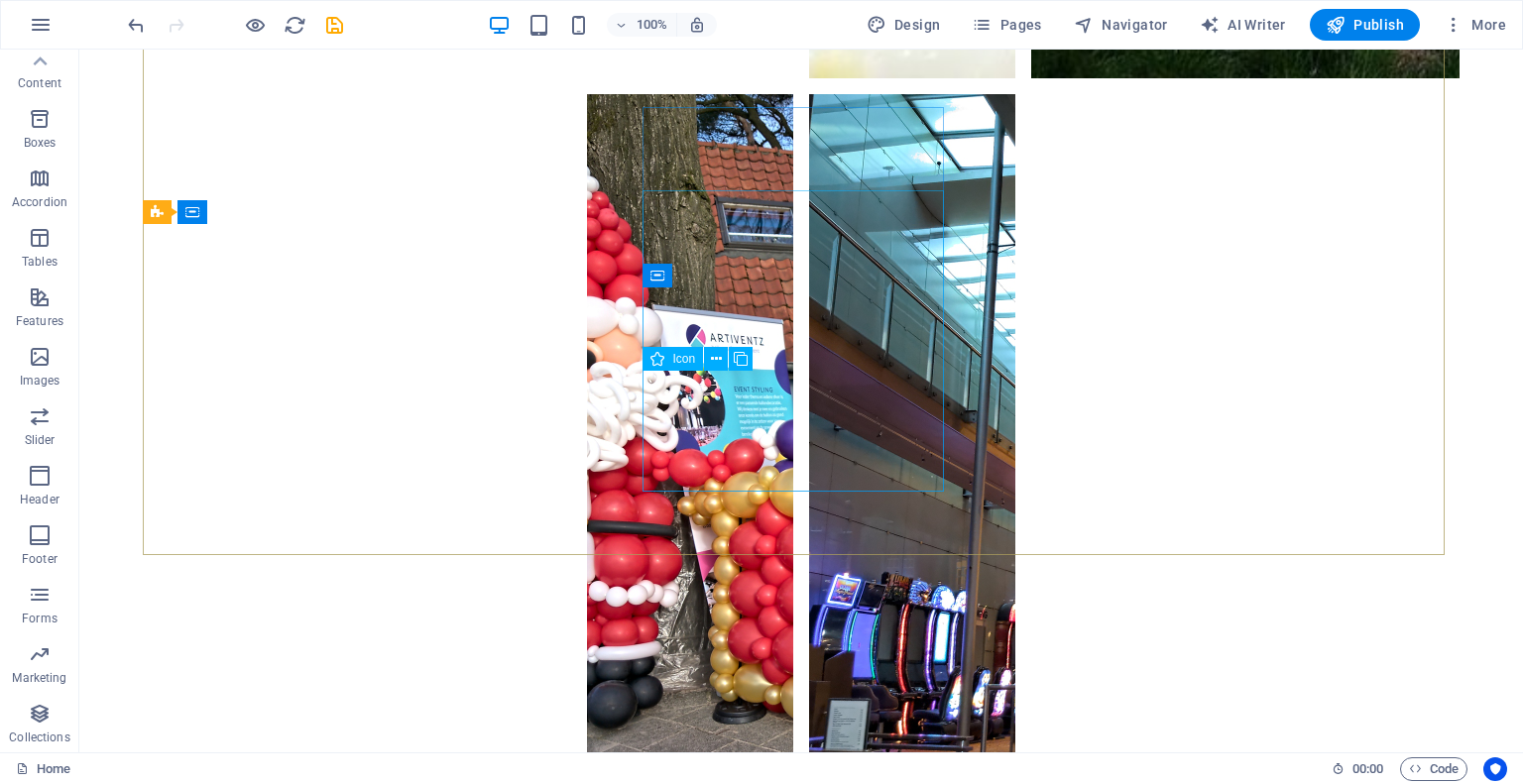 click at bounding box center [627, 10465] 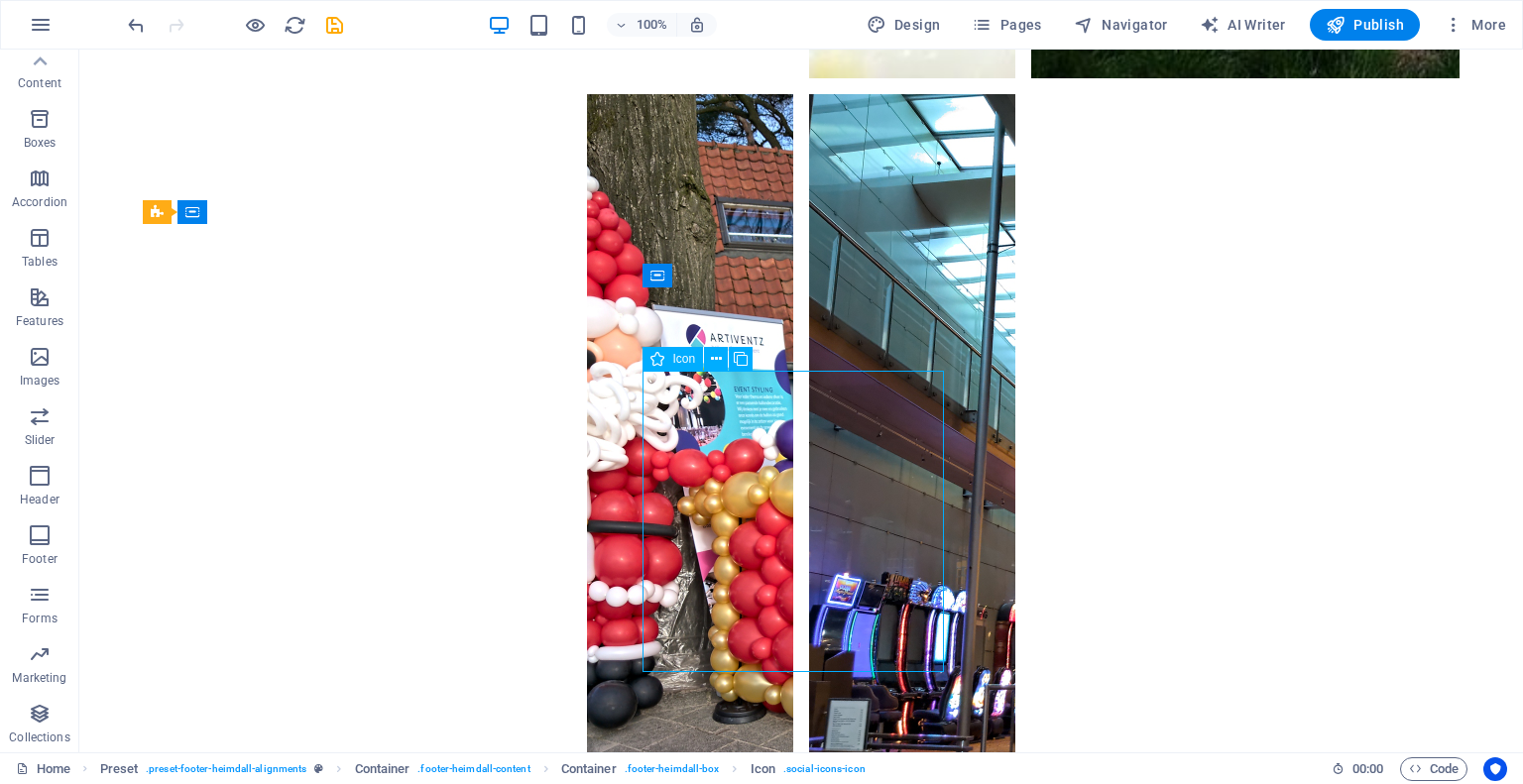 click at bounding box center [627, 10465] 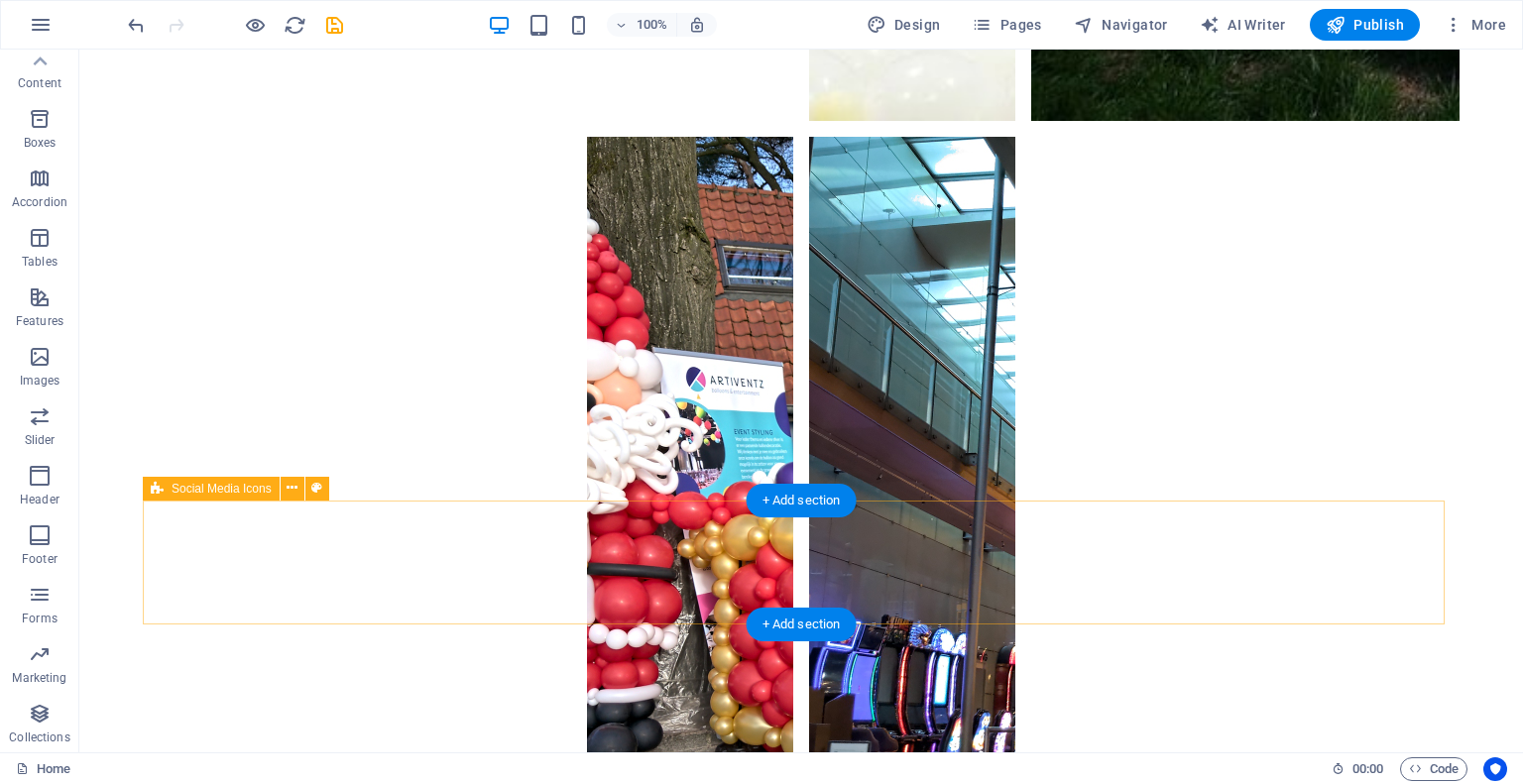 click on "Drop content here or  Add elements  Paste clipboard" at bounding box center [801, 10278] 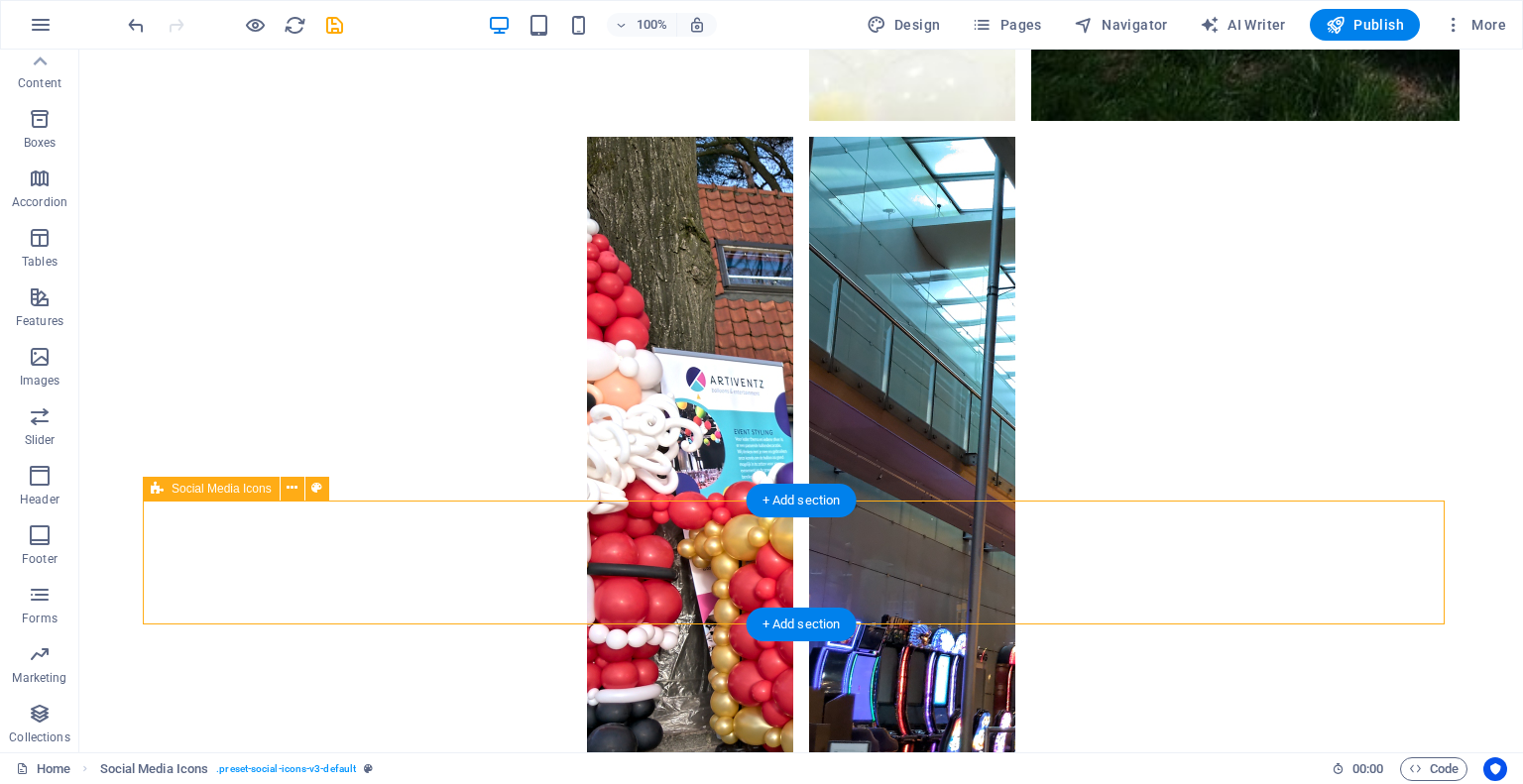 click on "Drop content here or  Add elements  Paste clipboard" at bounding box center [801, 10278] 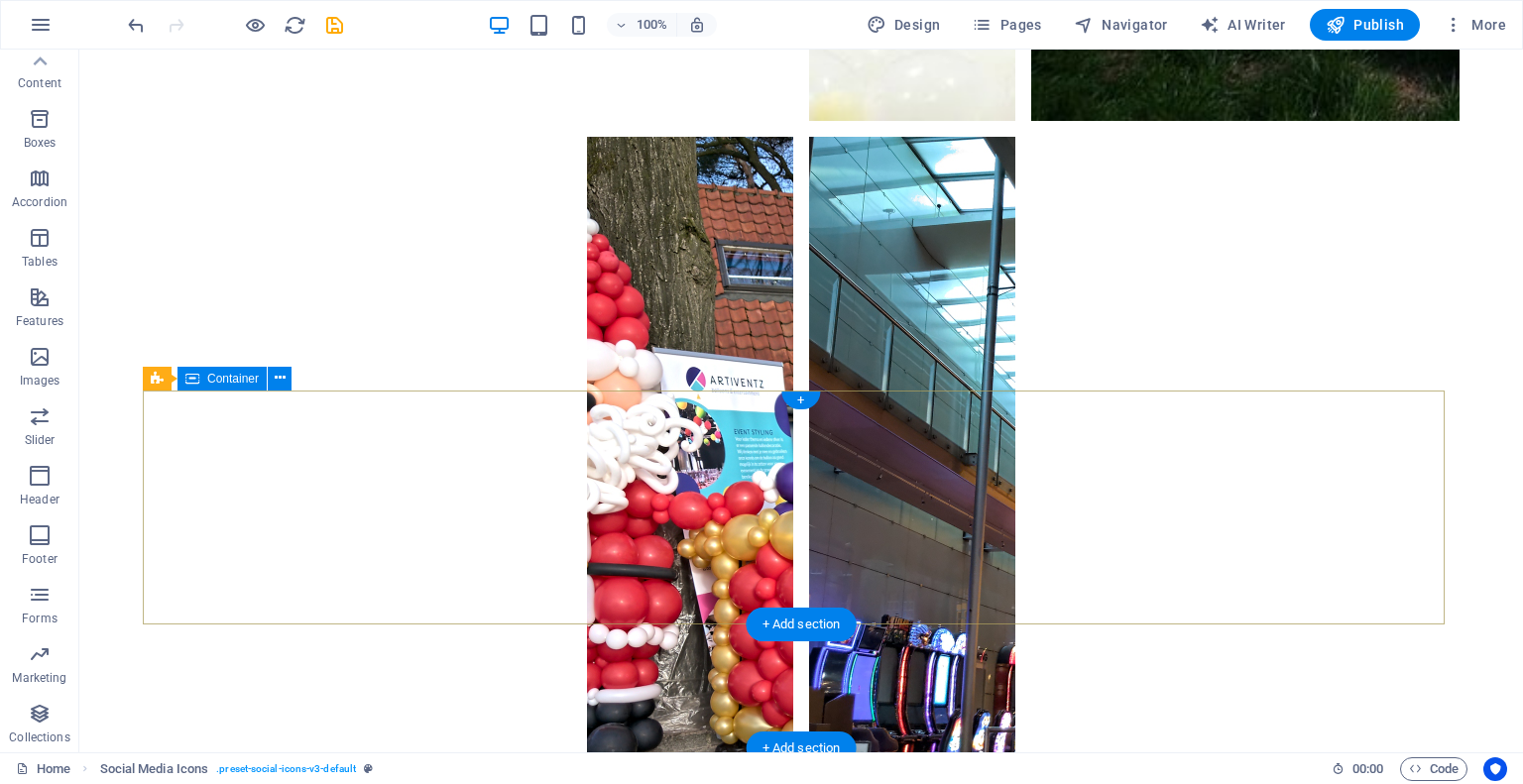 scroll, scrollTop: 4254, scrollLeft: 0, axis: vertical 